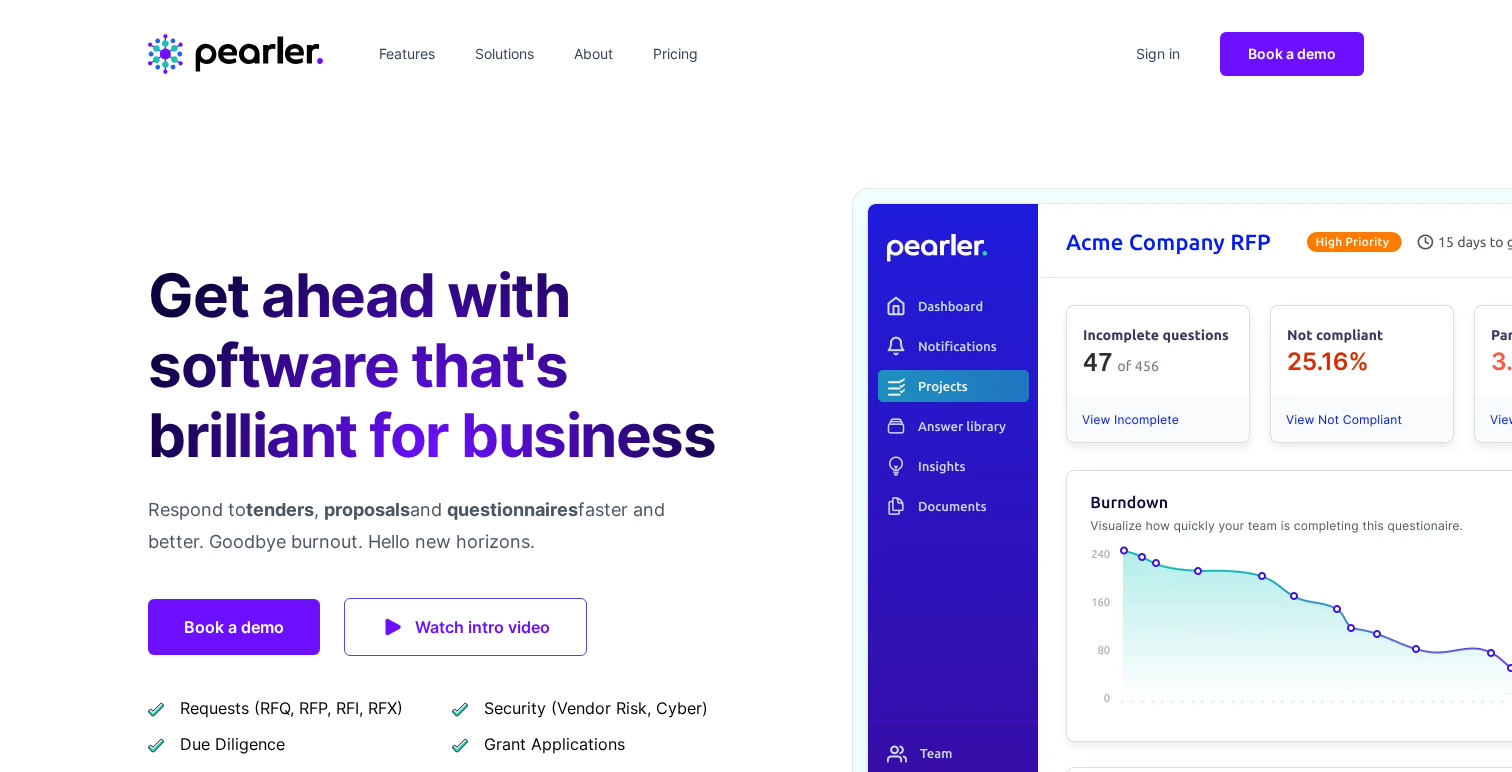 scroll, scrollTop: 0, scrollLeft: 0, axis: both 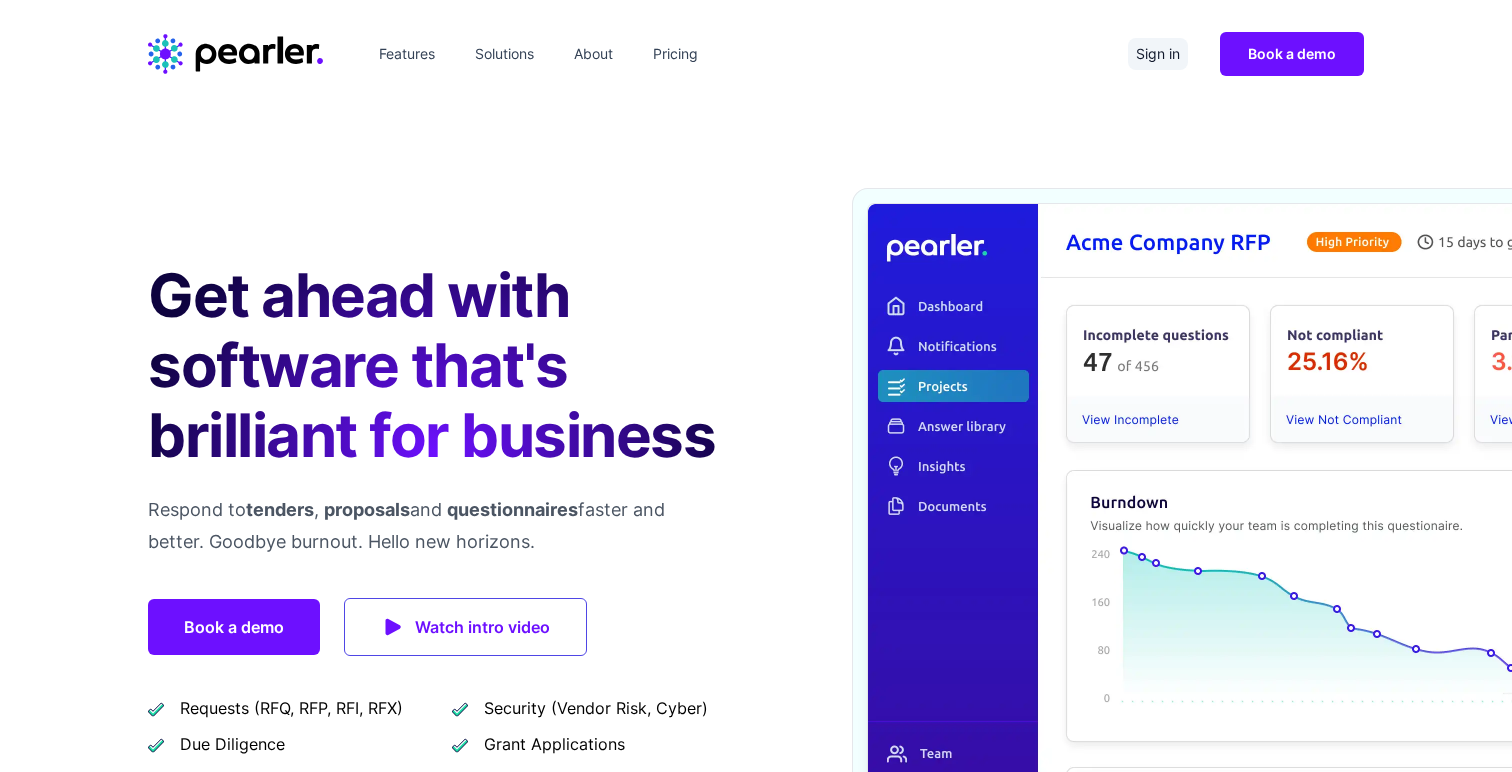 click on "Sign in" at bounding box center (1158, 54) 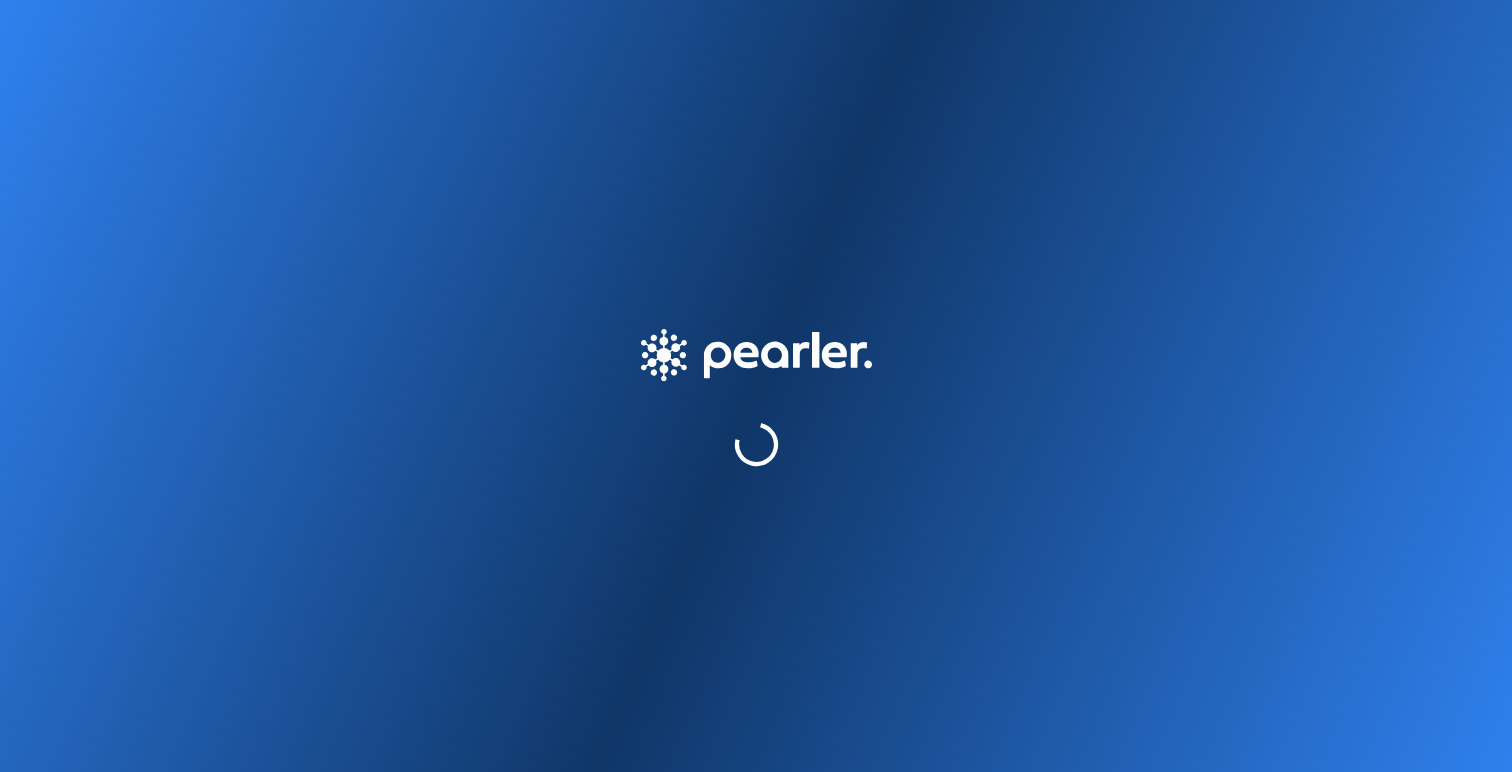 scroll, scrollTop: 0, scrollLeft: 0, axis: both 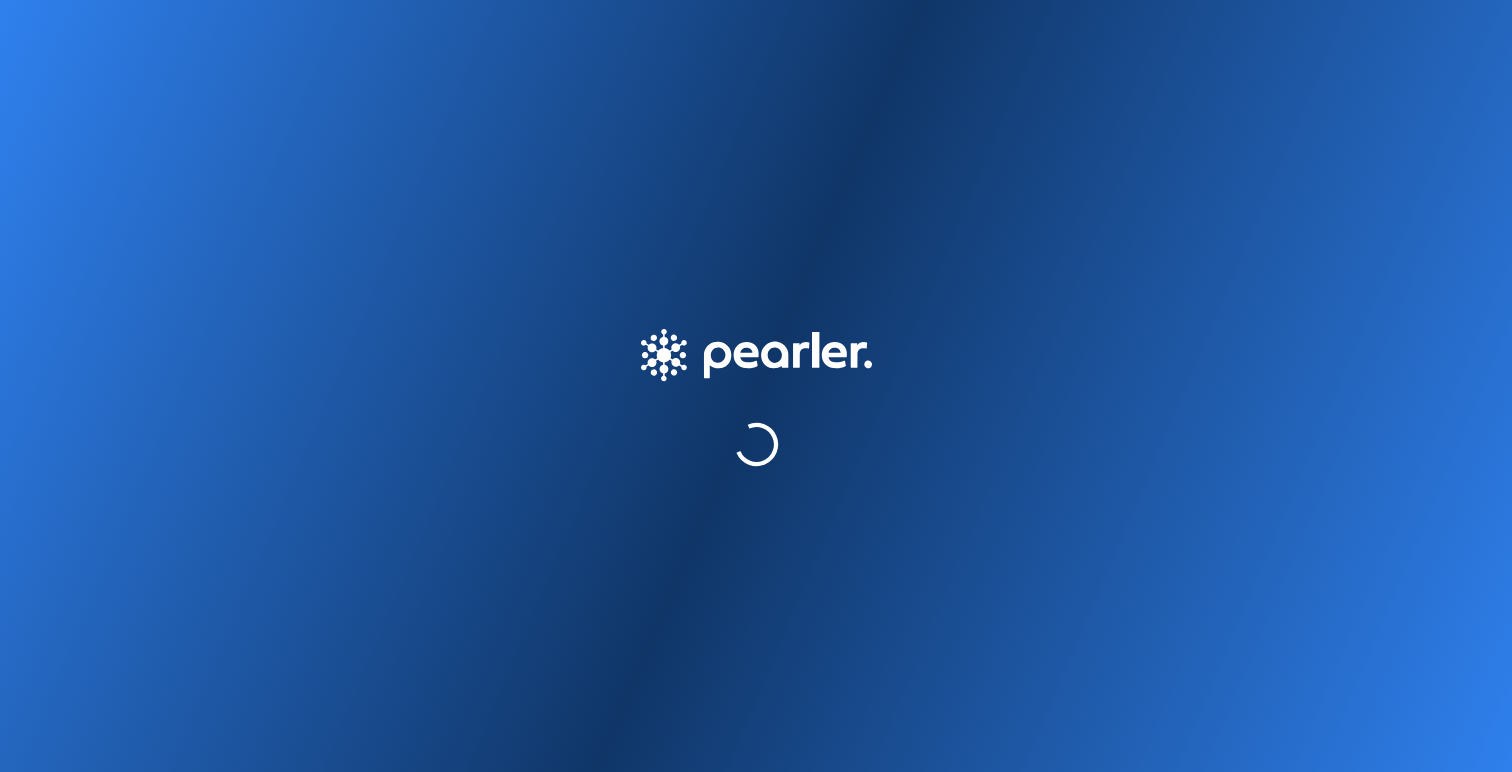click at bounding box center [756, 386] 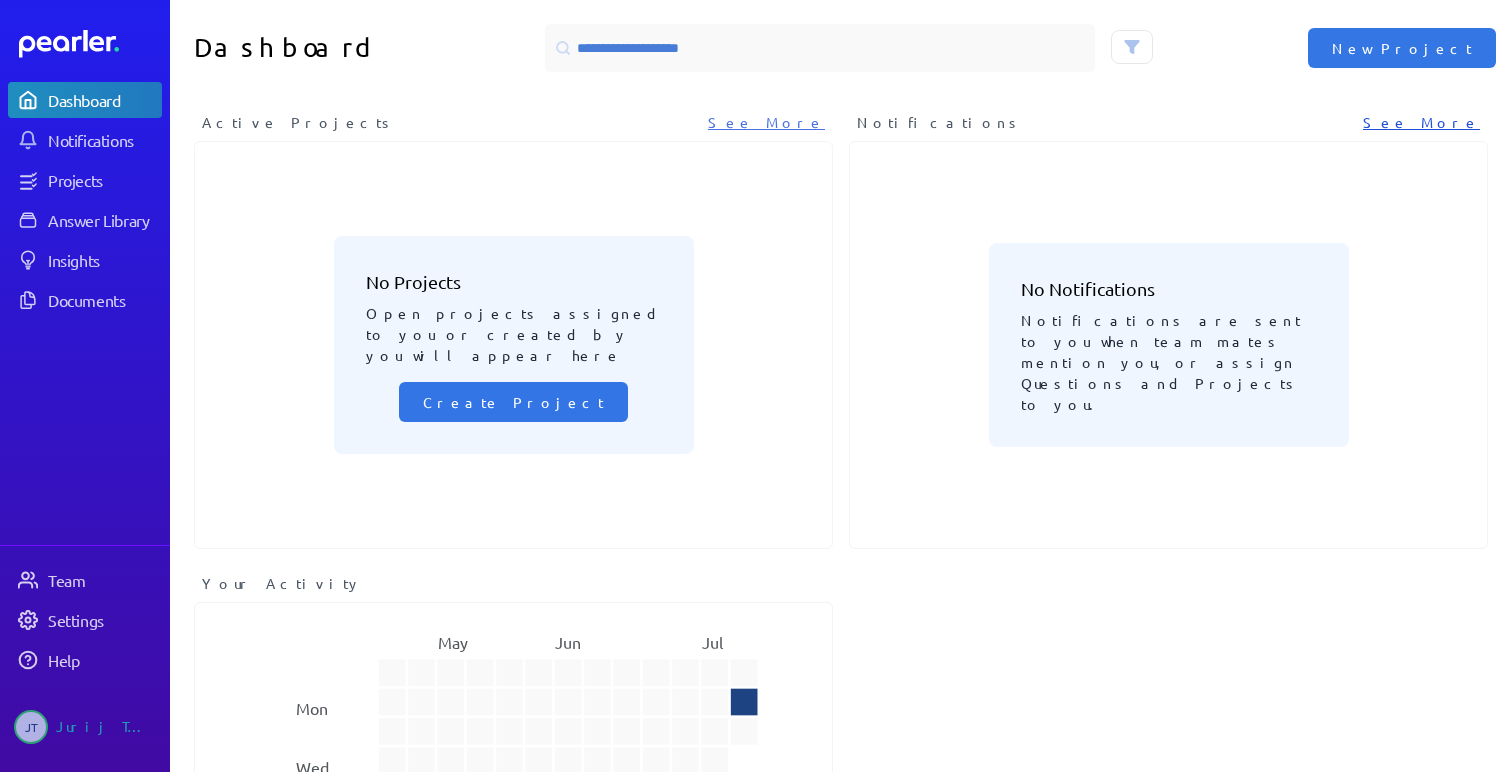 click on "See More" at bounding box center (1421, 122) 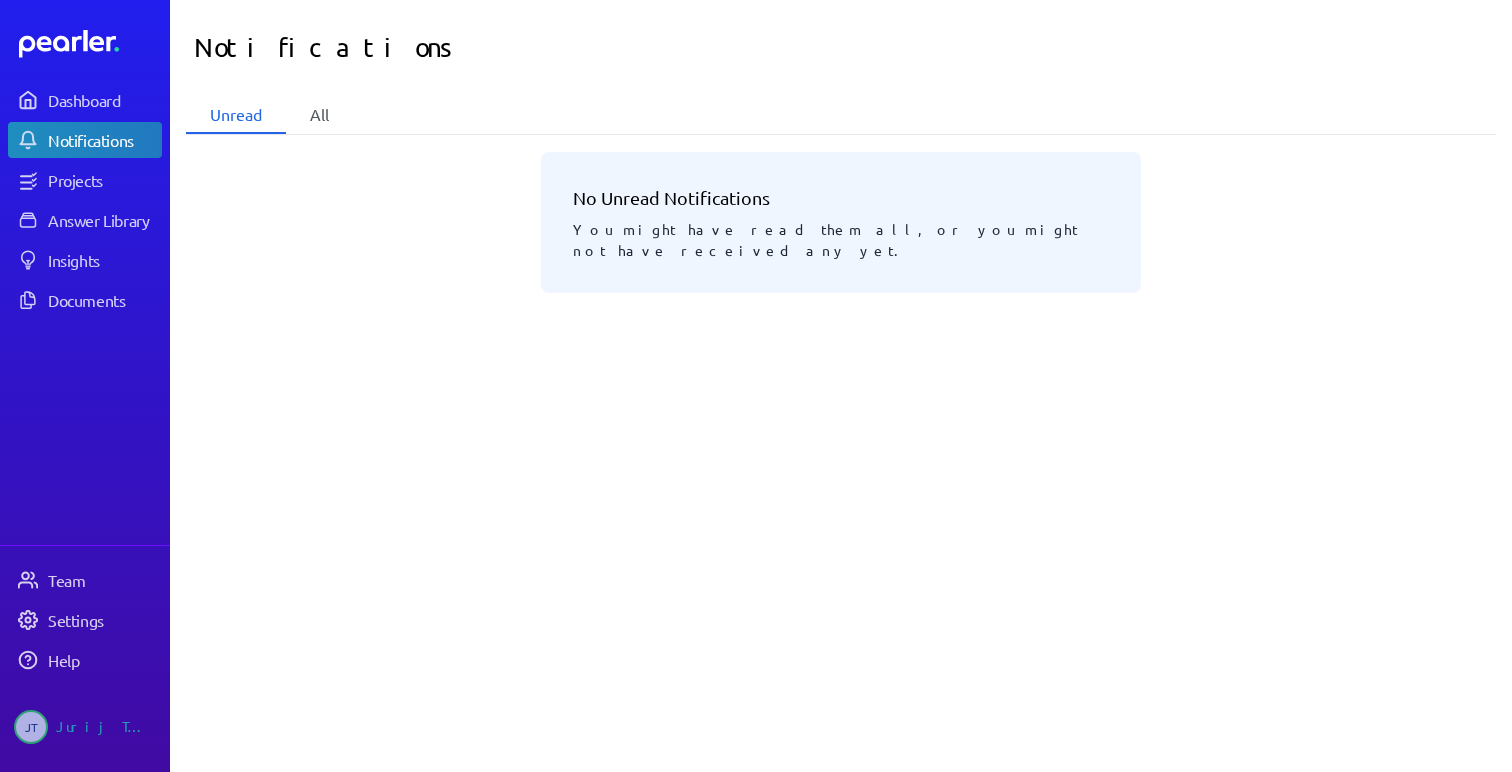 click on "All" at bounding box center [319, 115] 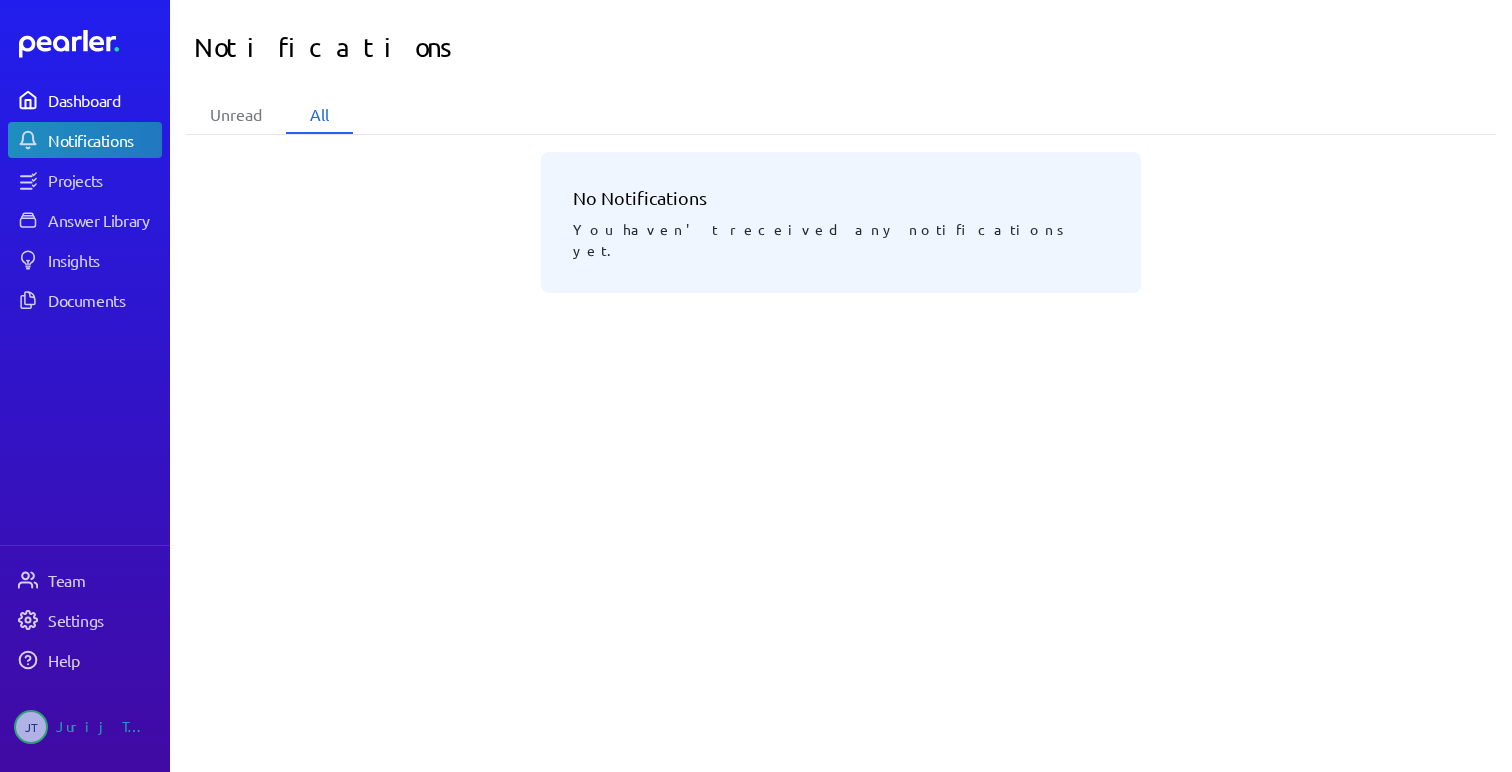 click on "Dashboard" at bounding box center (85, 100) 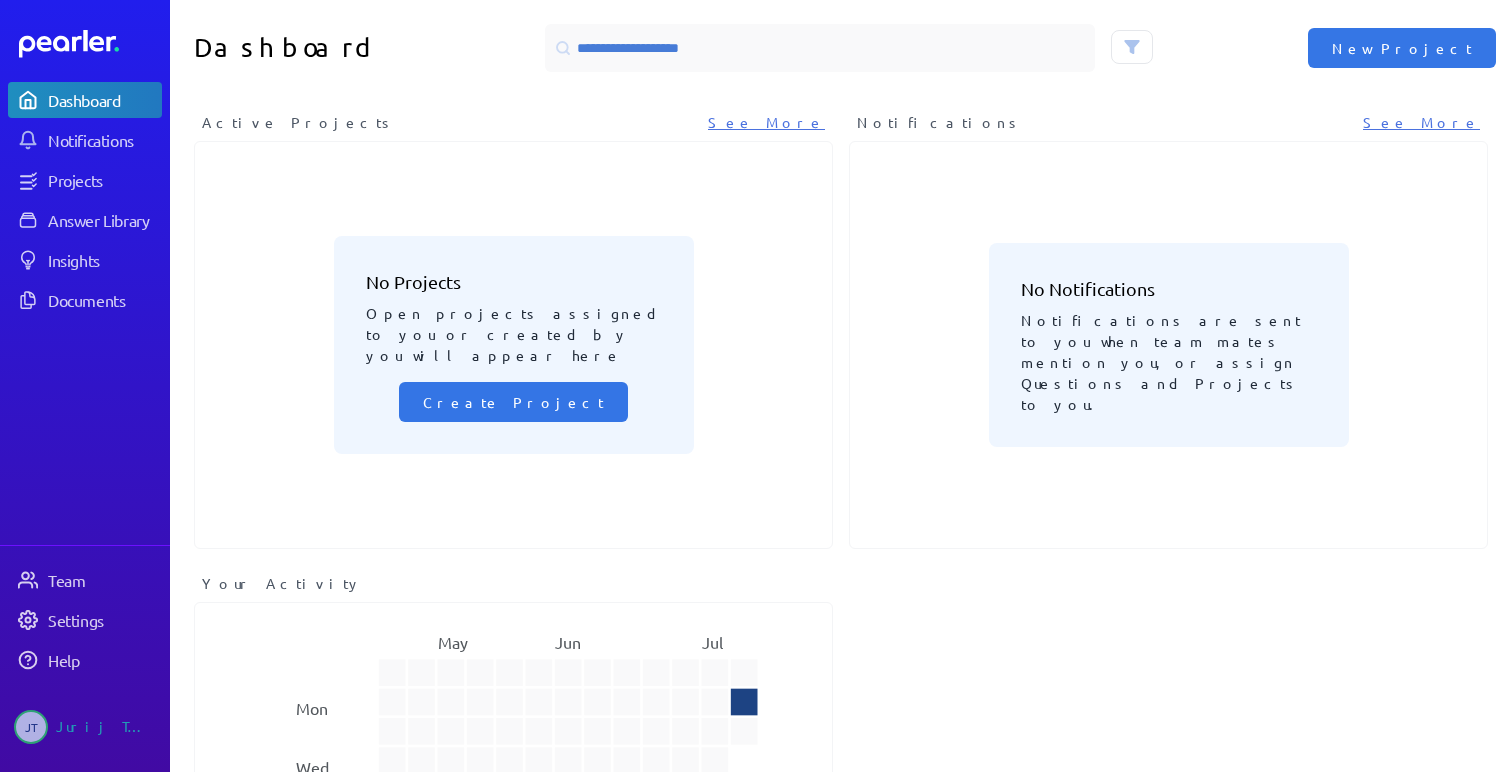 click on "Notifications" at bounding box center (299, 122) 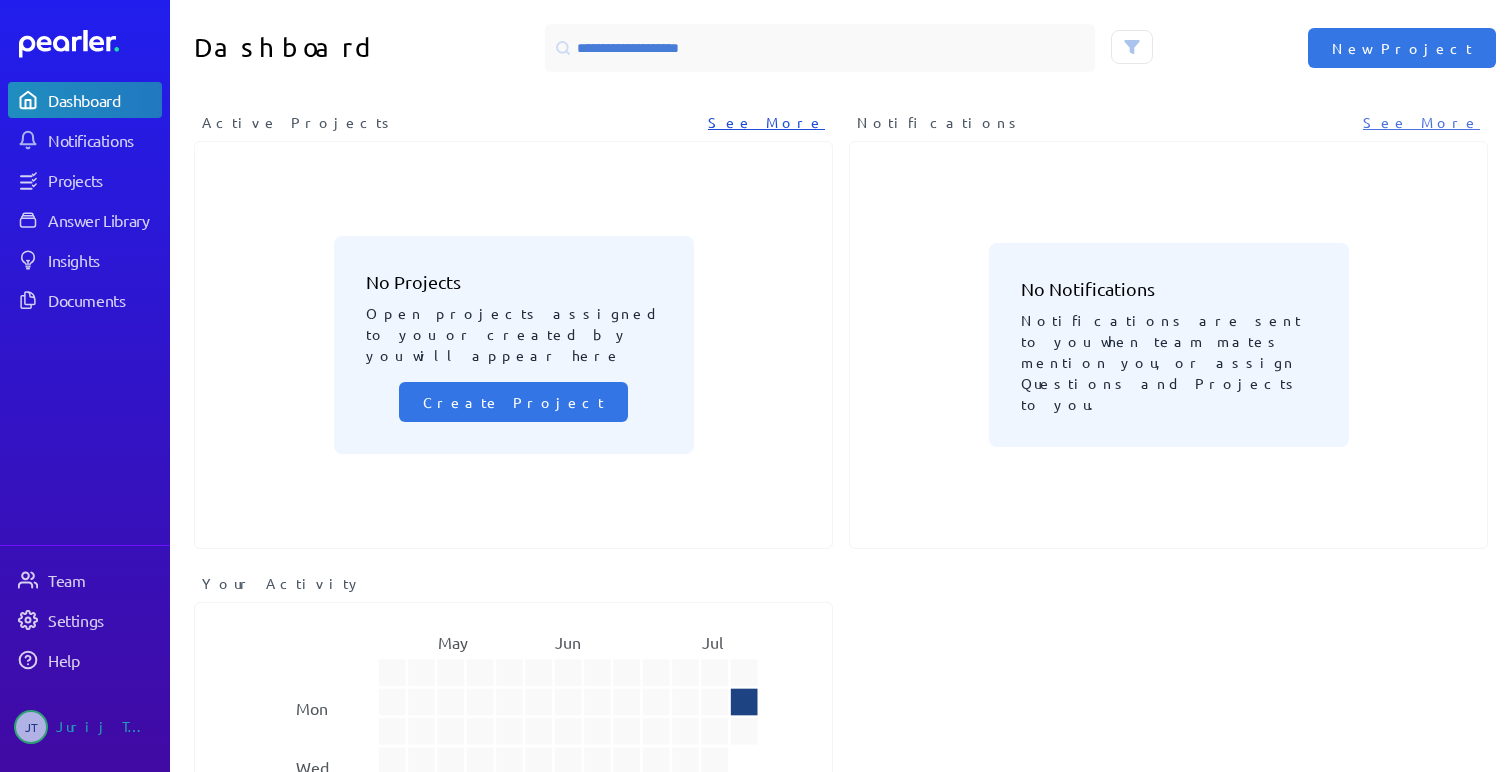 click on "See More" at bounding box center (766, 122) 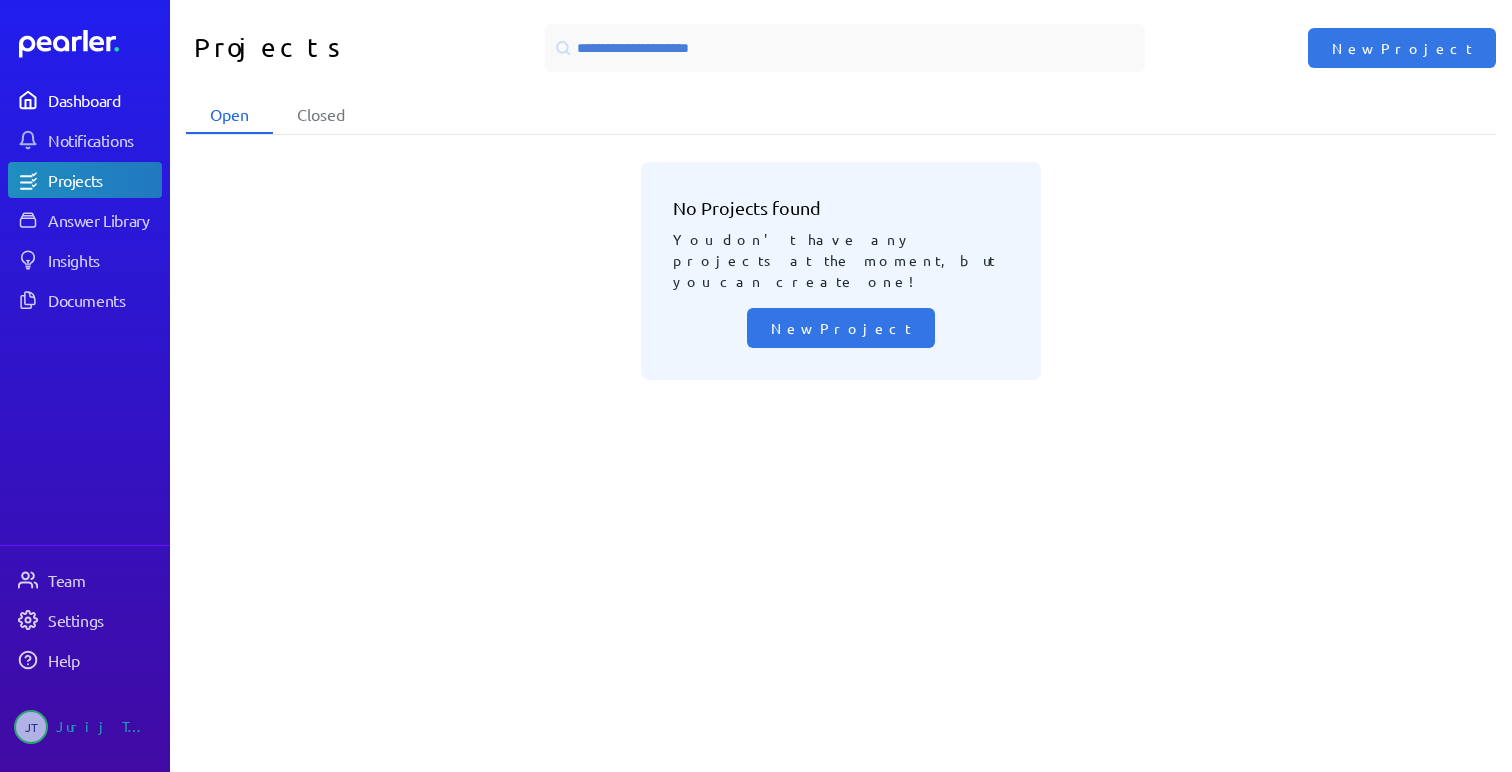 click on "Dashboard" at bounding box center (104, 100) 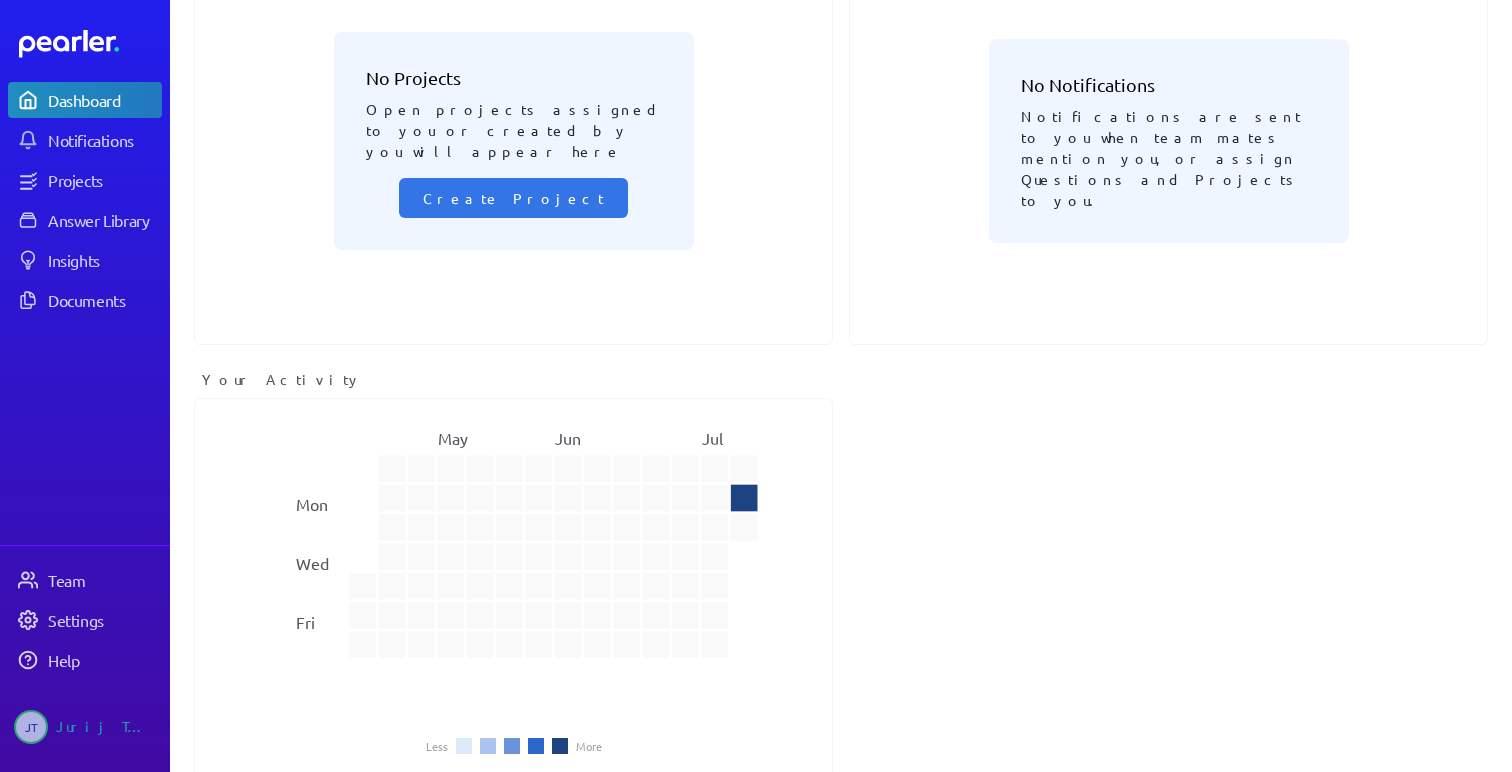 scroll, scrollTop: 246, scrollLeft: 0, axis: vertical 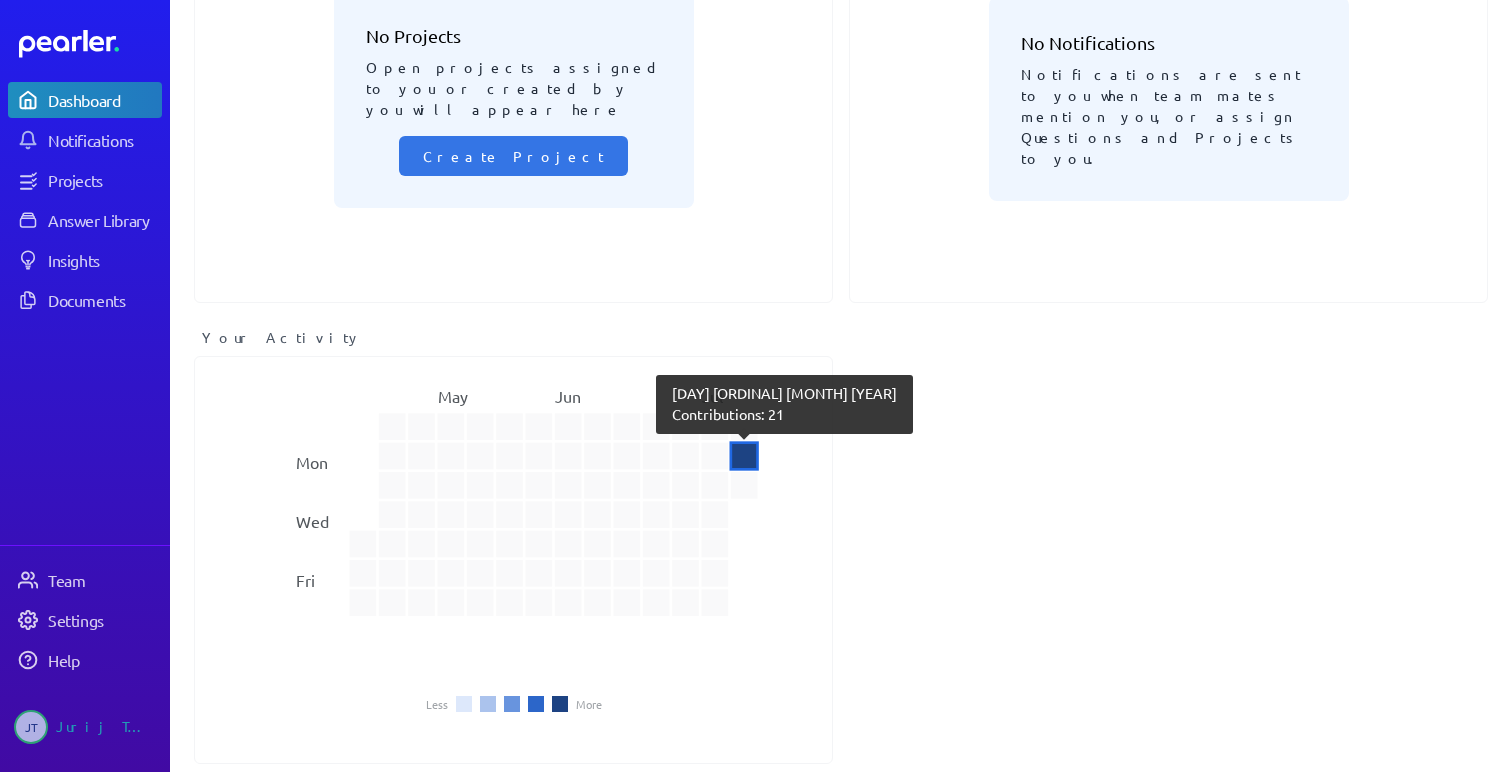 click at bounding box center (744, 456) 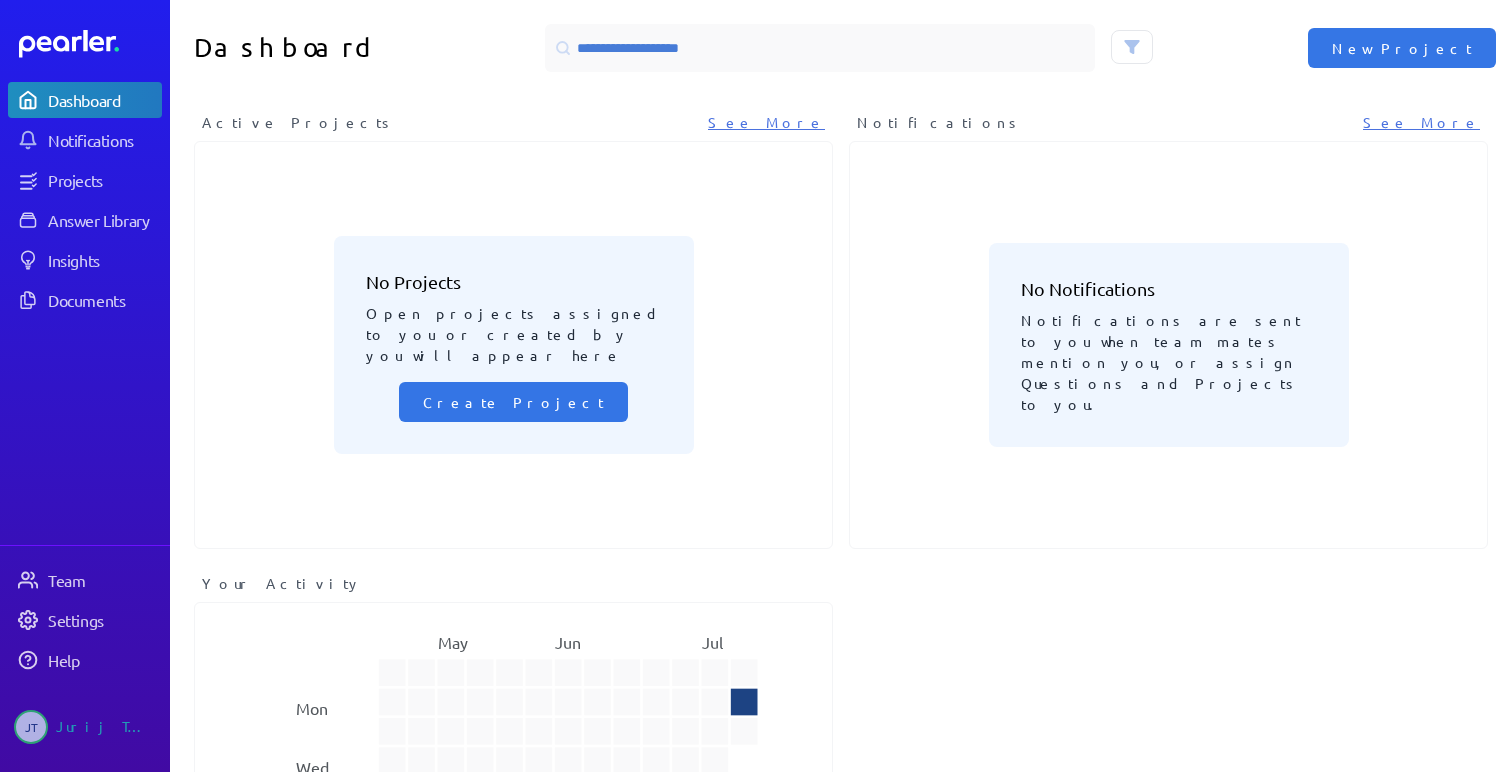 scroll, scrollTop: 0, scrollLeft: 0, axis: both 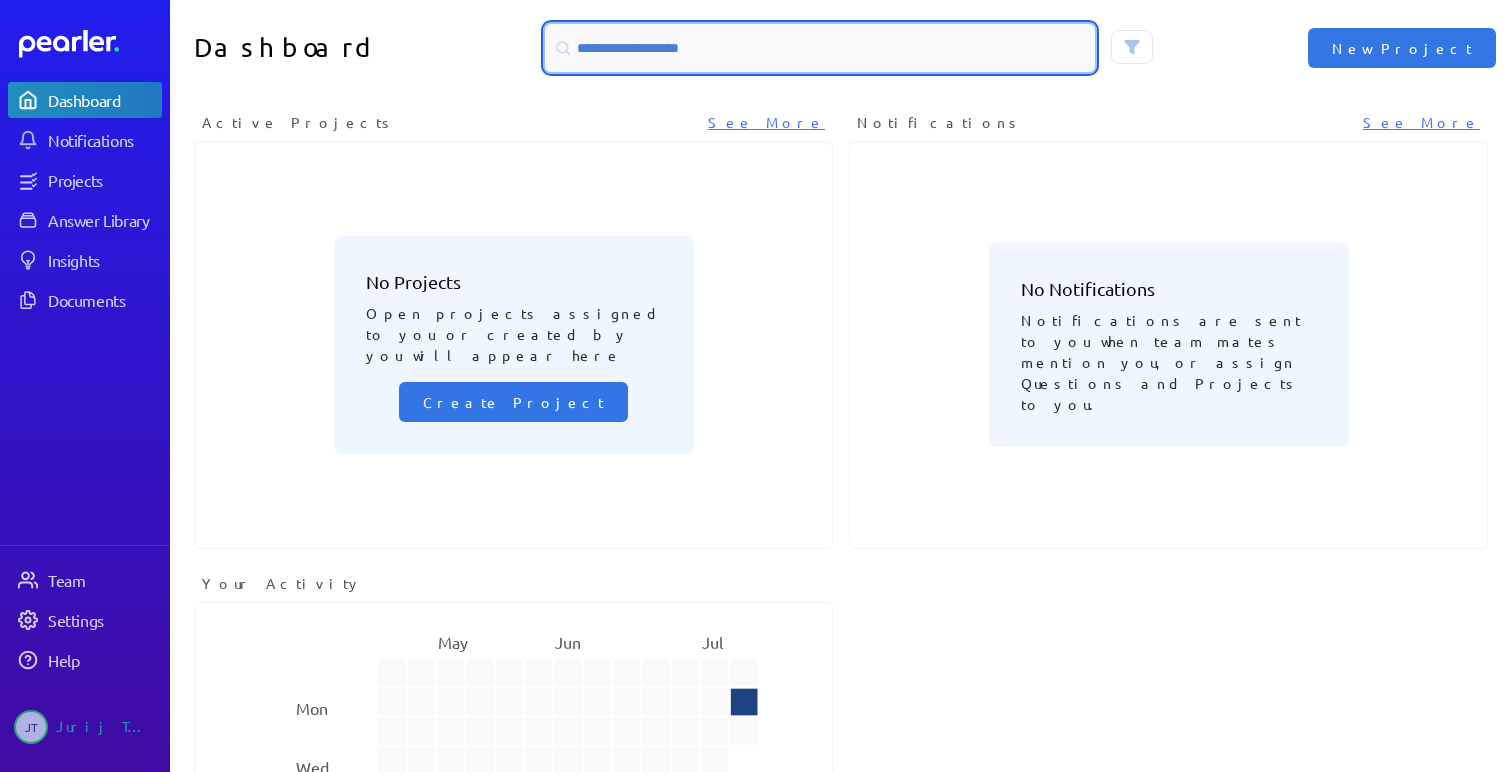 click at bounding box center (820, 48) 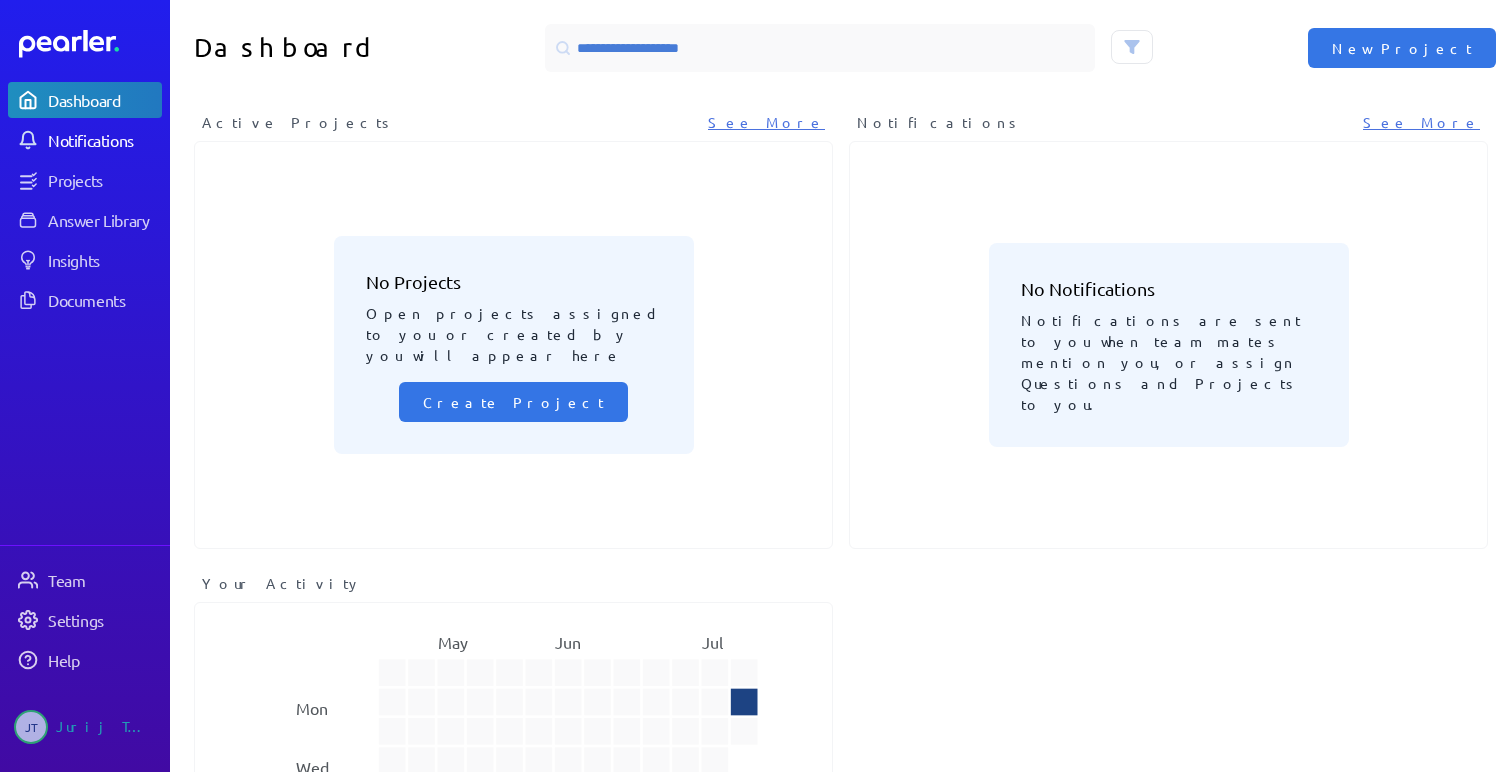 click on "Notifications" at bounding box center [85, 140] 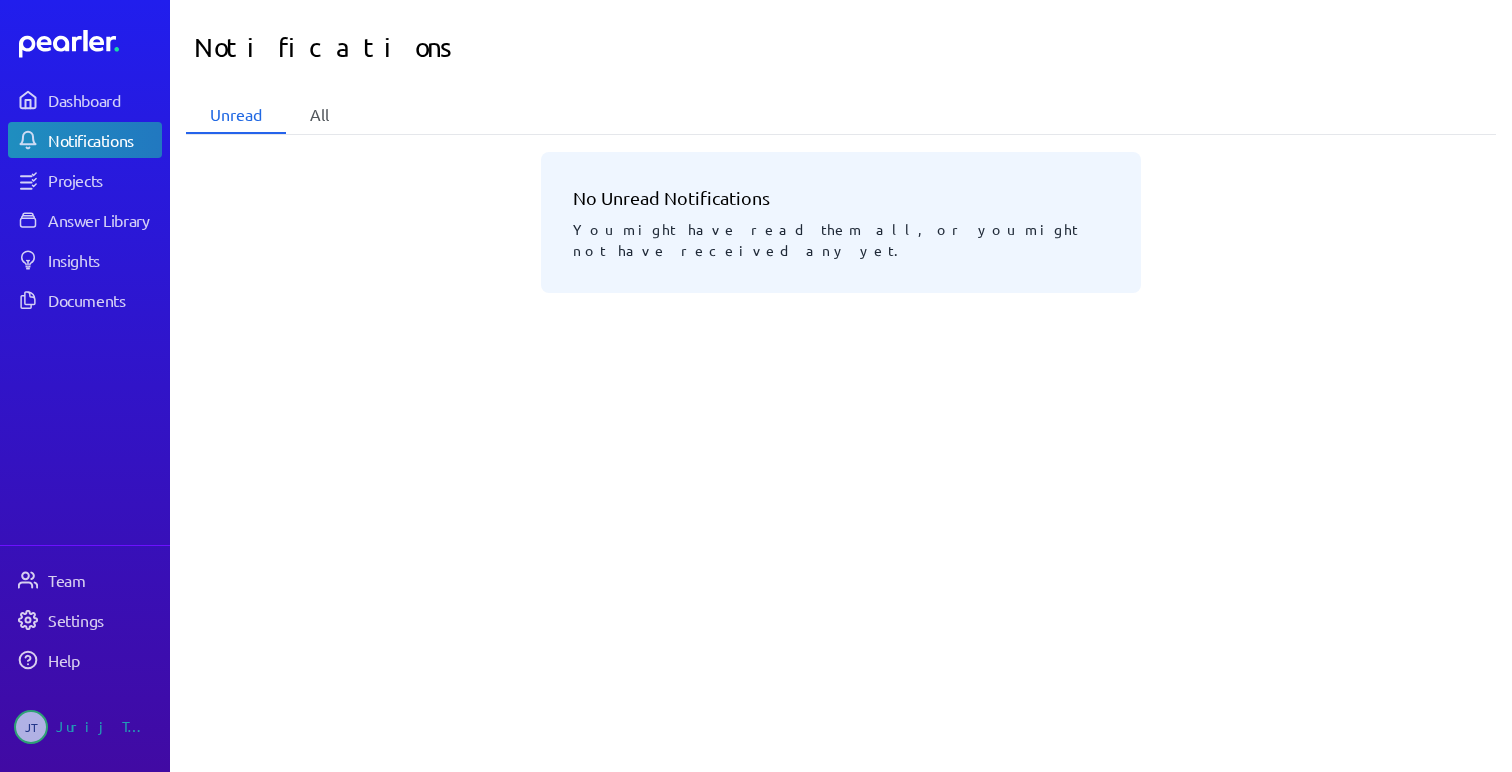 click on "All" at bounding box center (319, 115) 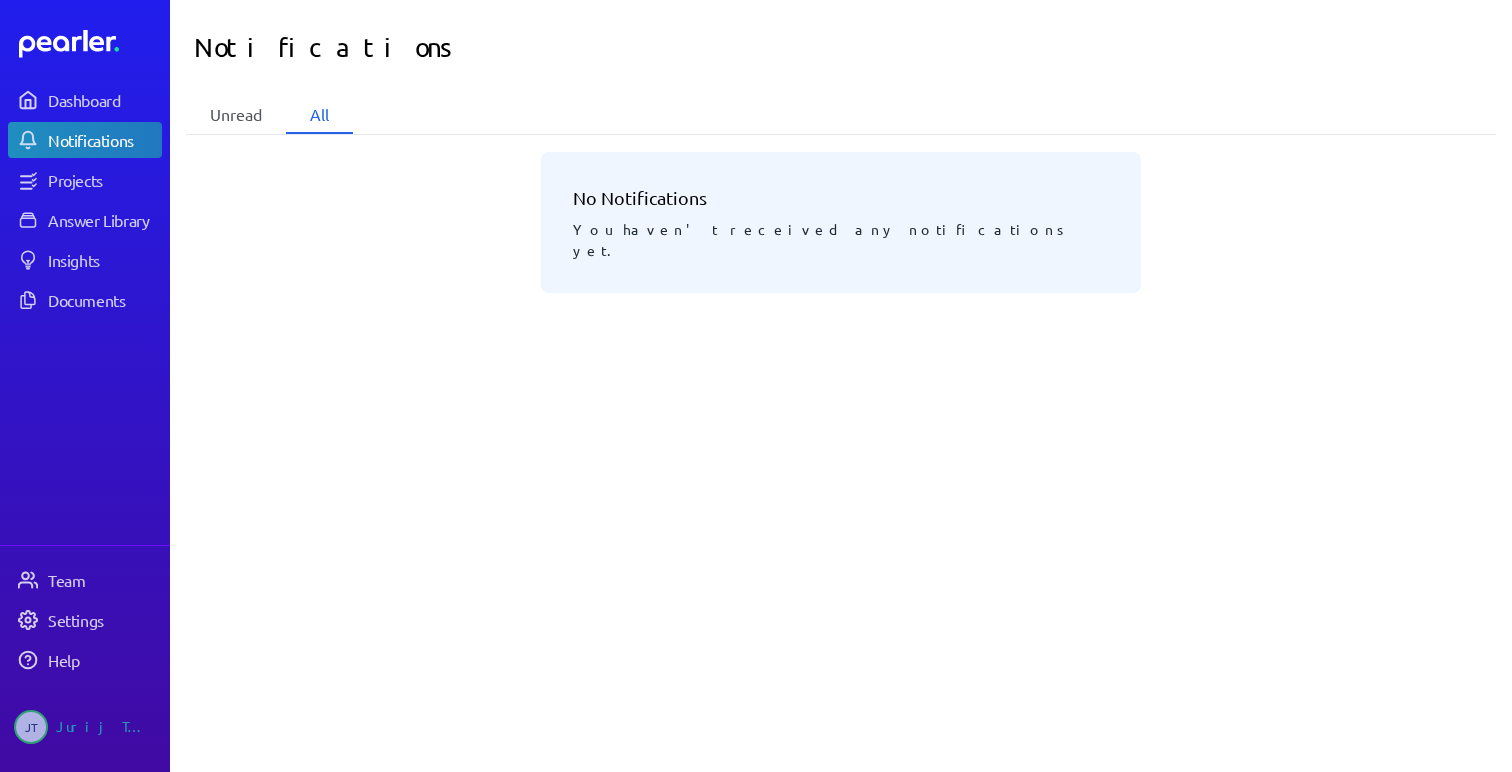 click on "Unread" at bounding box center (236, 115) 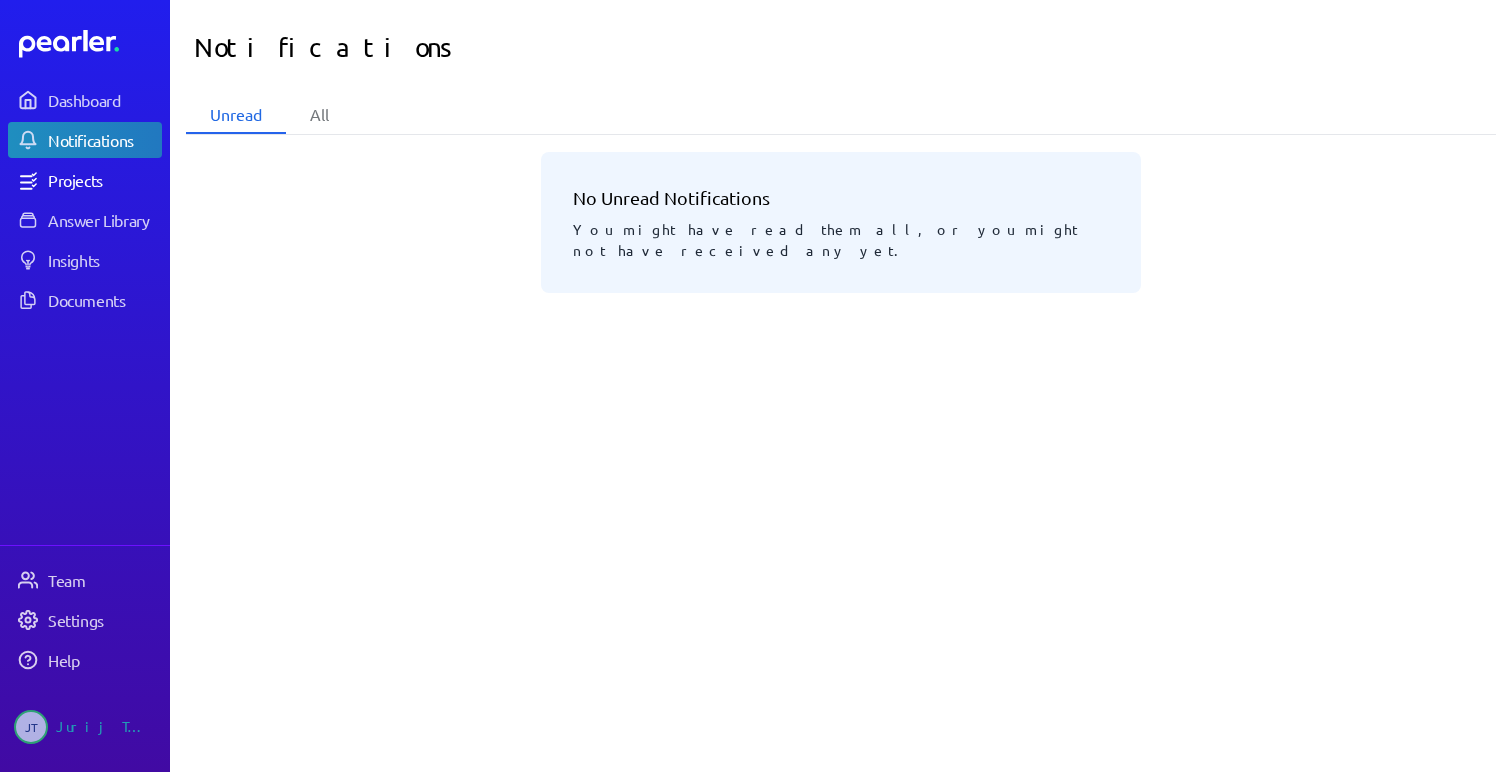 click on "Projects" at bounding box center [85, 180] 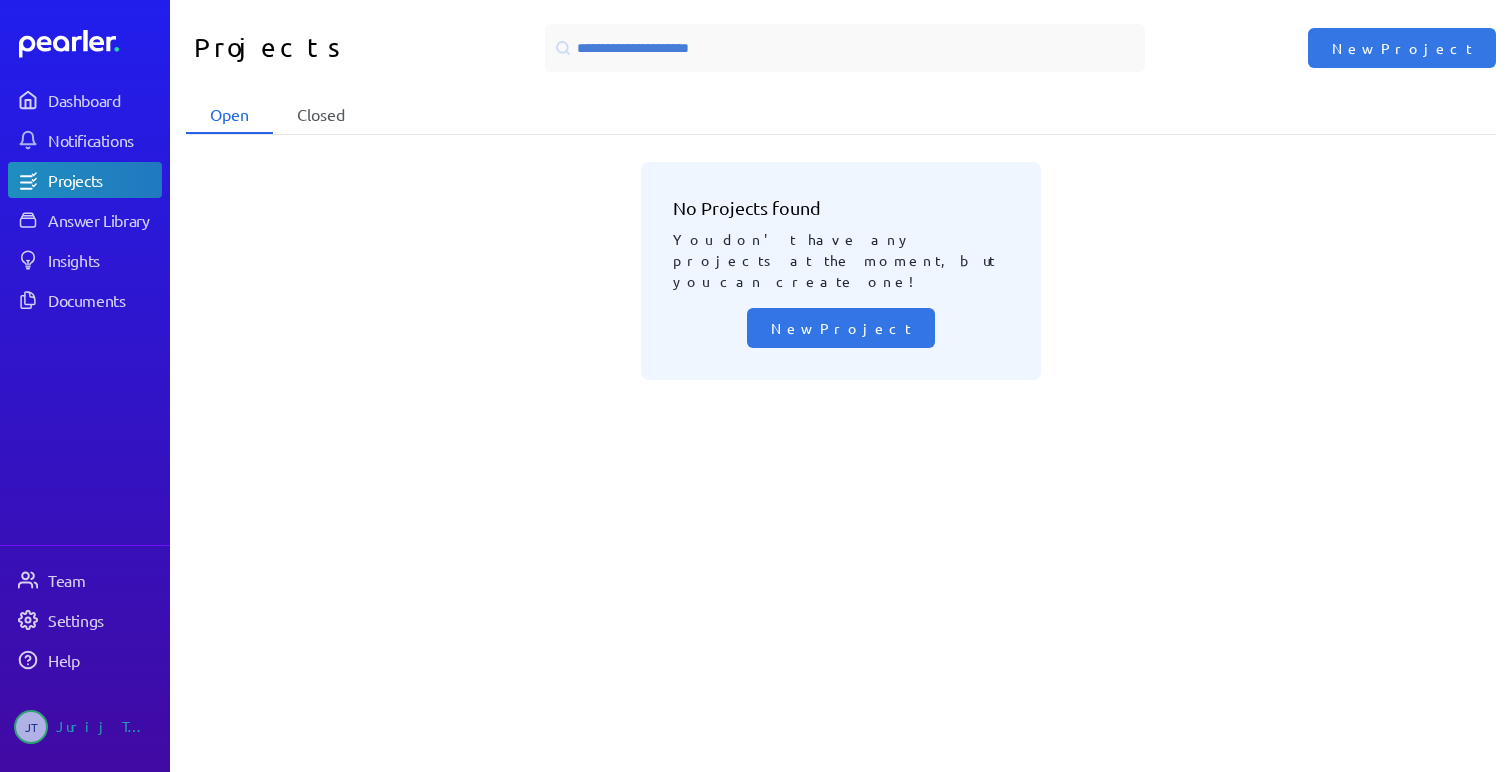 click on "Closed" at bounding box center (321, 115) 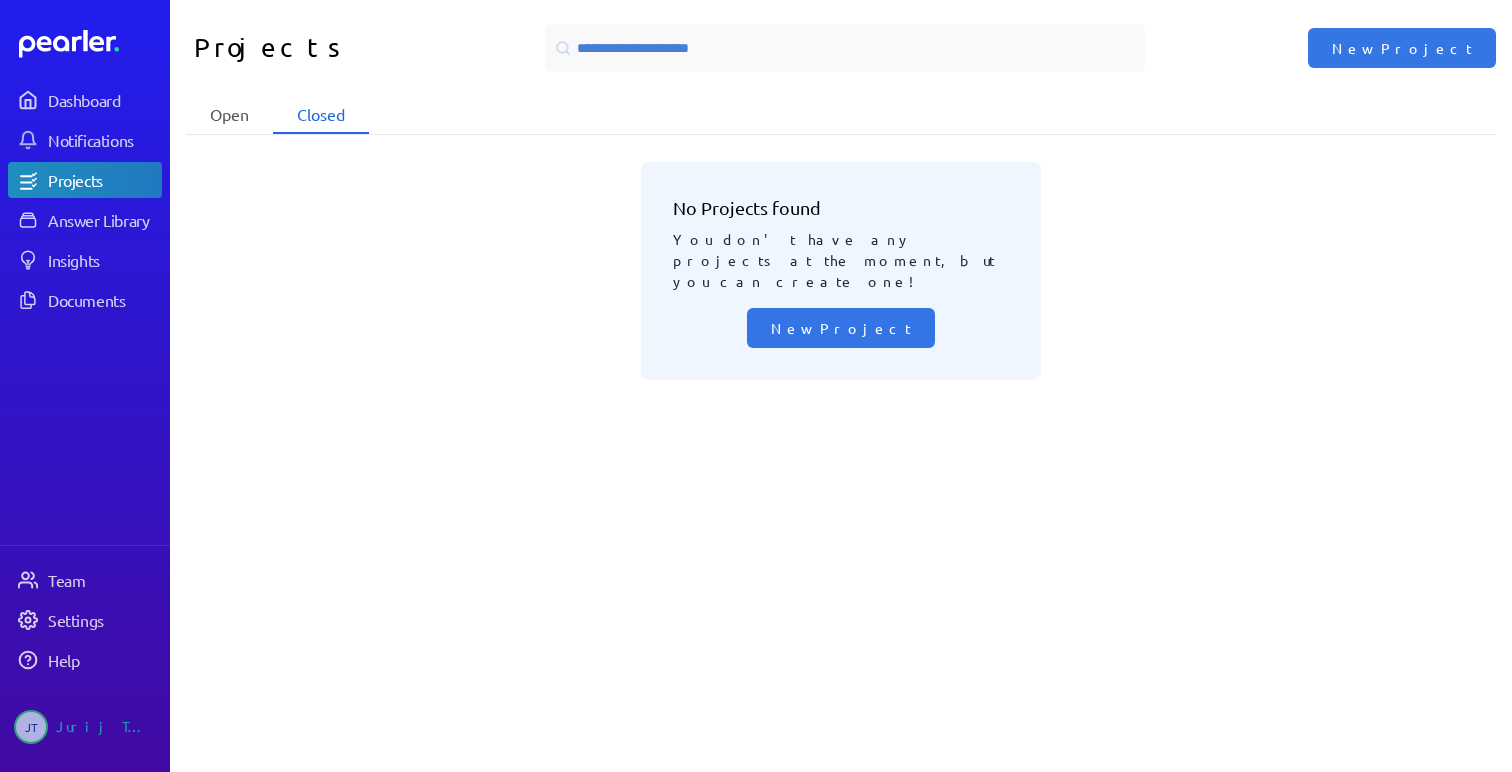 click on "Open" at bounding box center (229, 115) 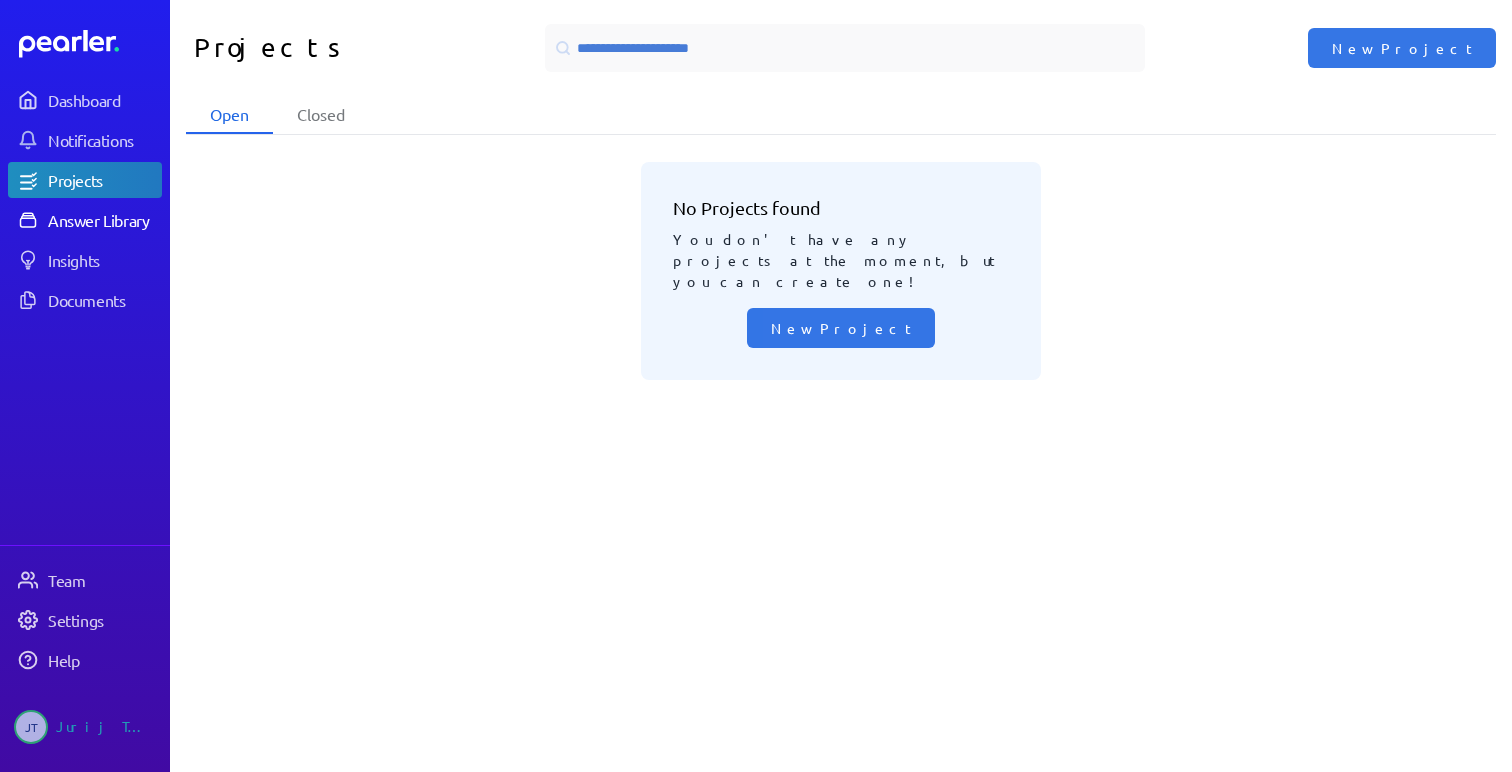 click on "Answer Library" at bounding box center (104, 220) 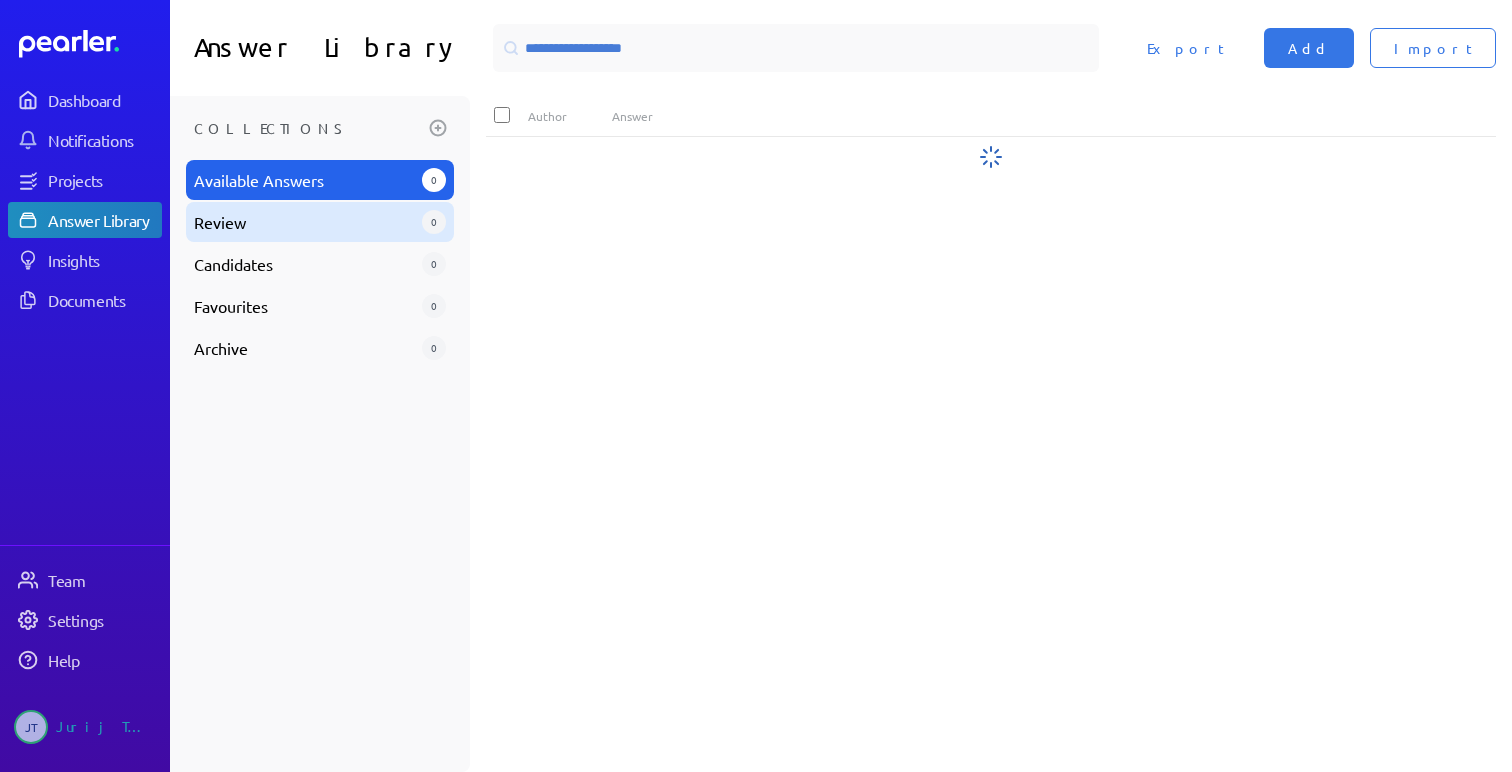 click on "Review" at bounding box center [304, 180] 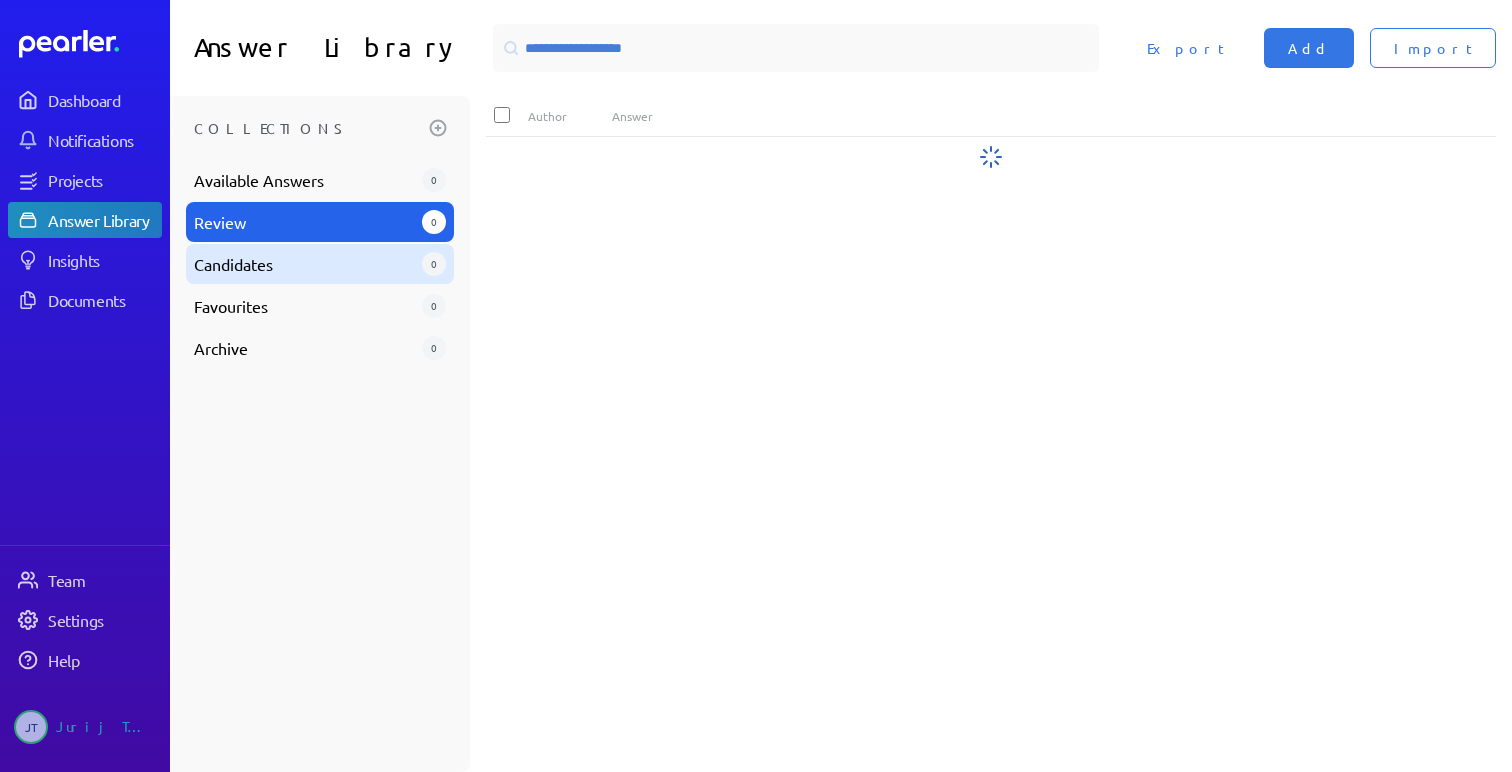 click on "Candidates 0" at bounding box center (320, 264) 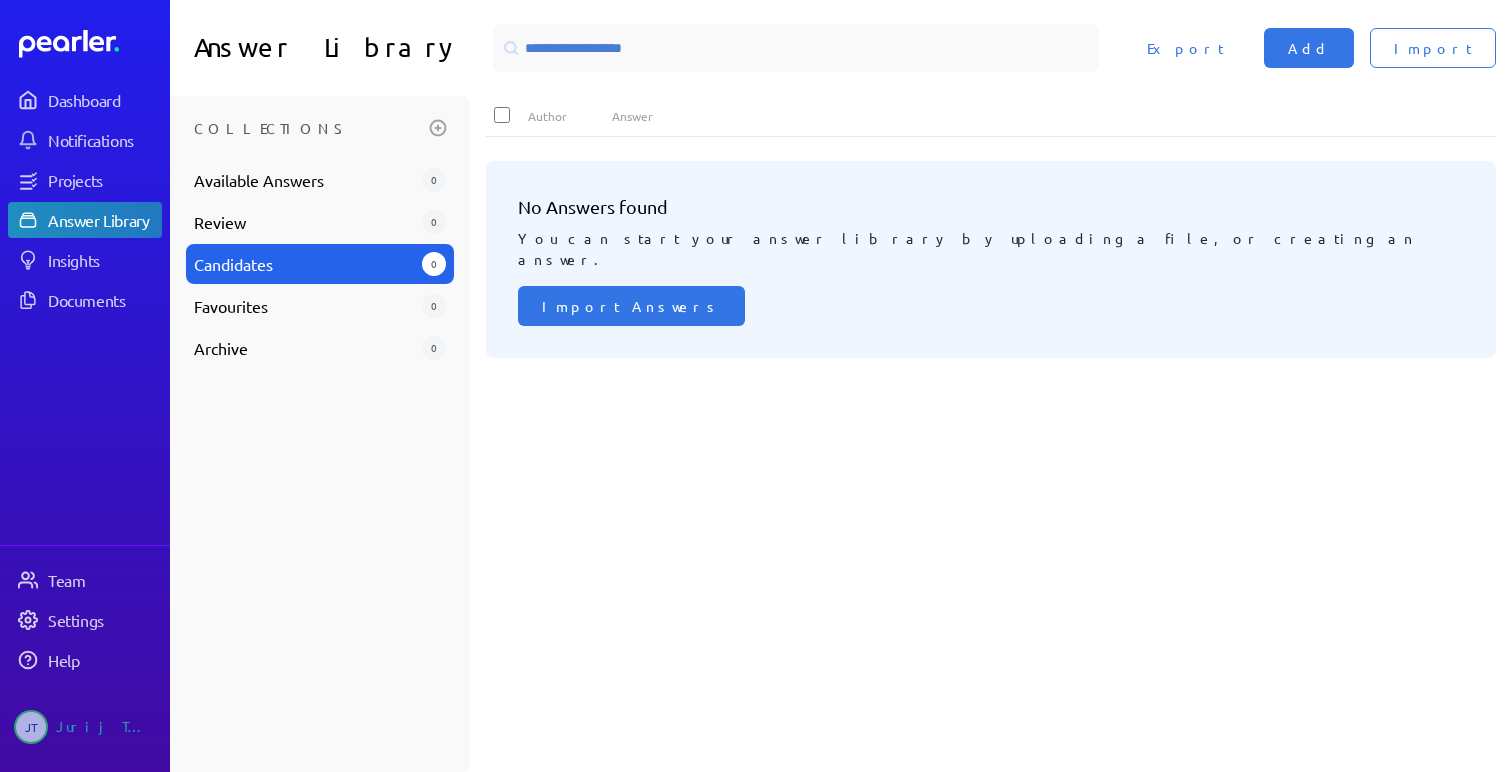 click on "Collections Available Answers 0 Review 0 Candidates 0 Favourites 0 Archive 0" at bounding box center [320, 434] 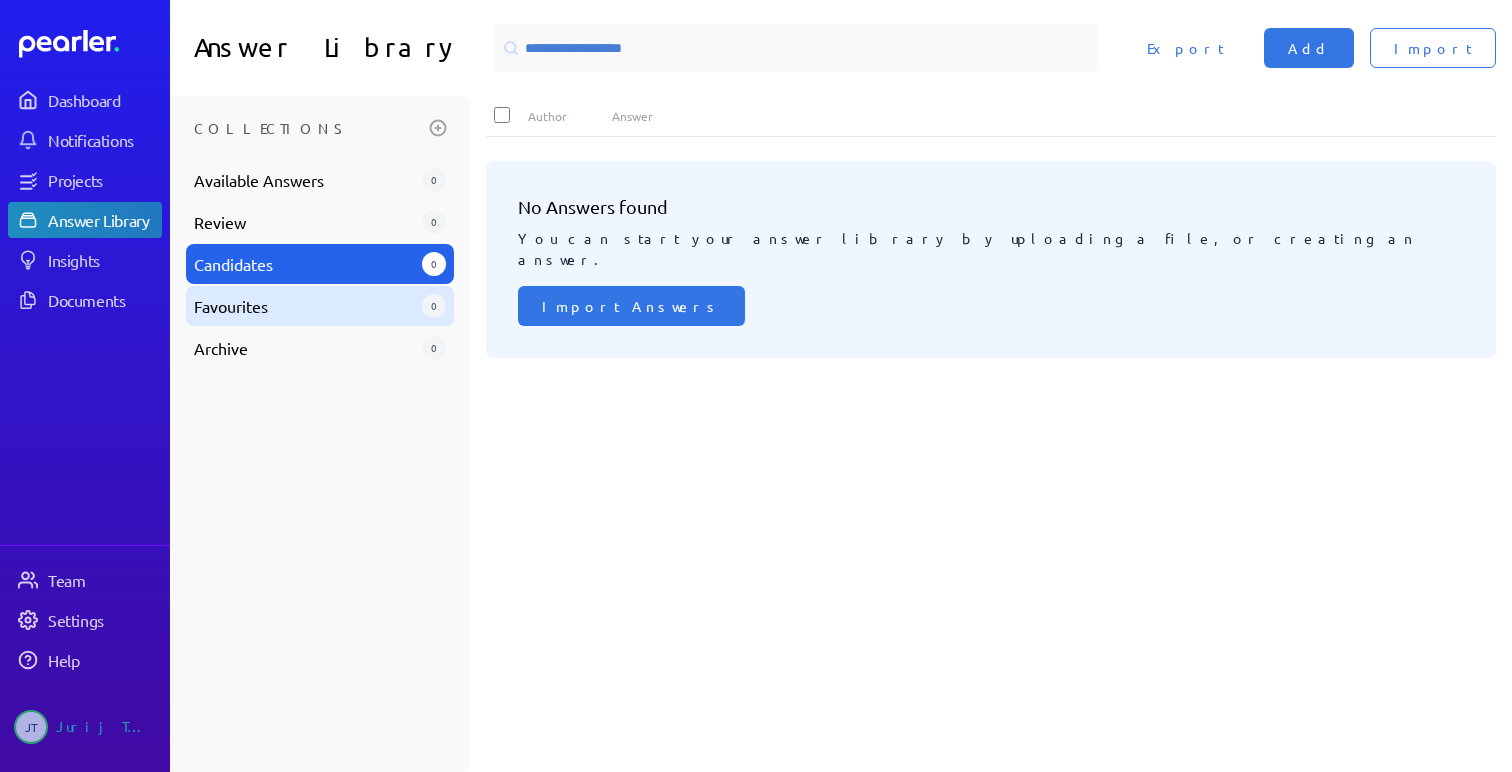 click on "Favourites" at bounding box center [304, 180] 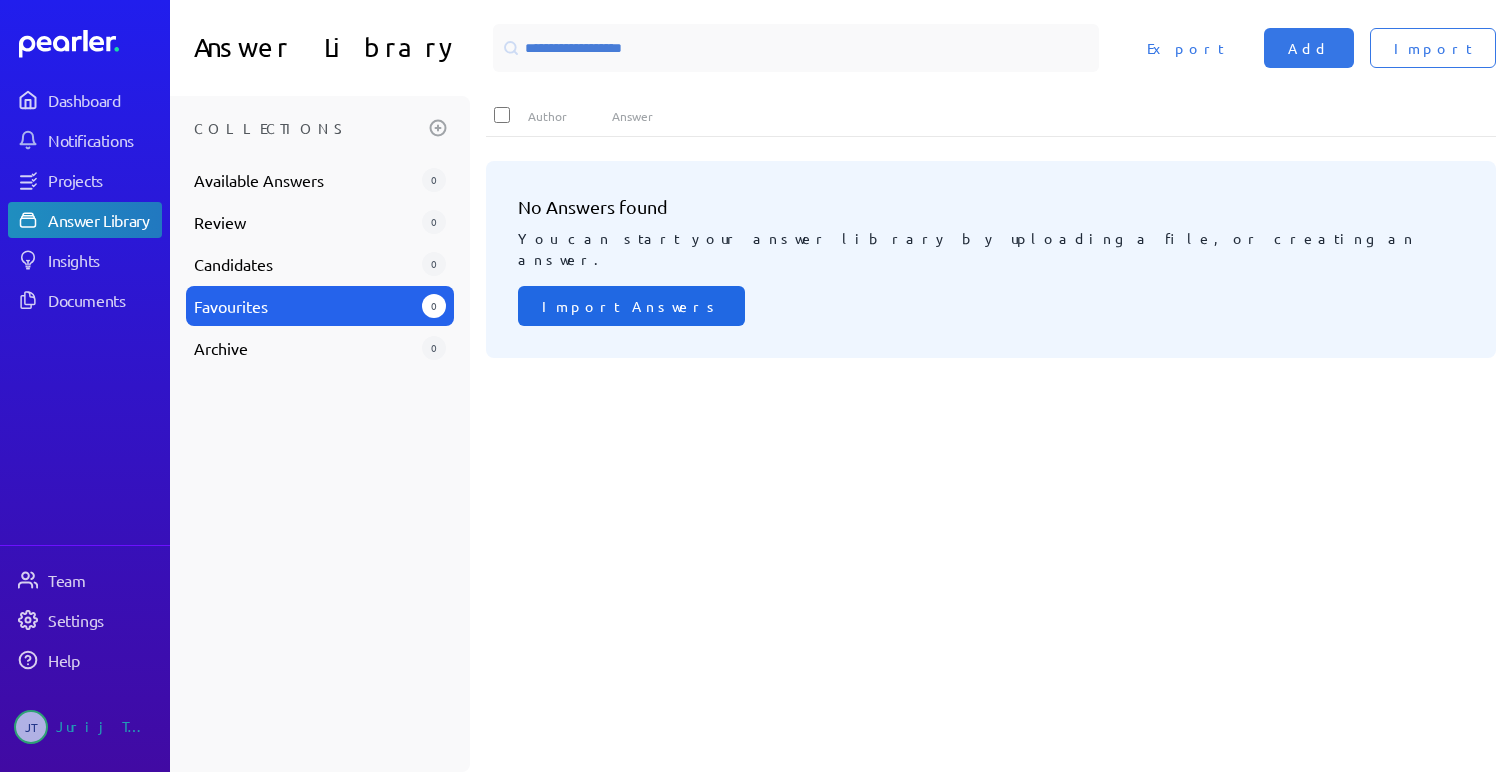 click on "Import Answers" at bounding box center [631, 306] 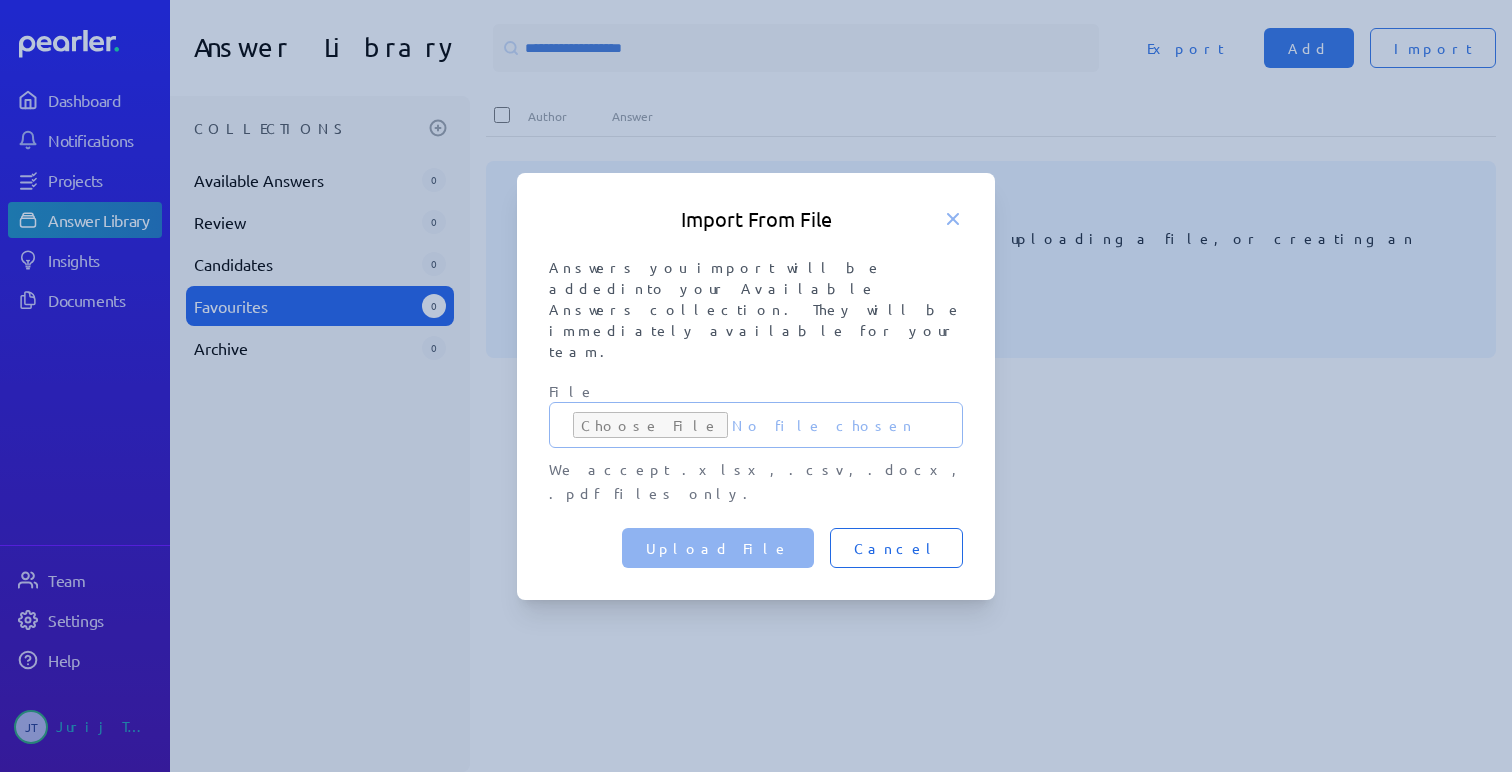 click on "Cancel" at bounding box center [896, 548] 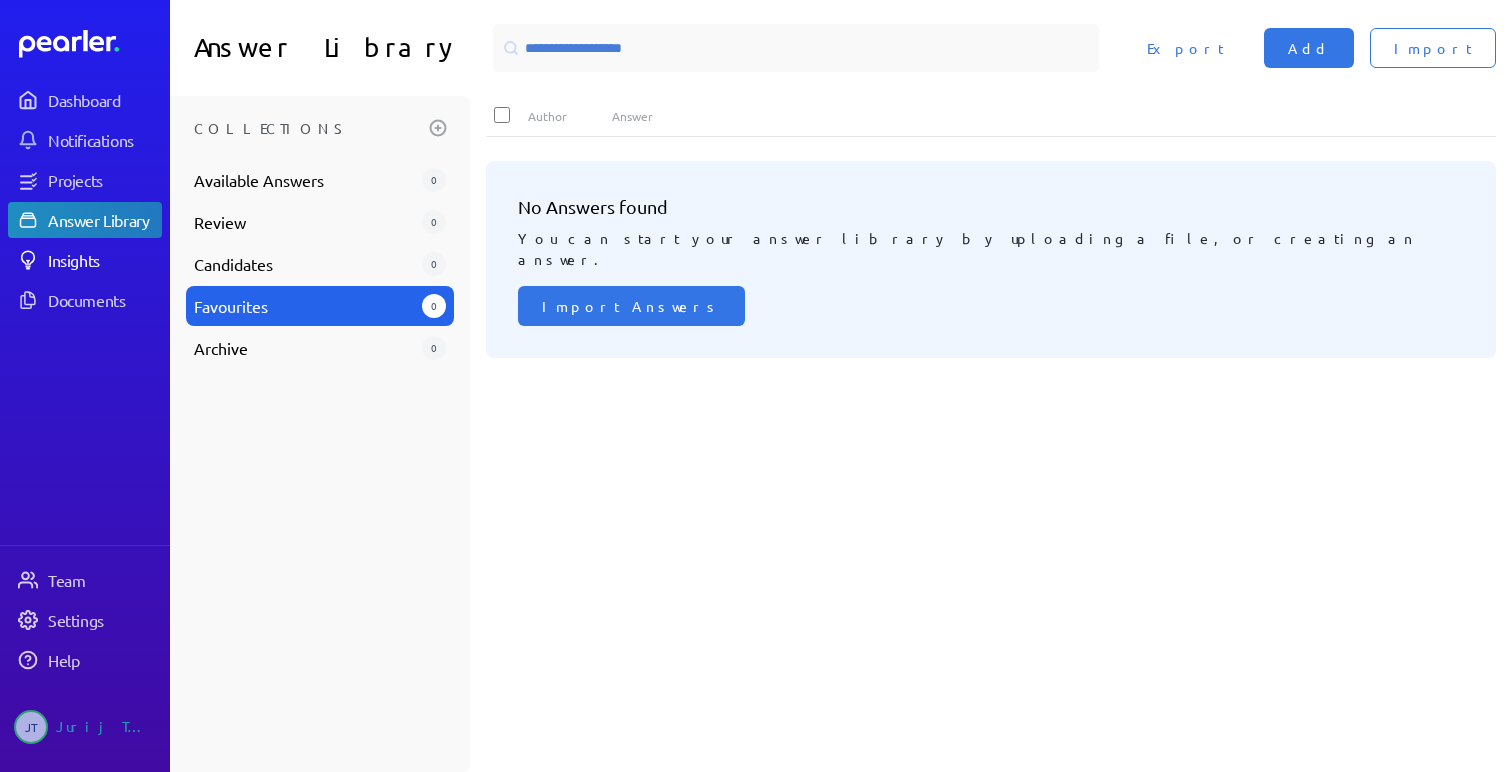 click on "Insights" at bounding box center [104, 260] 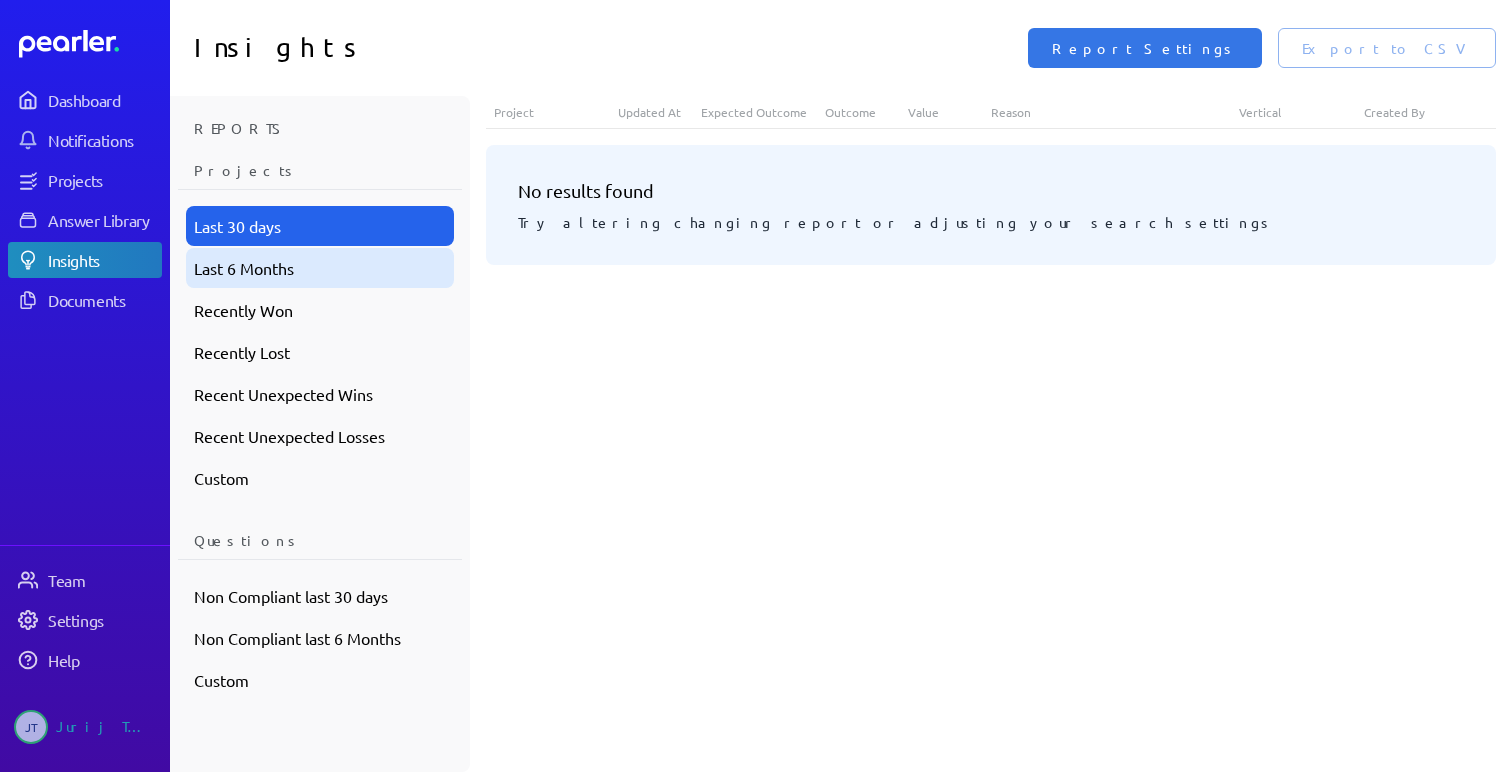 click on "Last 6 Months" at bounding box center (320, 268) 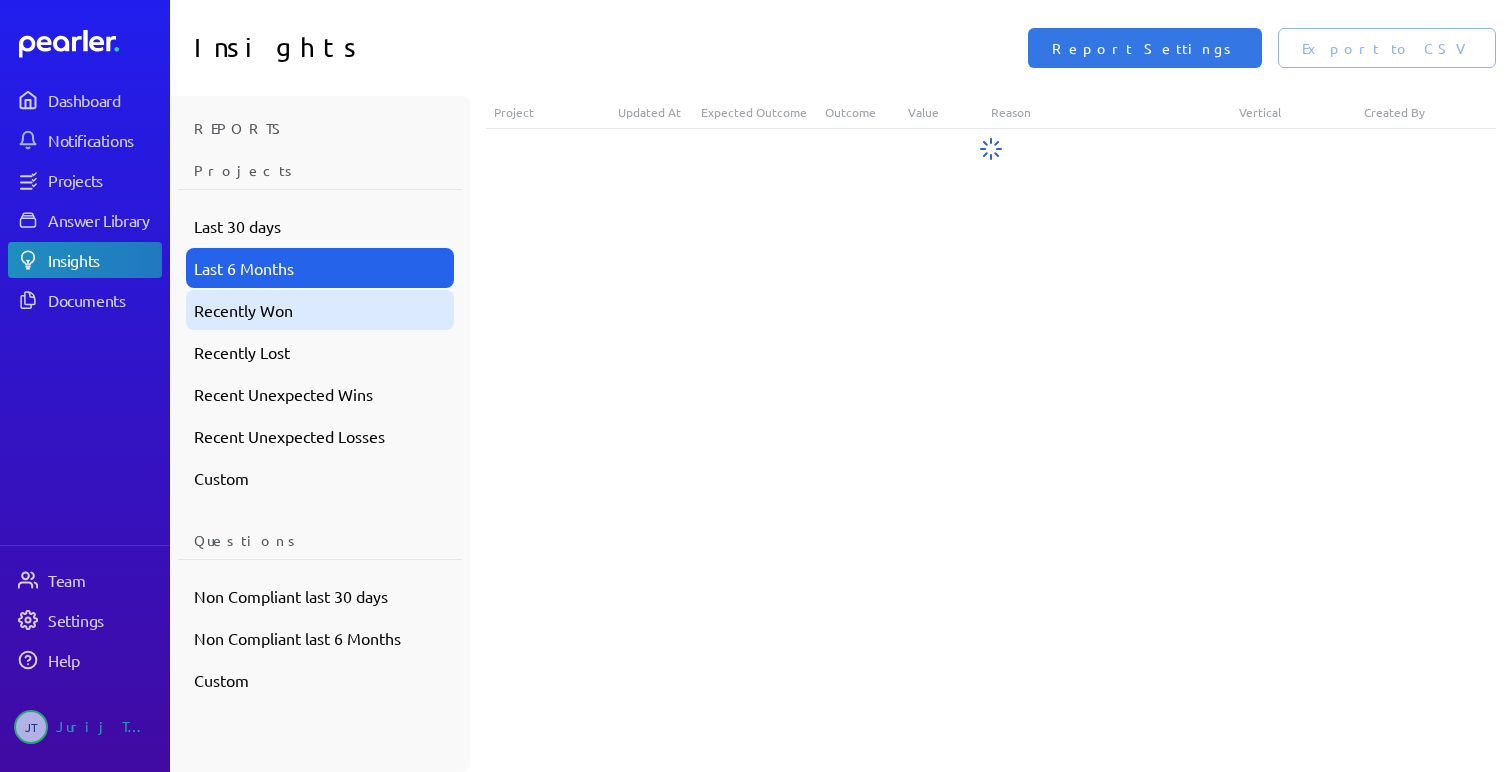 click on "Recently Won" at bounding box center [320, 310] 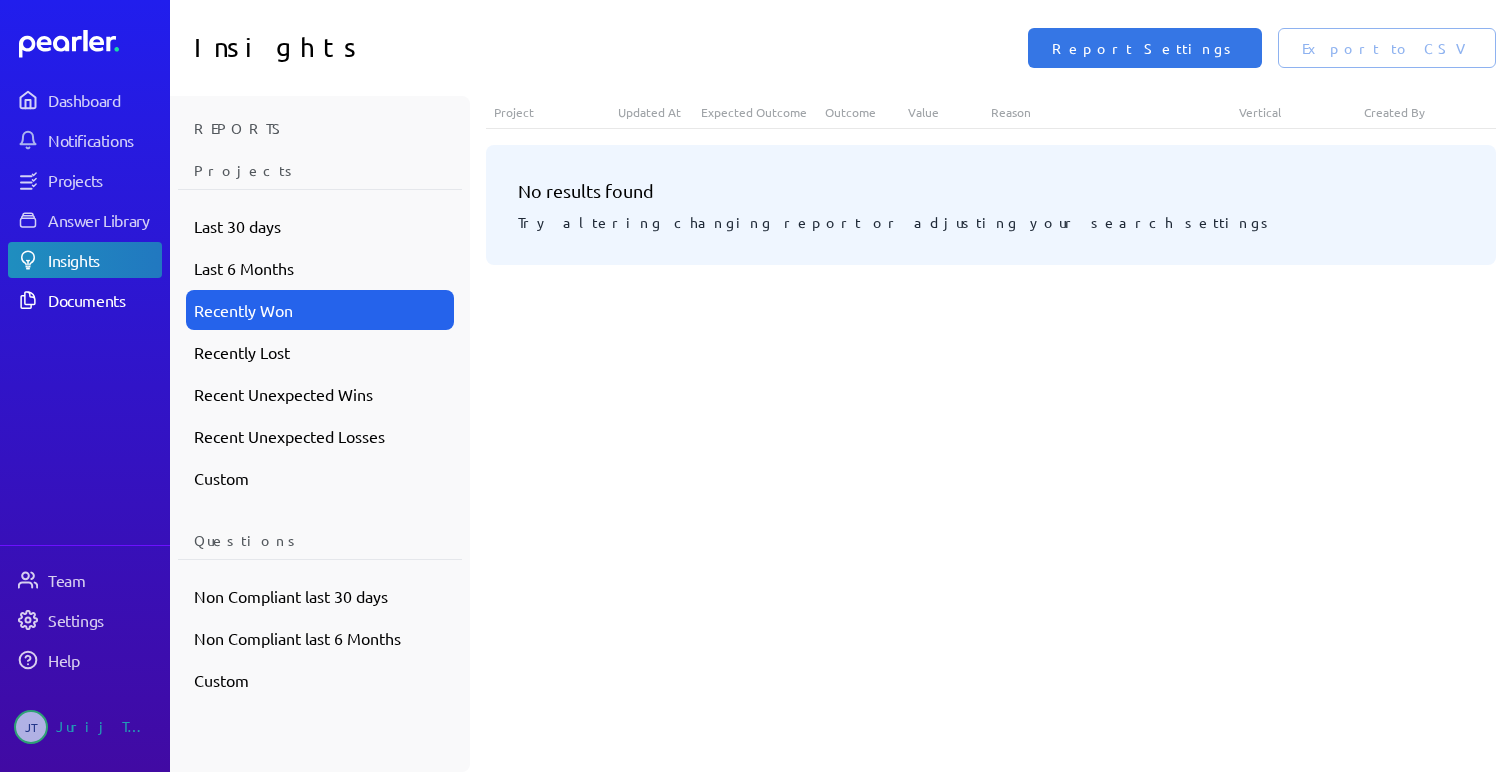 click on "Documents" at bounding box center (85, 300) 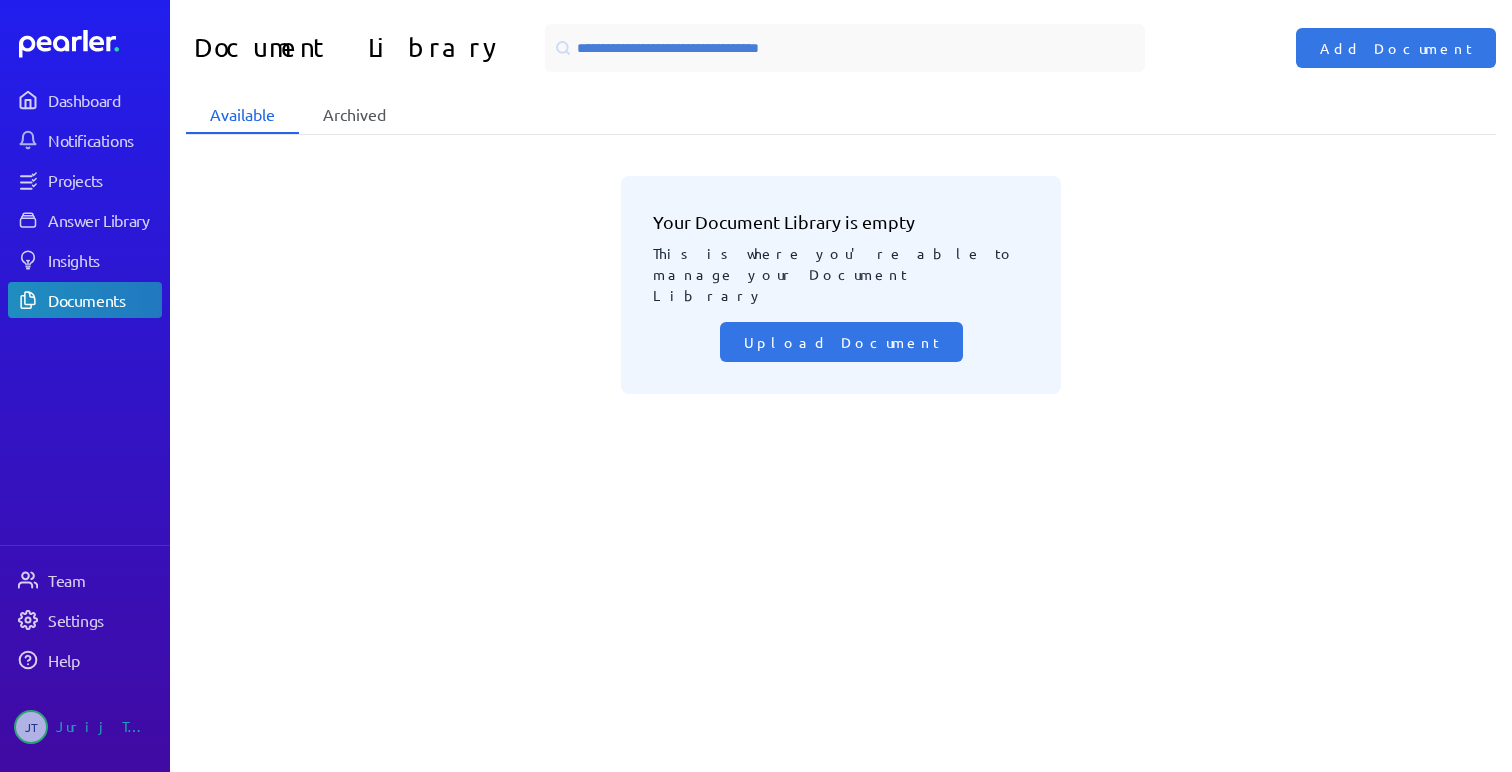 click on "Archived" at bounding box center [354, 115] 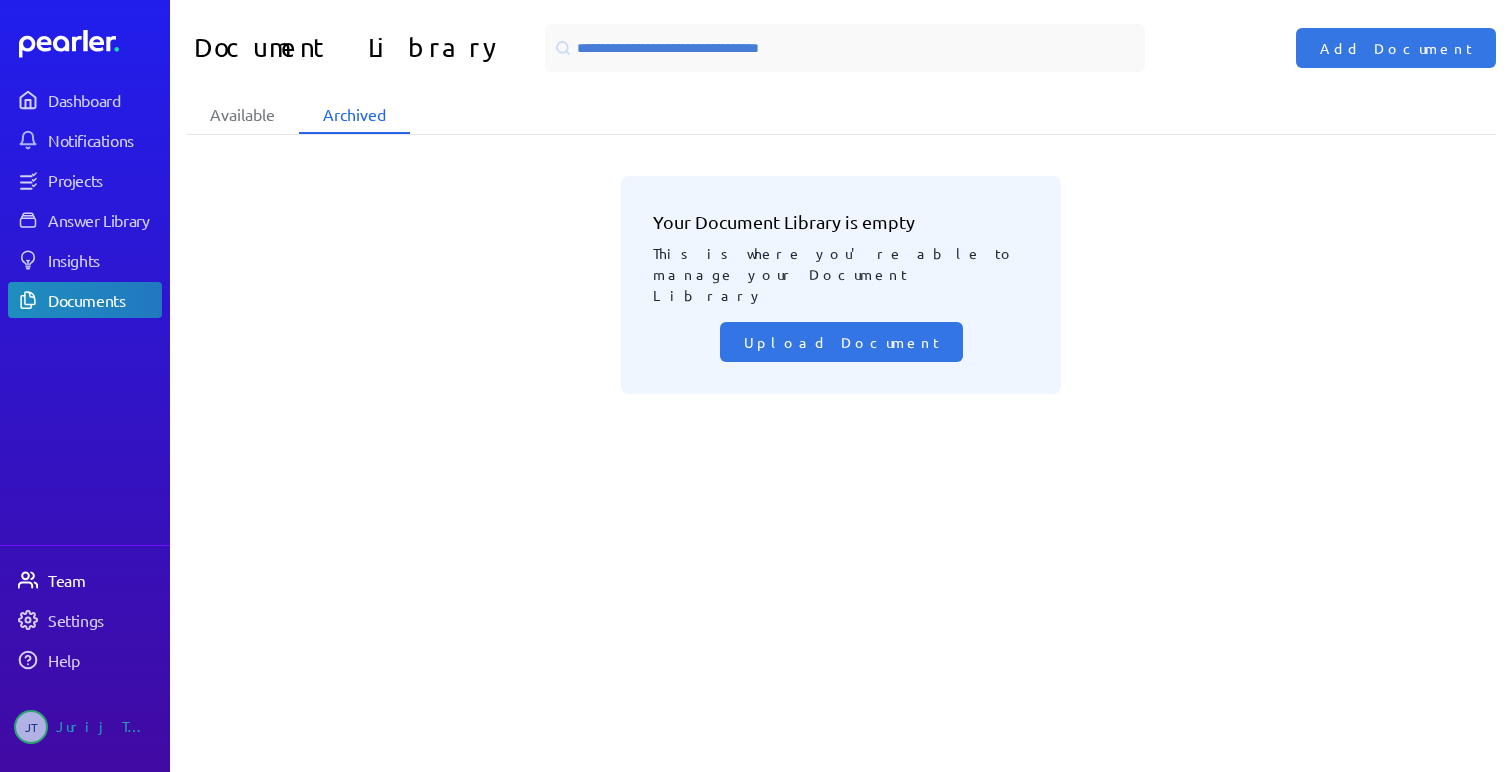 click on "Team" at bounding box center [85, 580] 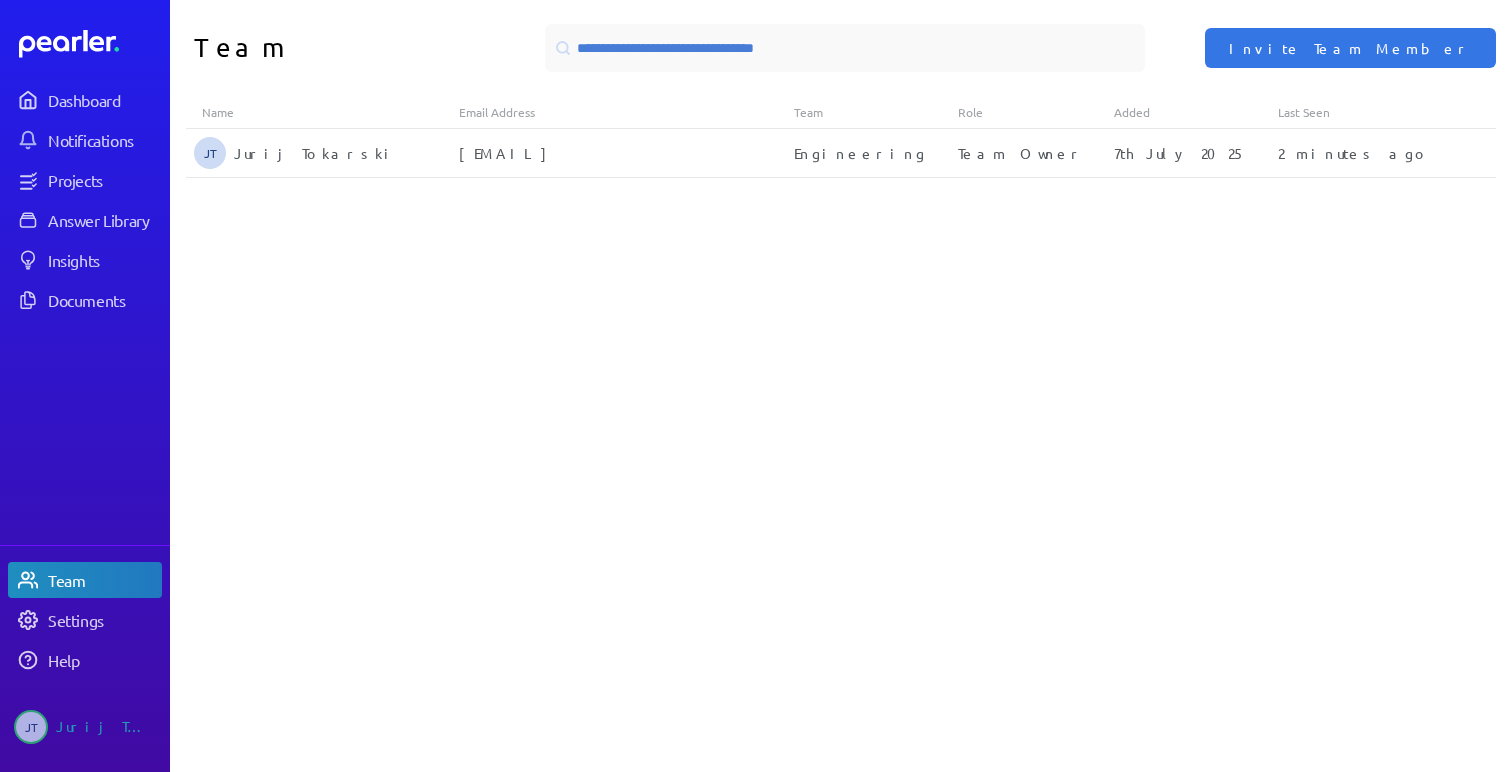 click on "Team Settings Help JT Jurij Tokarski" at bounding box center [85, 658] 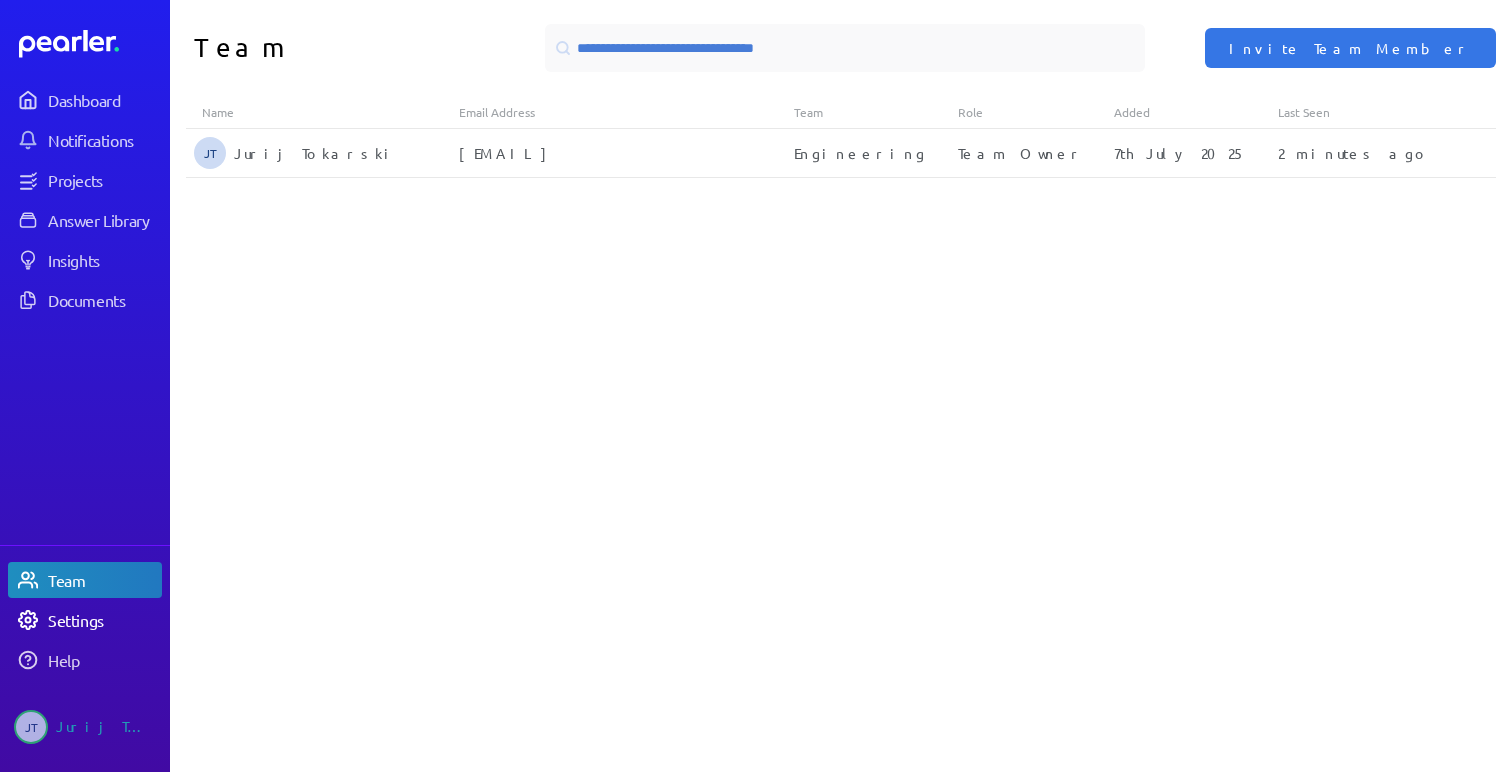 click on "Settings" at bounding box center (85, 620) 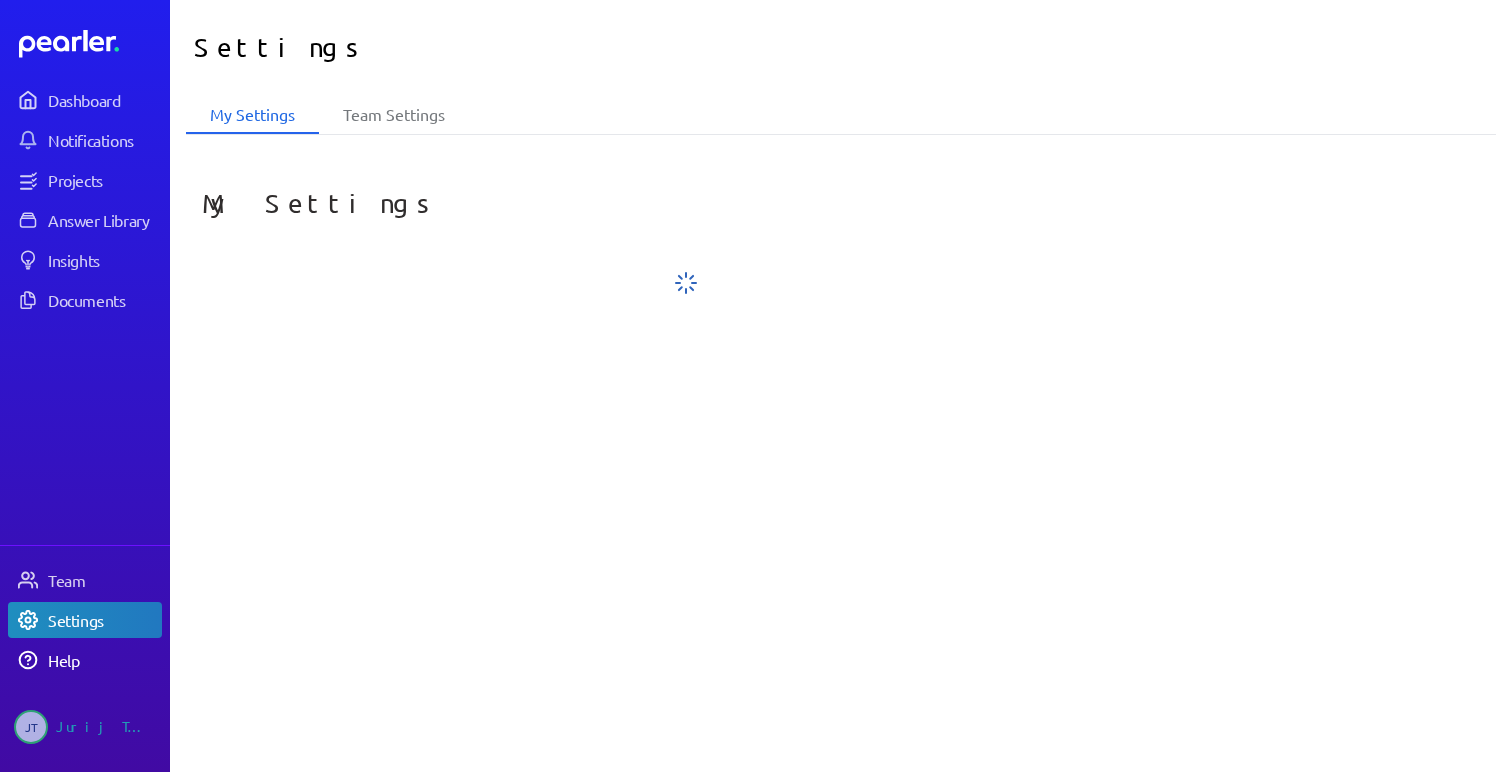 click on "Help" at bounding box center [104, 660] 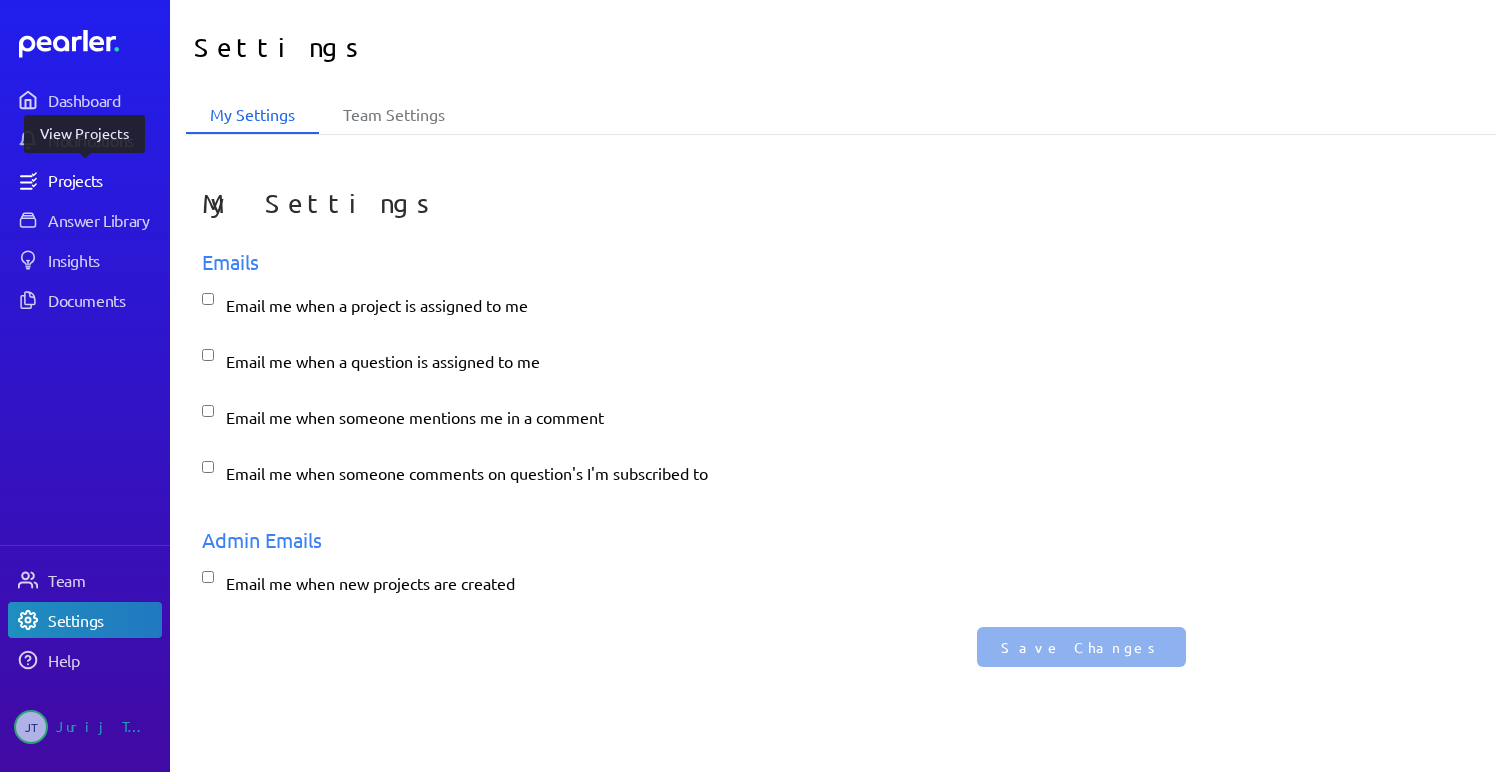 click on "Projects" at bounding box center (104, 180) 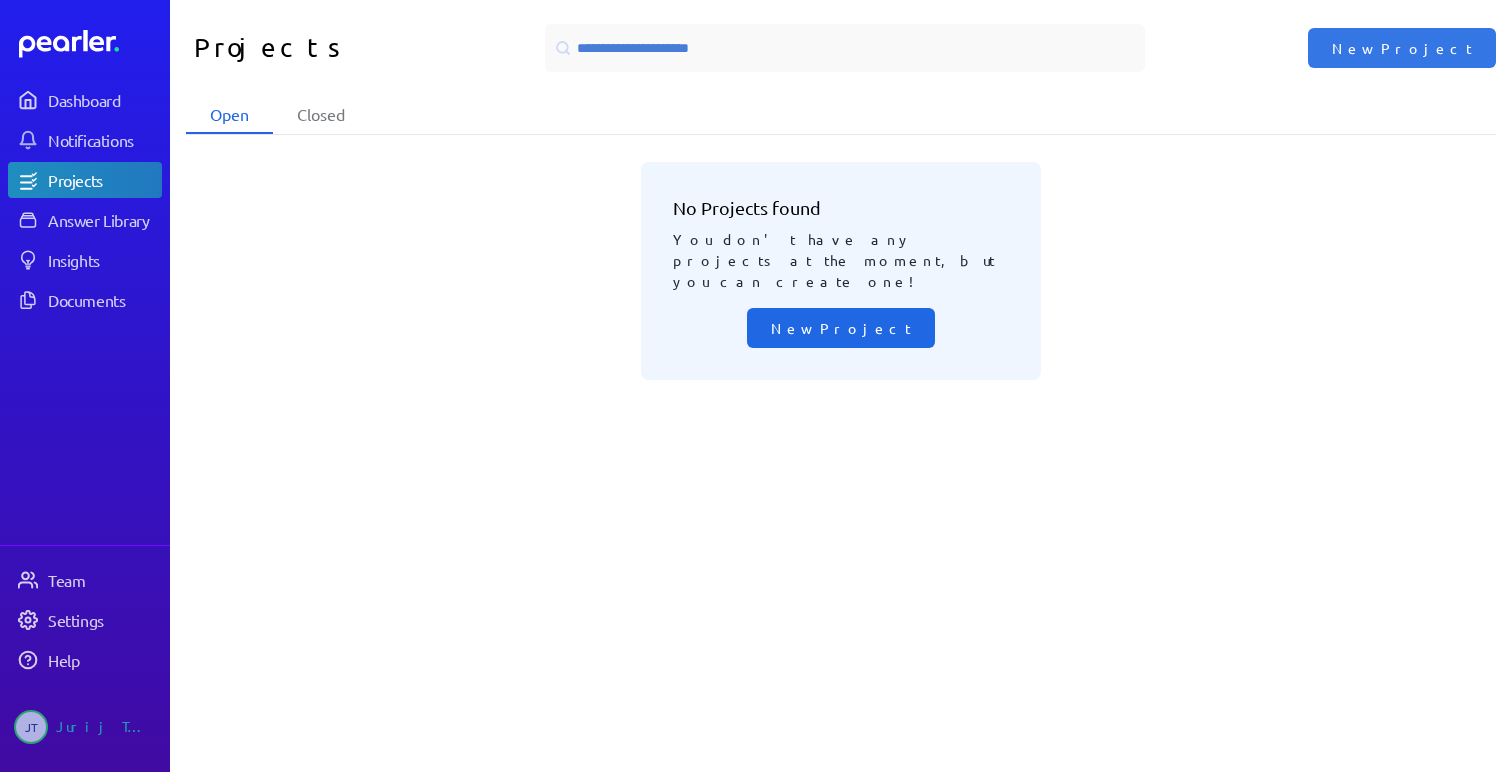 click on "New Project" at bounding box center (841, 328) 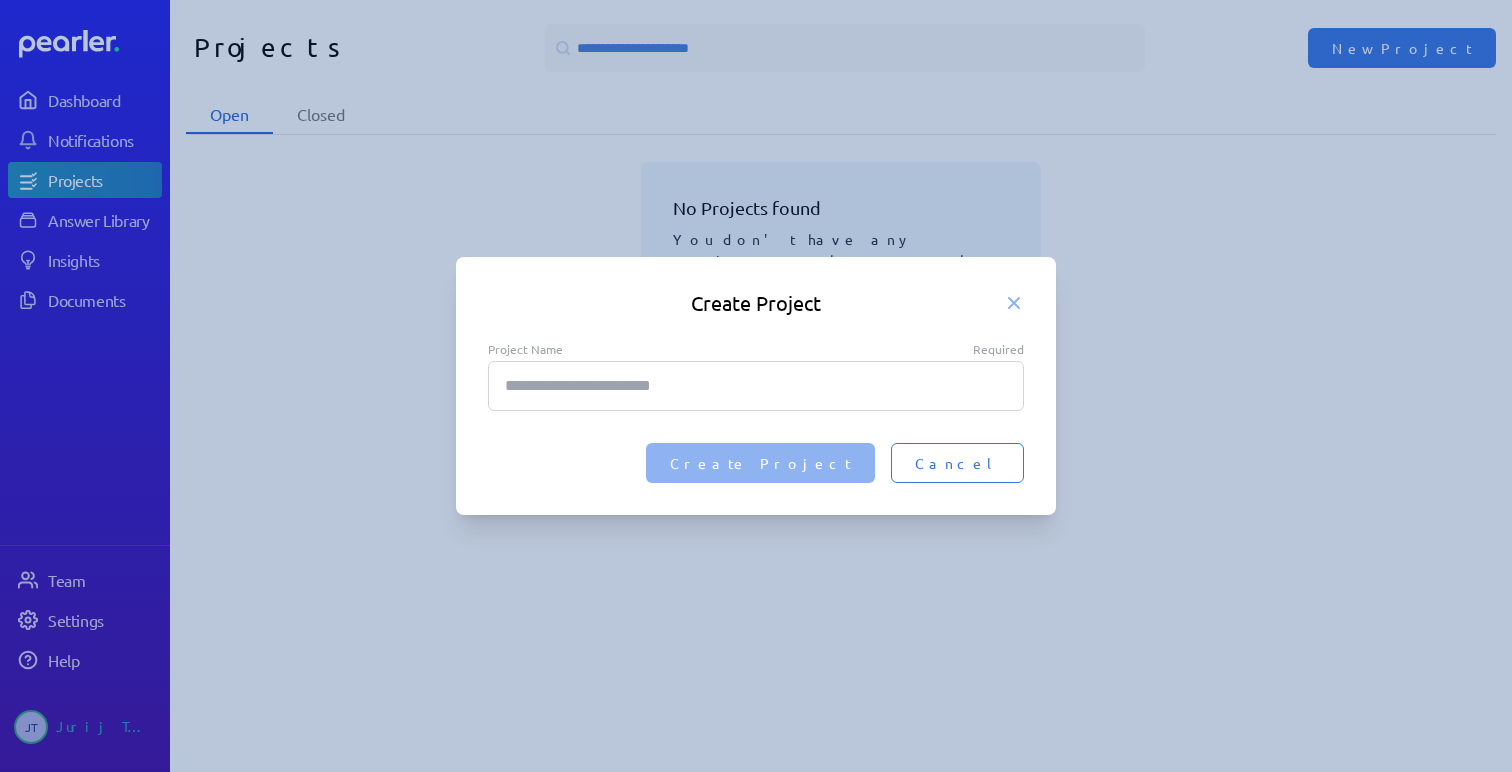 click on "Project Name Required" at bounding box center [756, 386] 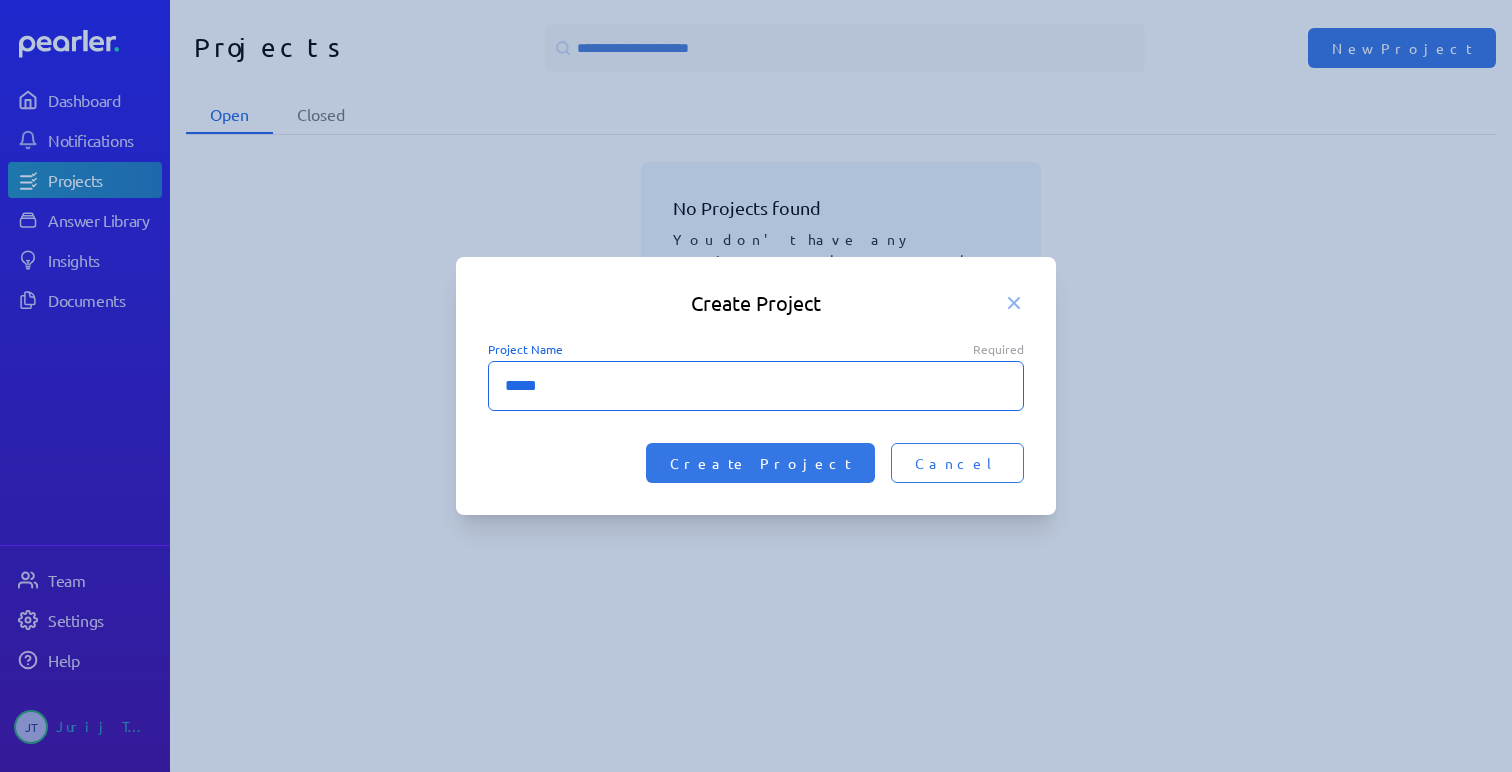 type on "*****" 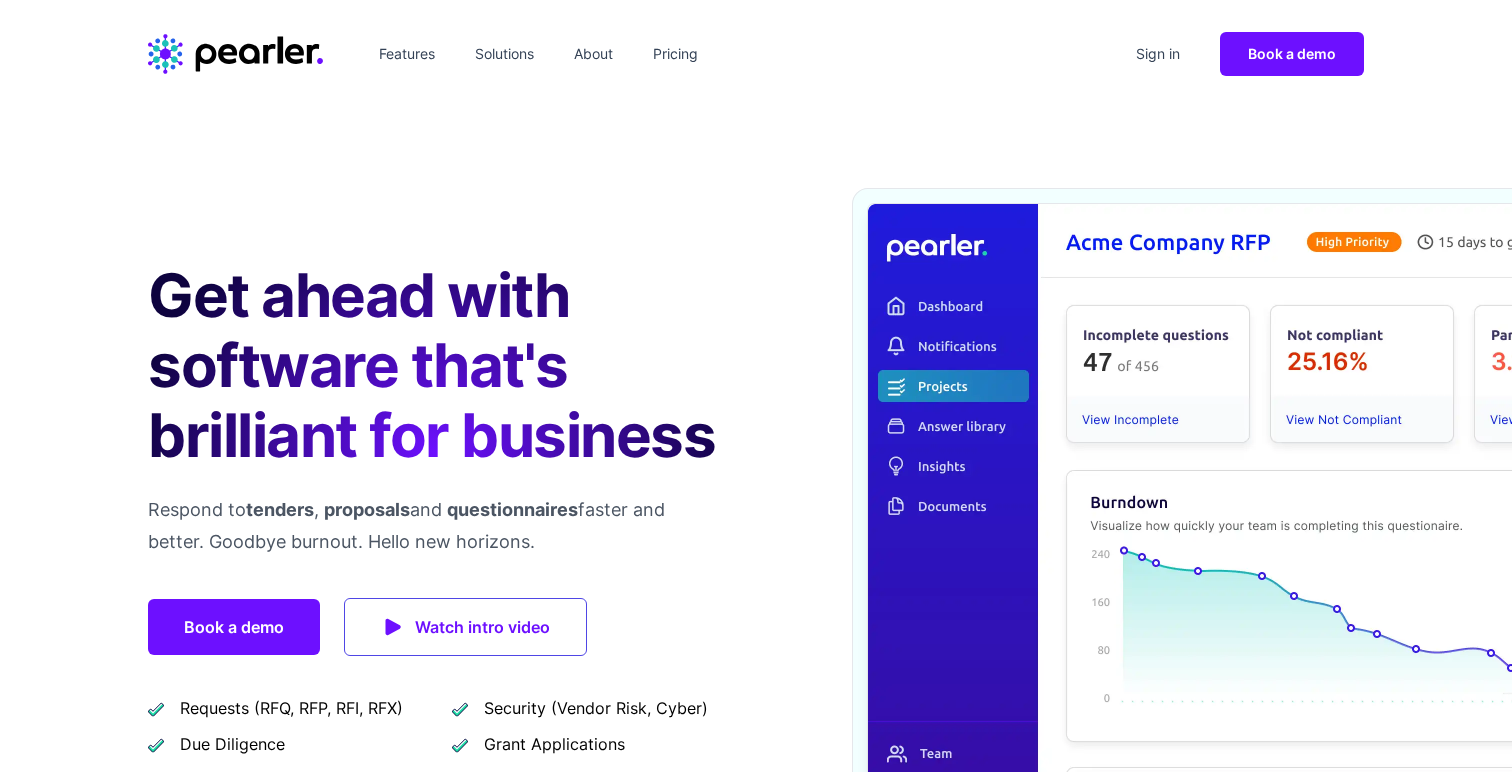 scroll, scrollTop: 0, scrollLeft: 0, axis: both 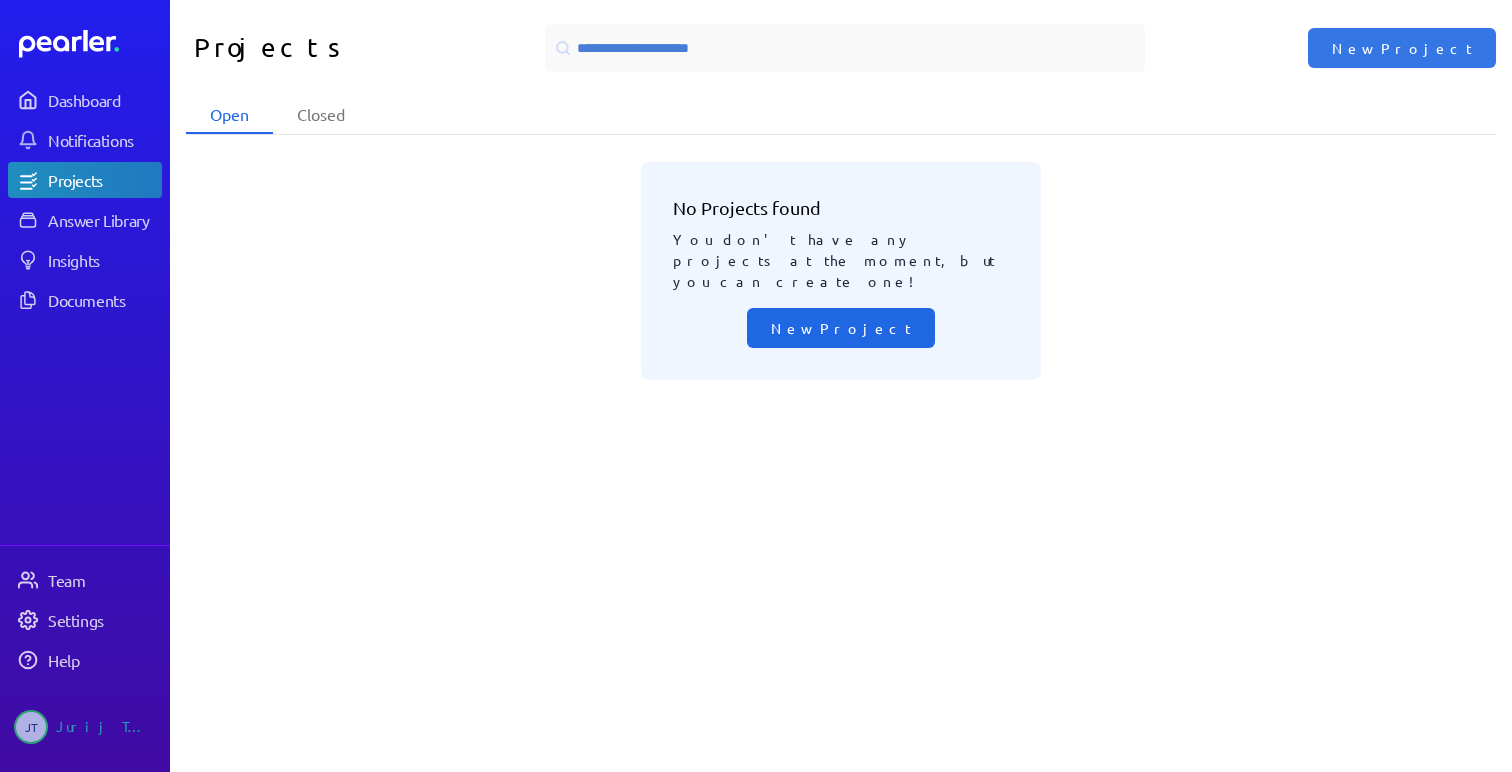 click on "New Project" at bounding box center (841, 328) 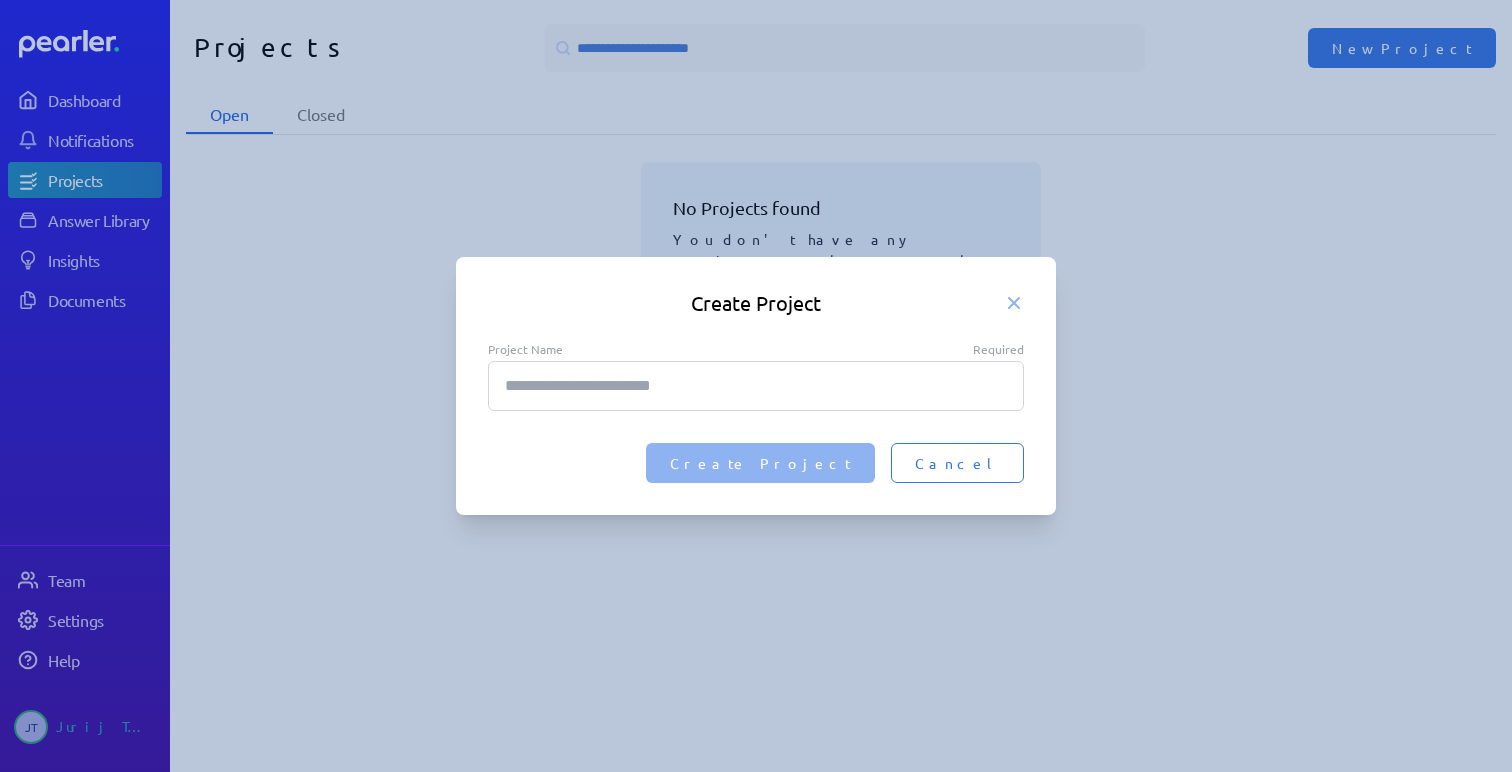 click on "Project Name Required" at bounding box center (756, 386) 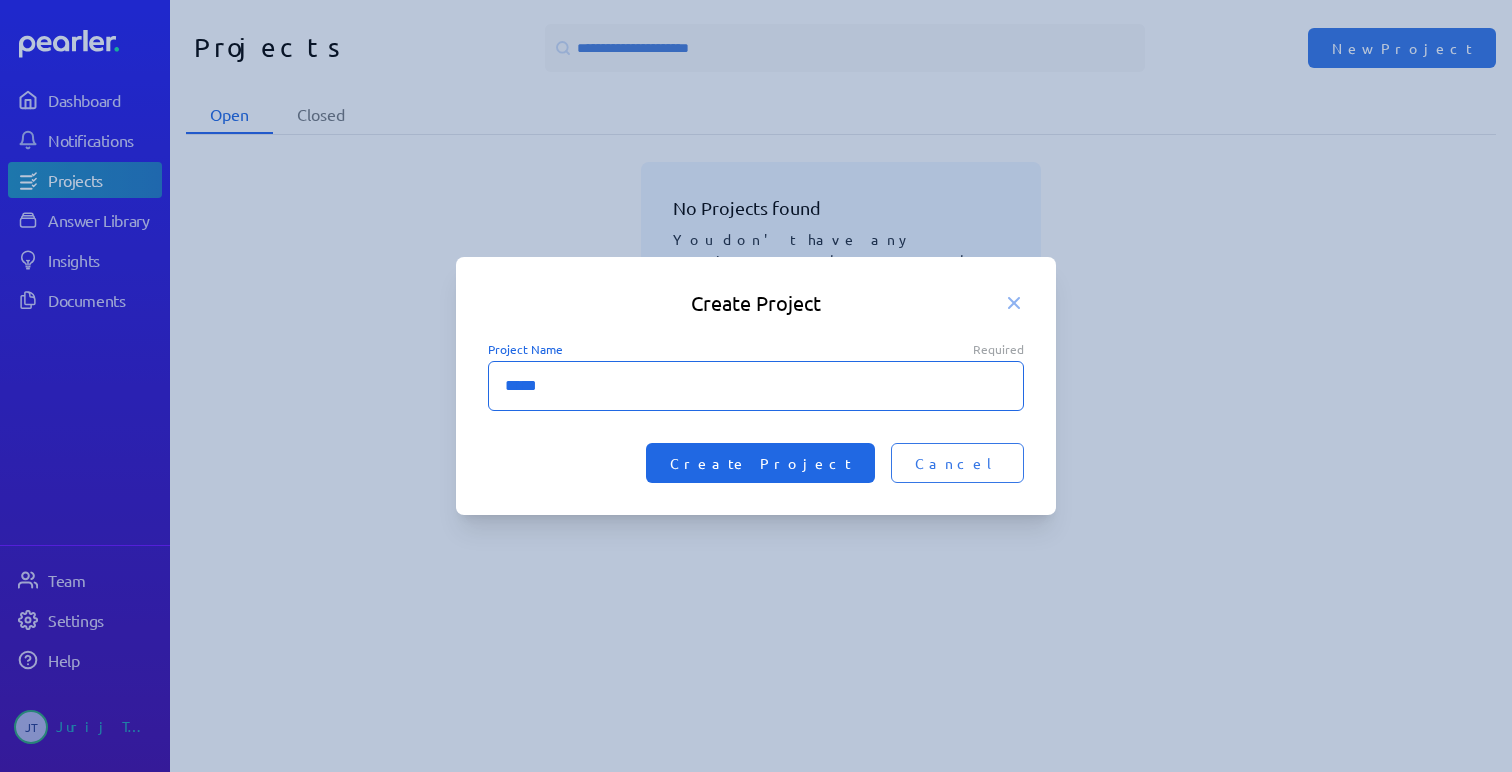 type on "*****" 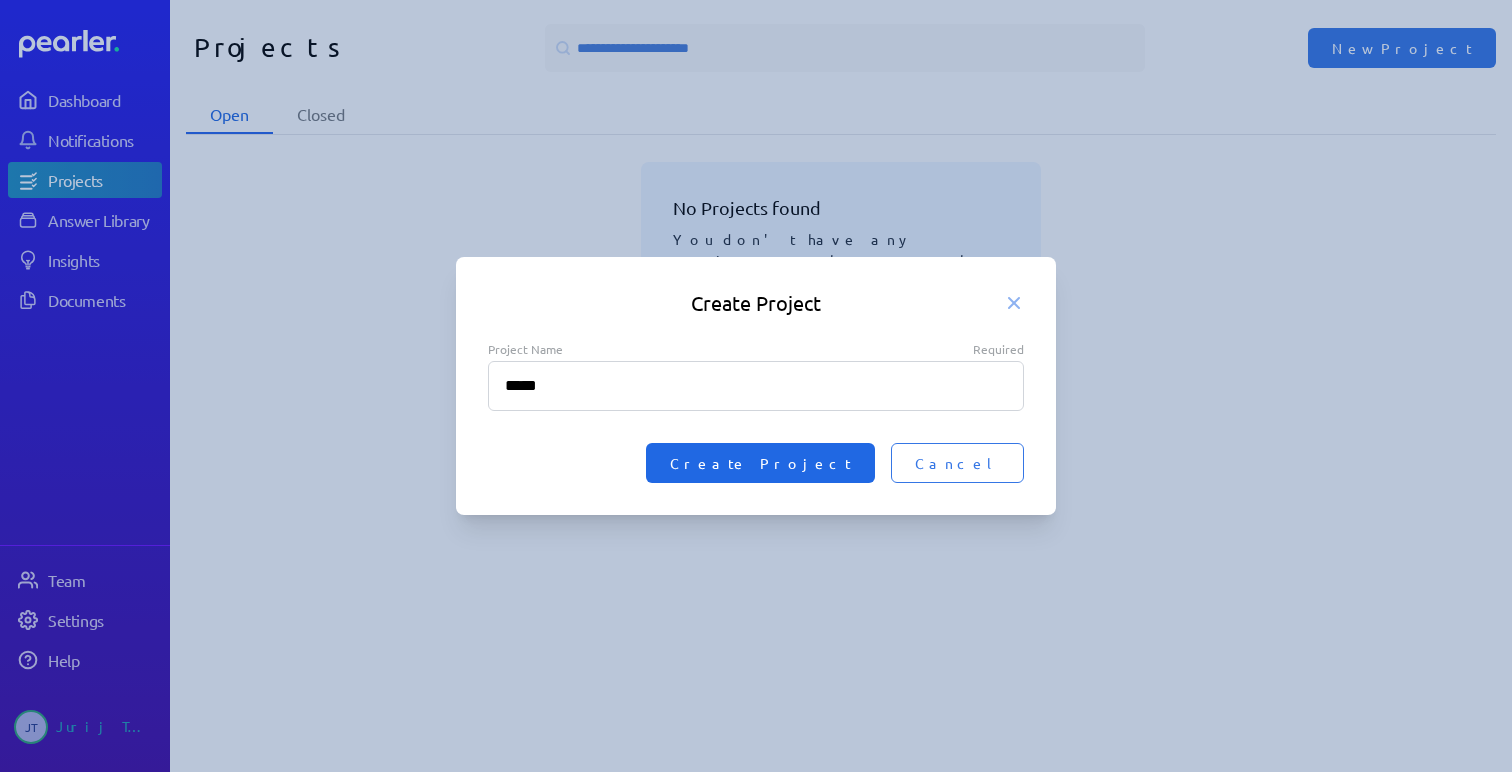 click on "Create Project" at bounding box center [760, 463] 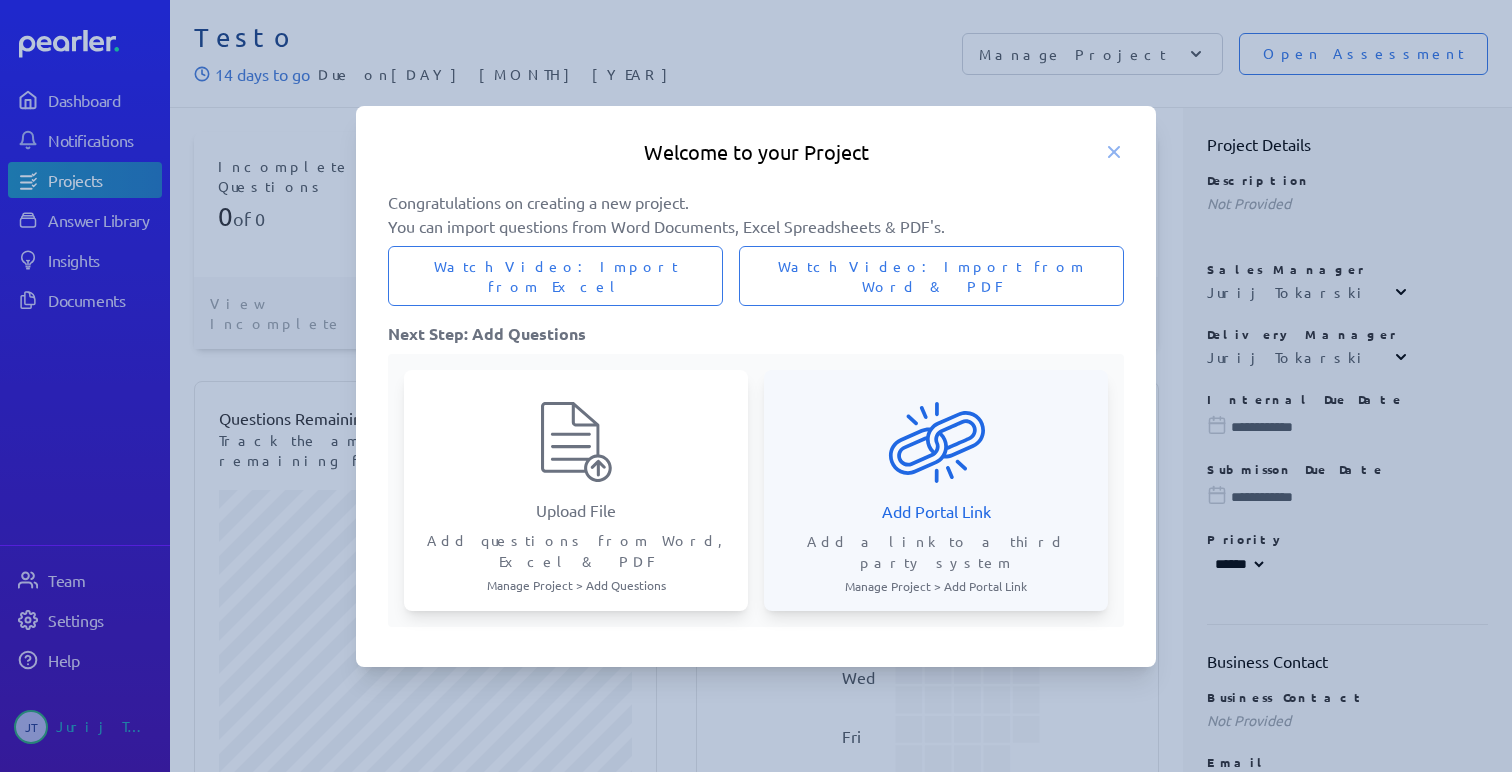 click at bounding box center [576, 442] 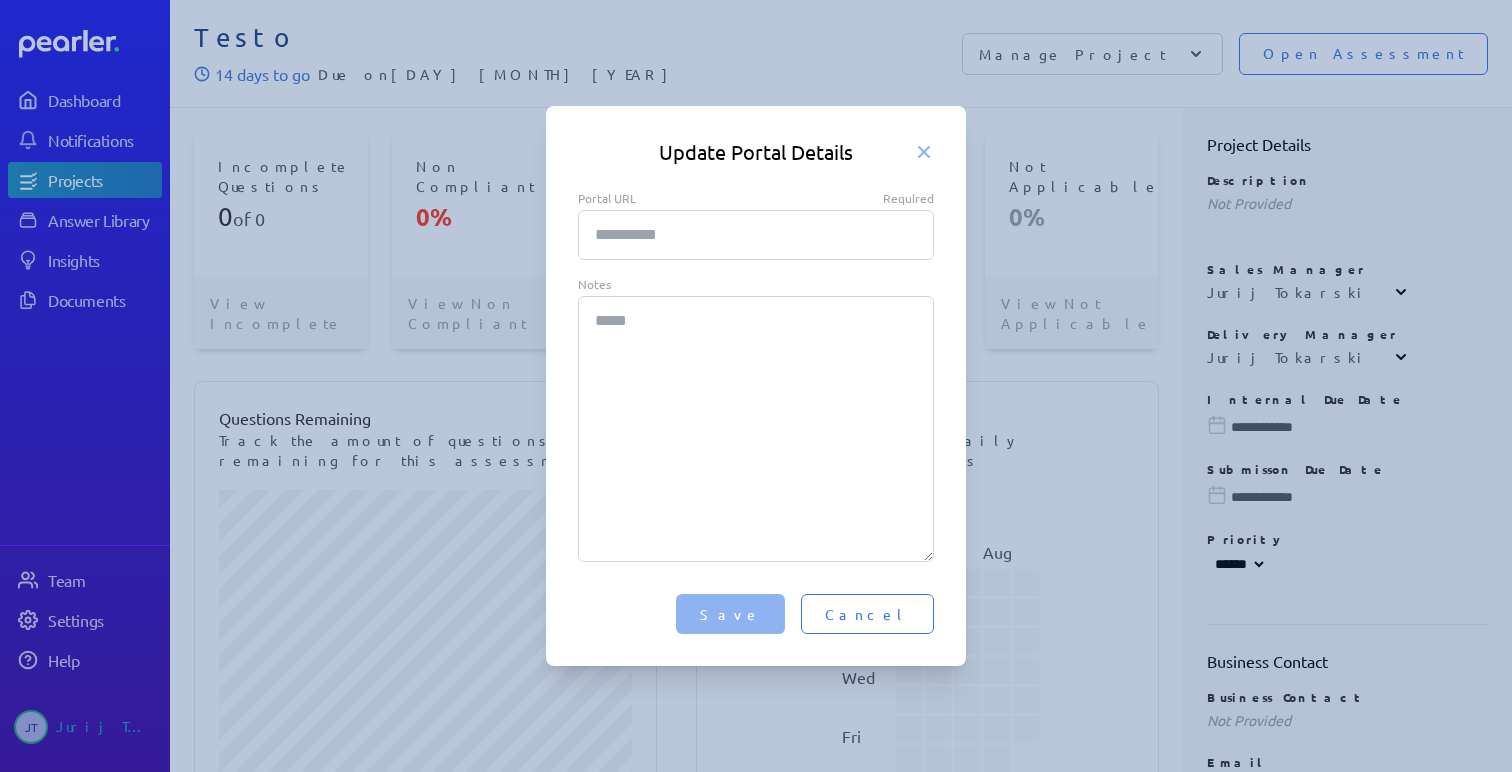 click on "Portal URL Required" at bounding box center [756, 235] 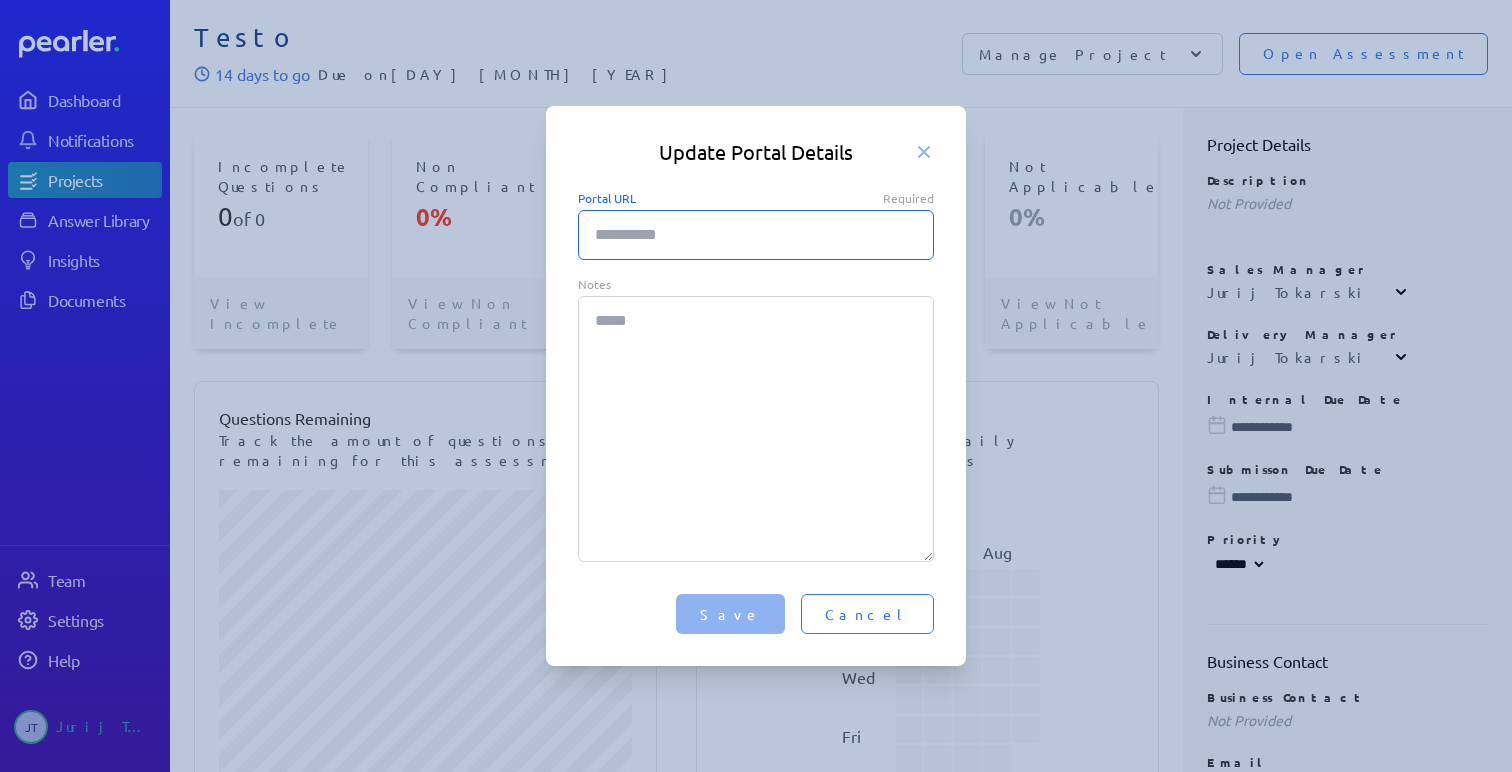 paste on "**********" 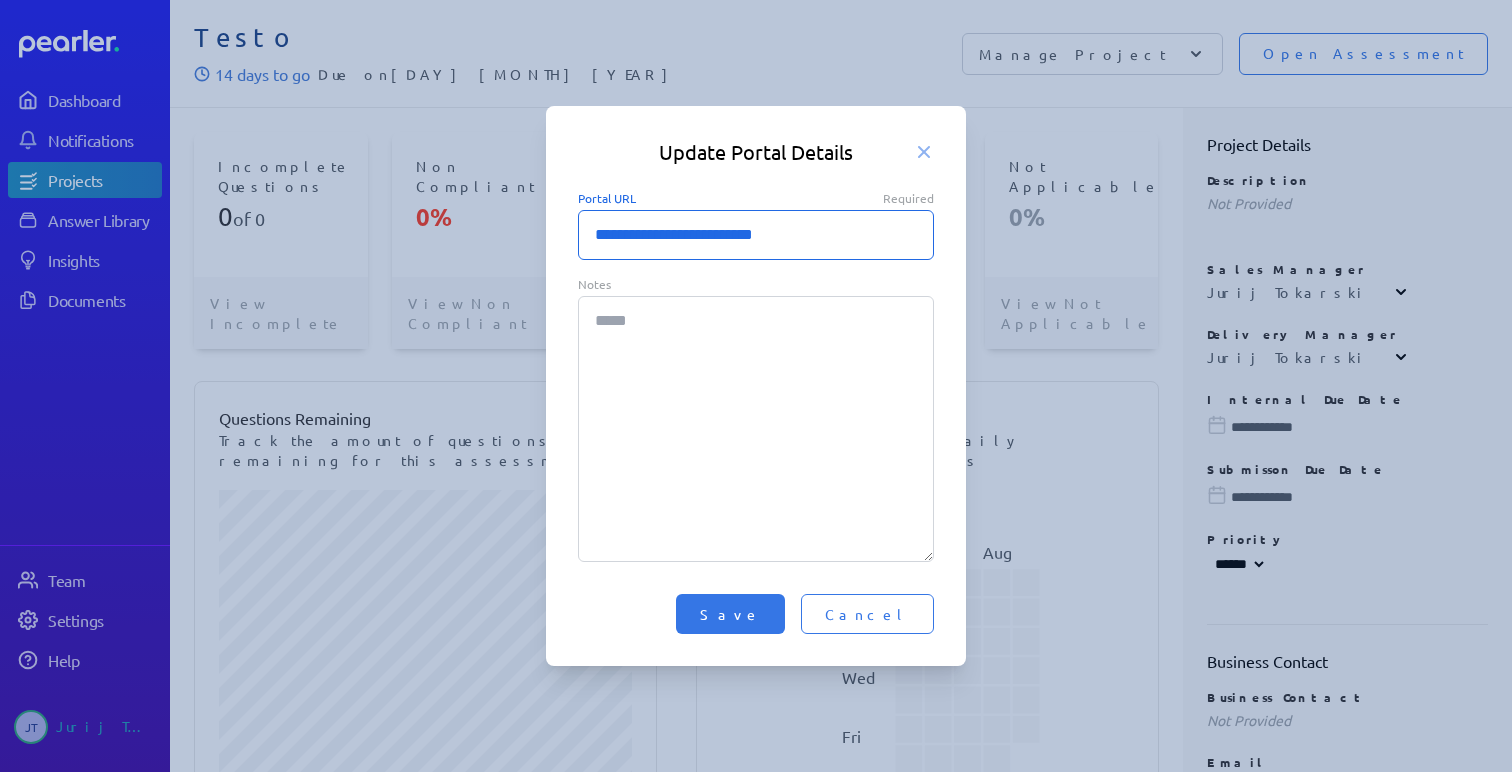 type on "**********" 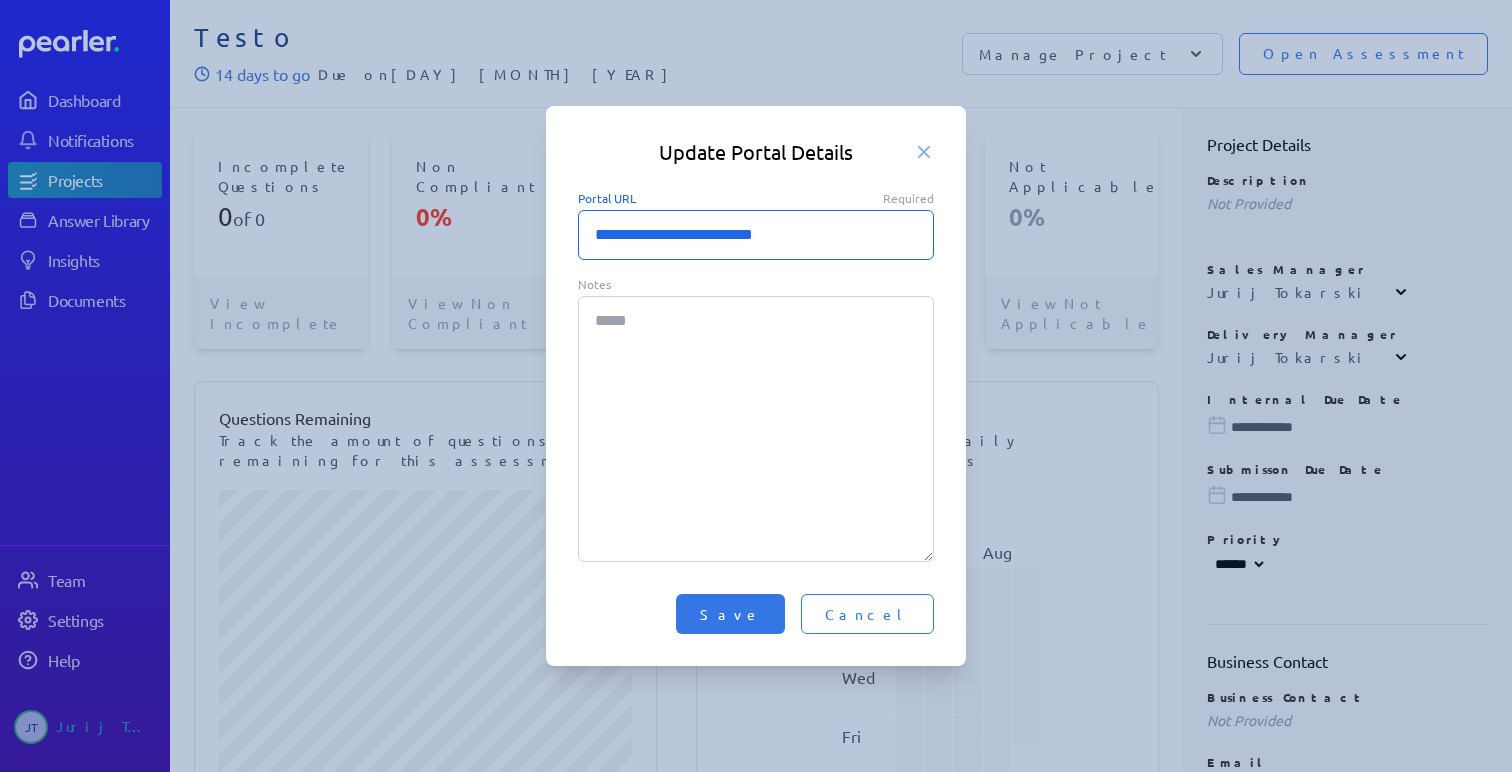 click on "Notes" at bounding box center (756, 429) 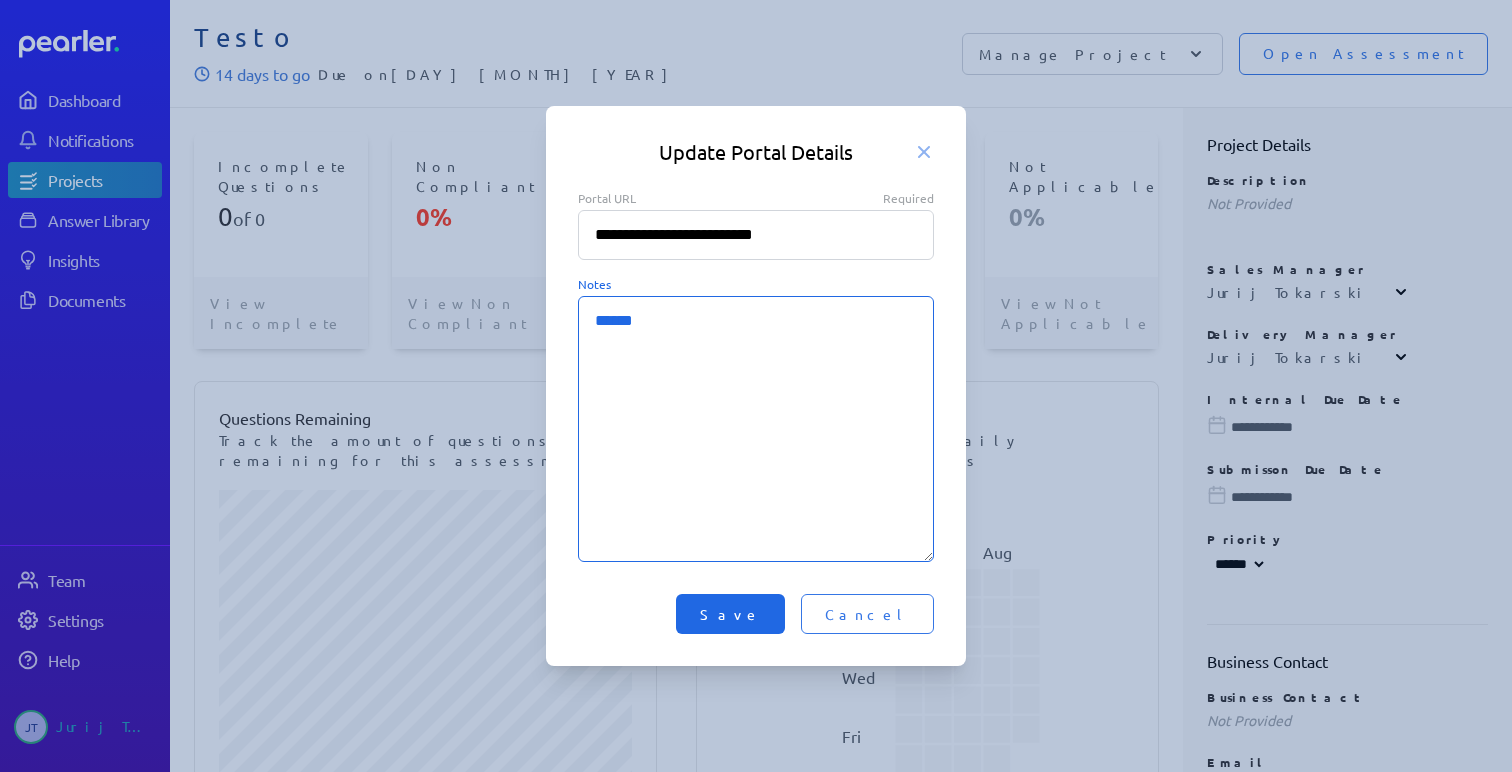 type on "******" 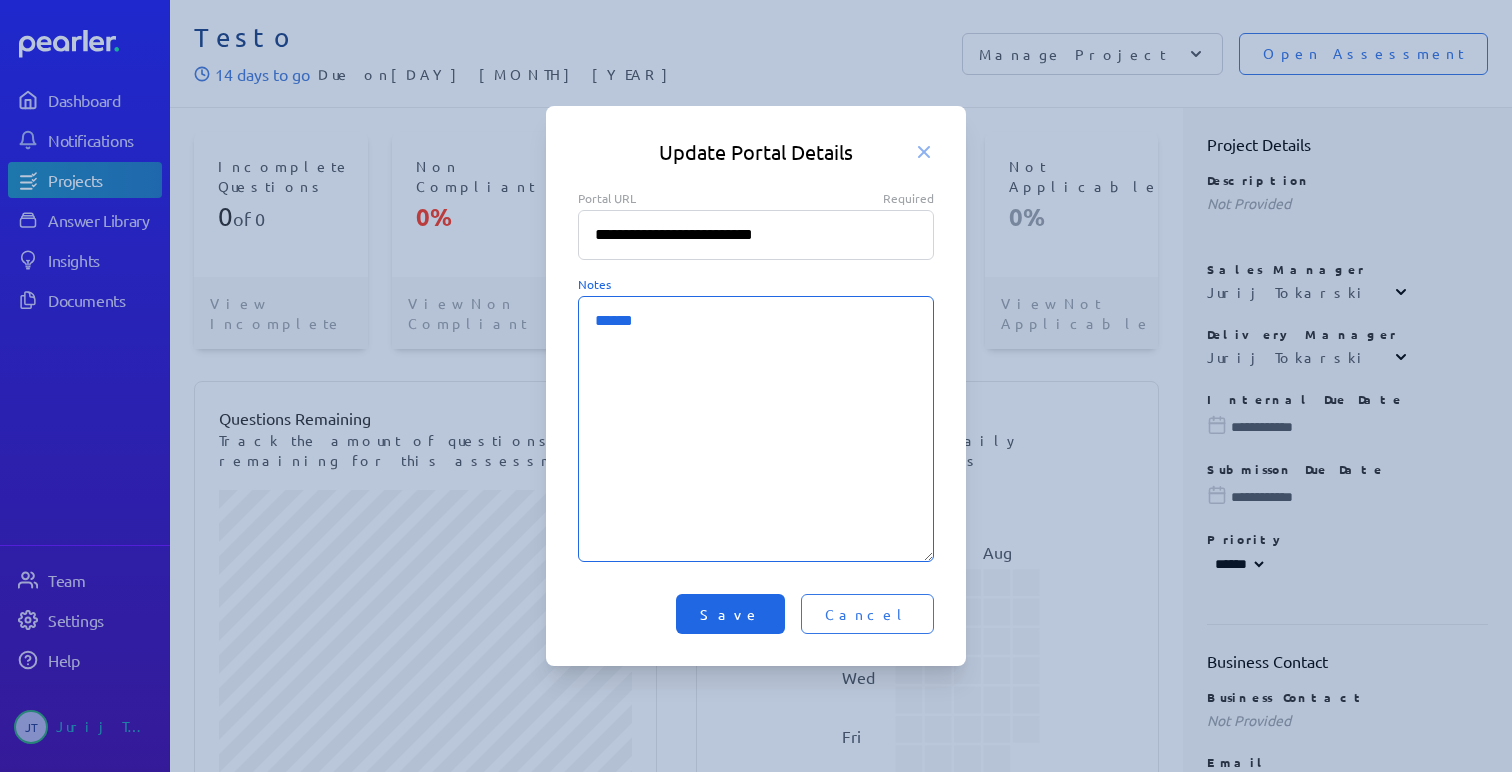 click on "Save" at bounding box center [730, 614] 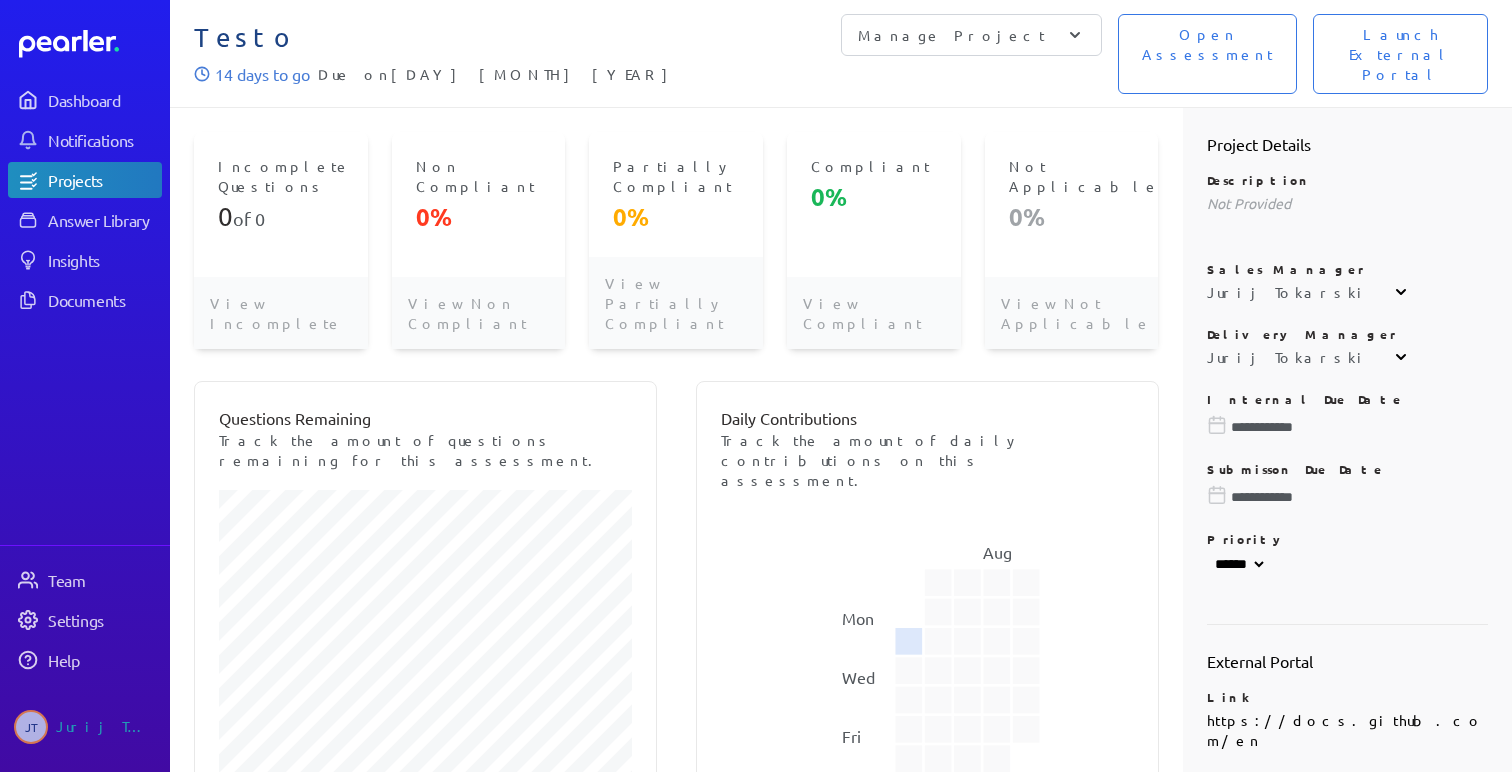 scroll, scrollTop: 0, scrollLeft: 0, axis: both 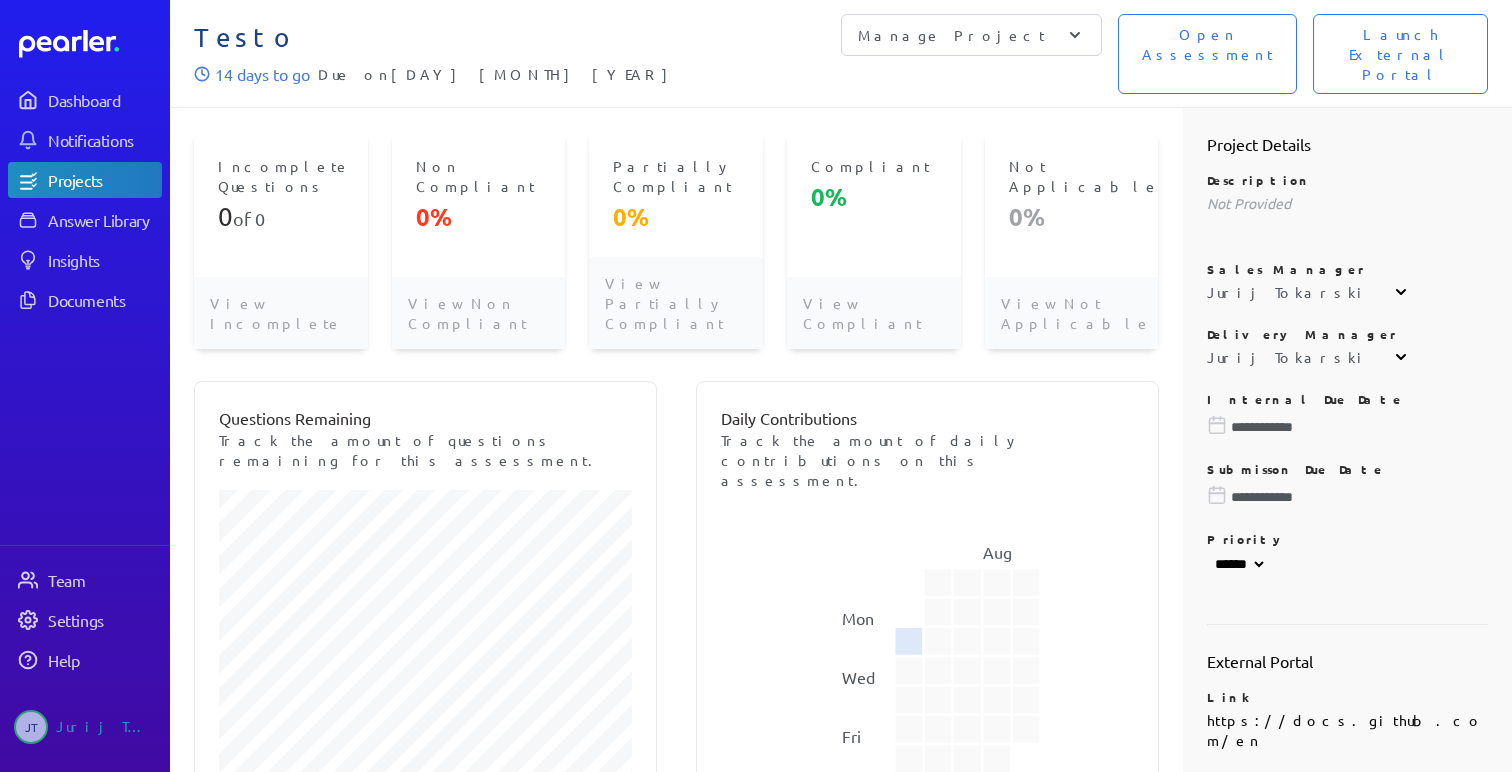 click on "Testo 14 days to go Due on  22nd July 2025 Launch External Portal Open Assessment Manage Project Add Questions Answer Sources Update Portal Link Manage Compliance Export Project Manage Access Manage Documents Project Trust Centre Close Project Delete Project" at bounding box center (841, 54) 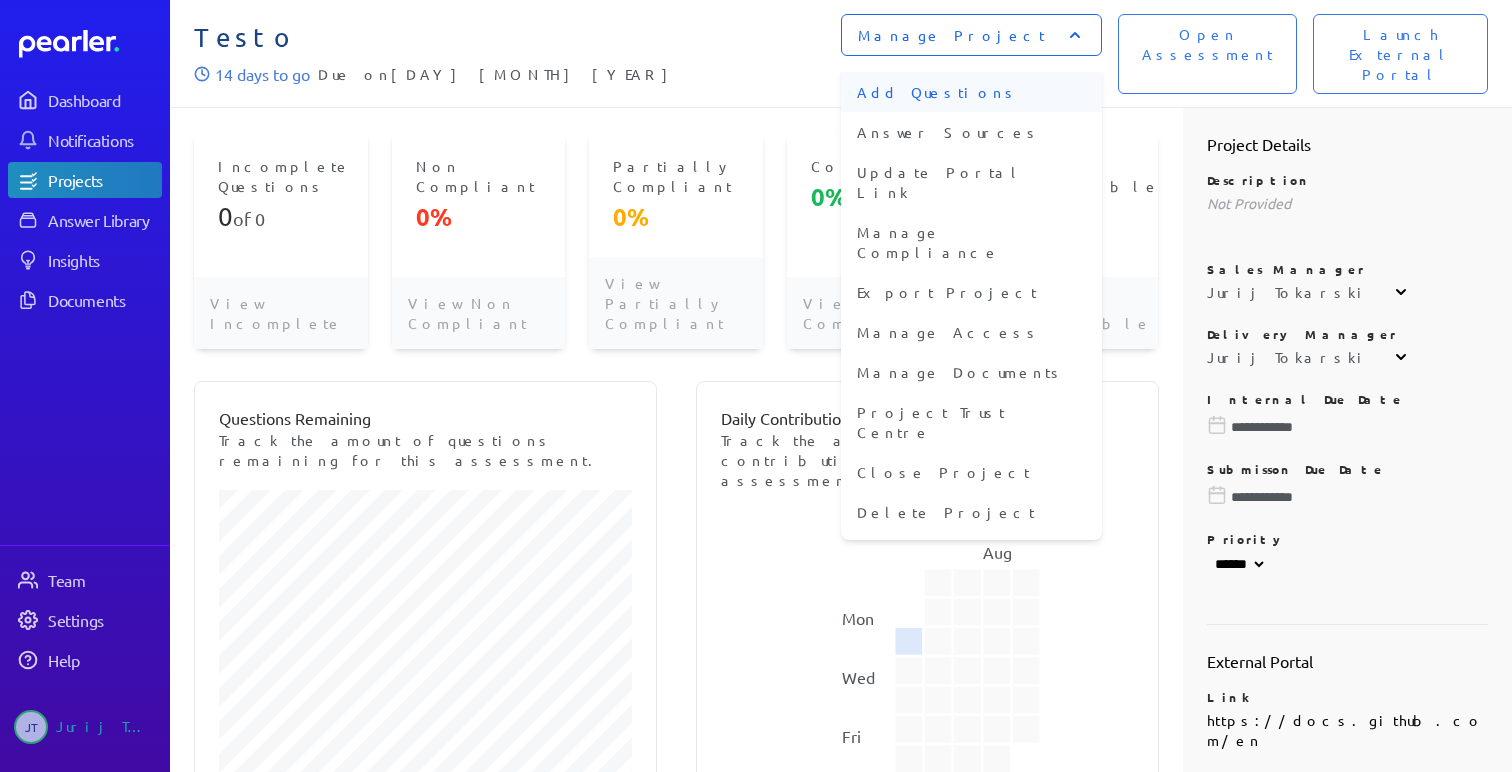 click on "Add Questions" at bounding box center (971, 92) 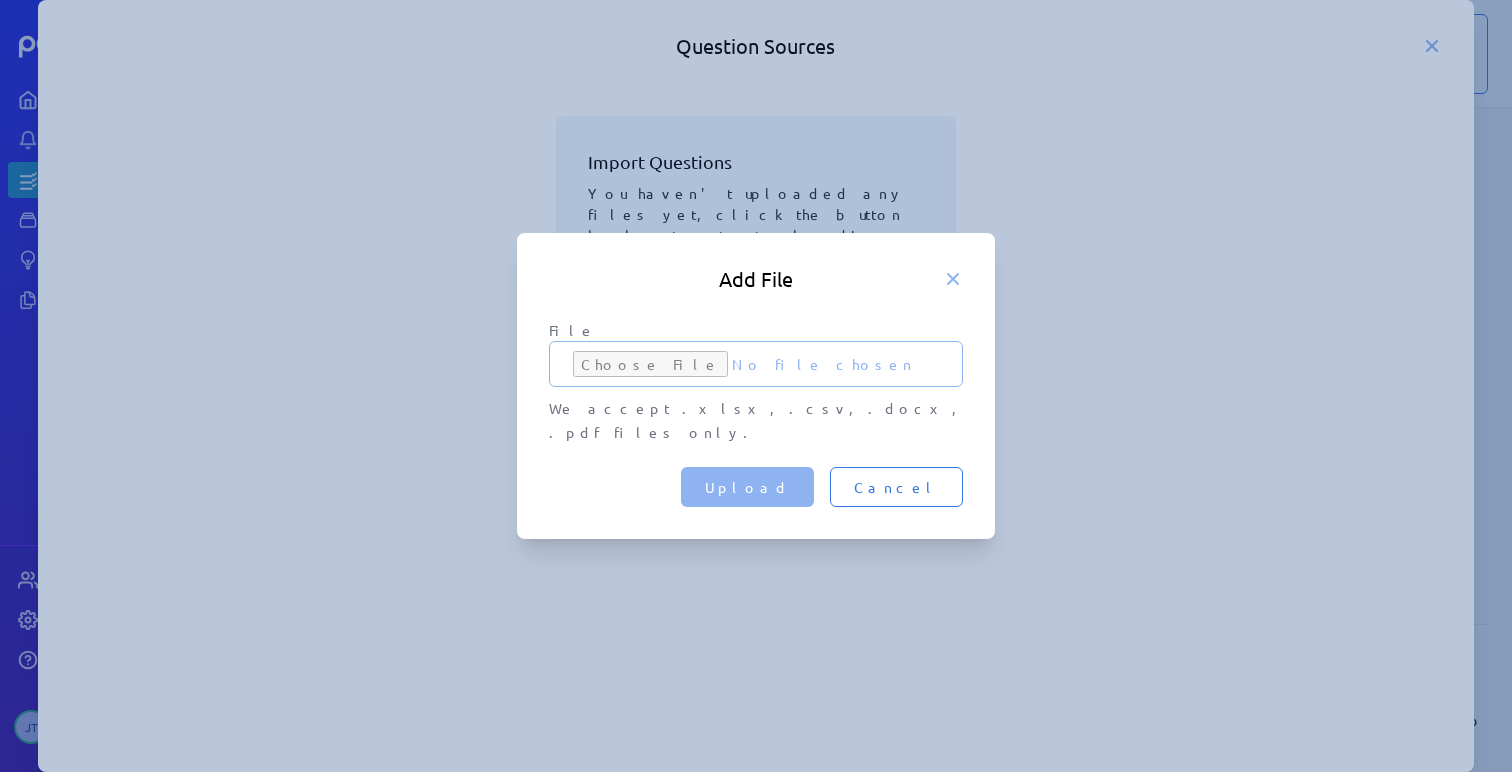 click on "File" at bounding box center [756, 364] 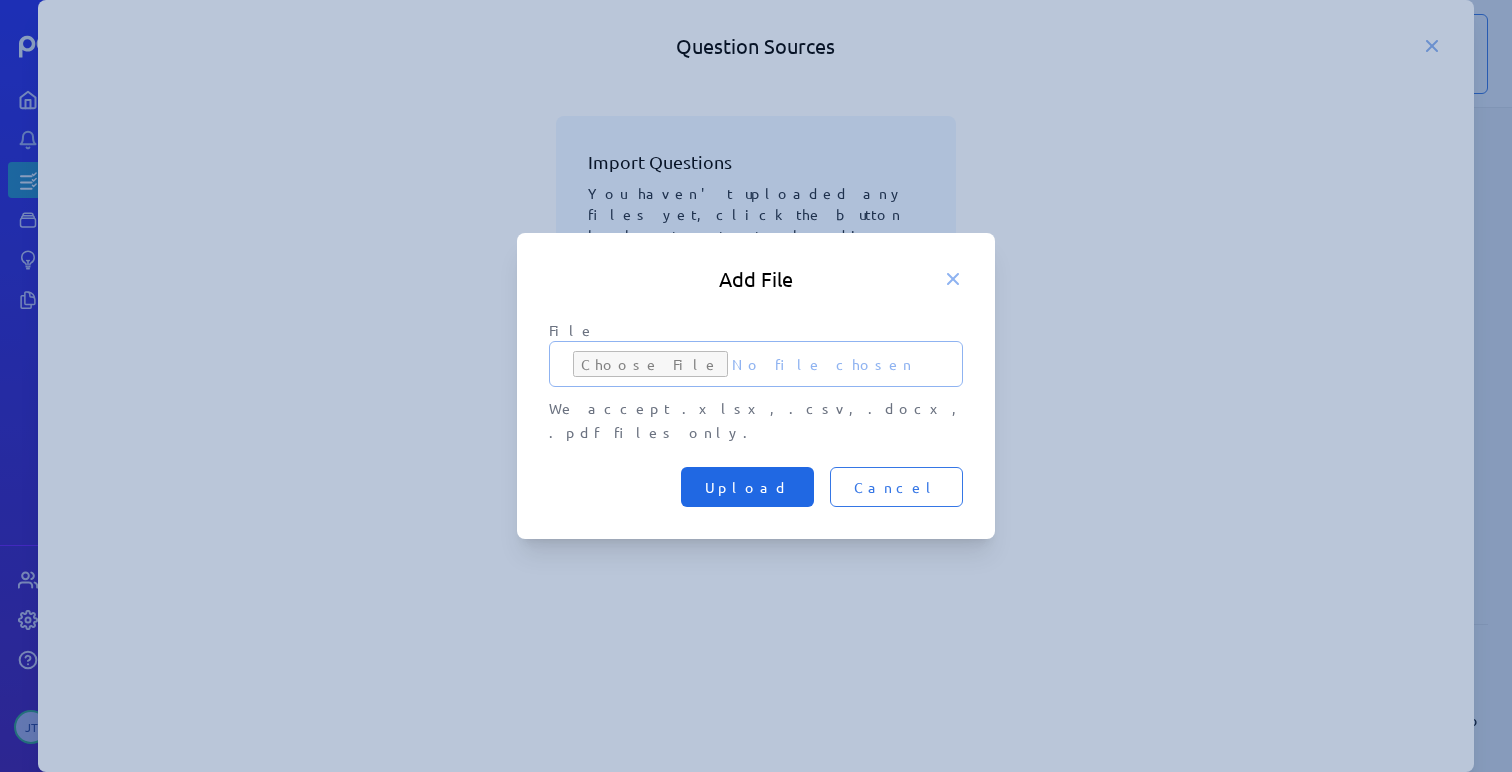 click on "Upload" at bounding box center [747, 487] 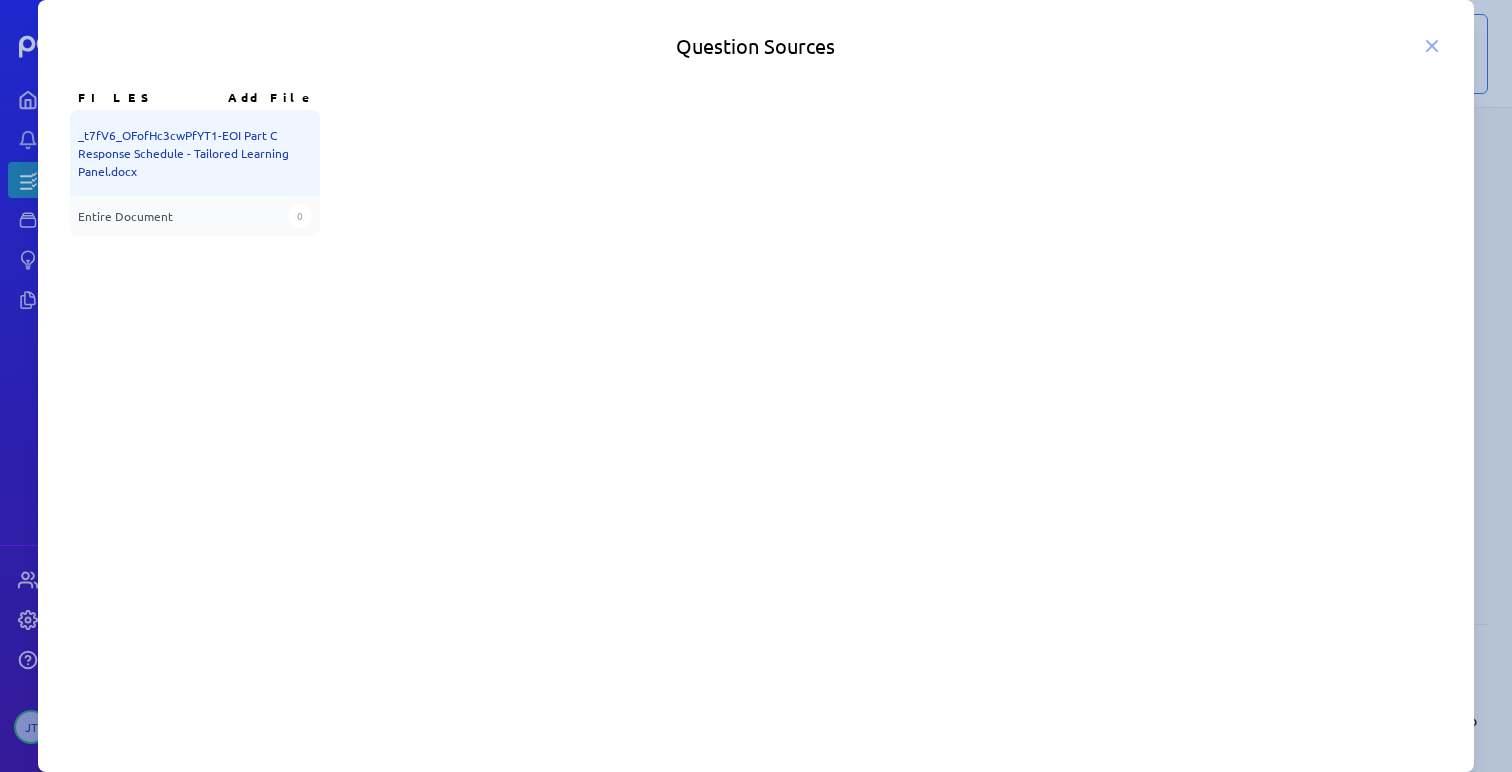 click on "_t7fV6_OFofHc3cwPfYT1-EOI Part C Response Schedule - Tailored Learning Panel.docx" at bounding box center (195, 153) 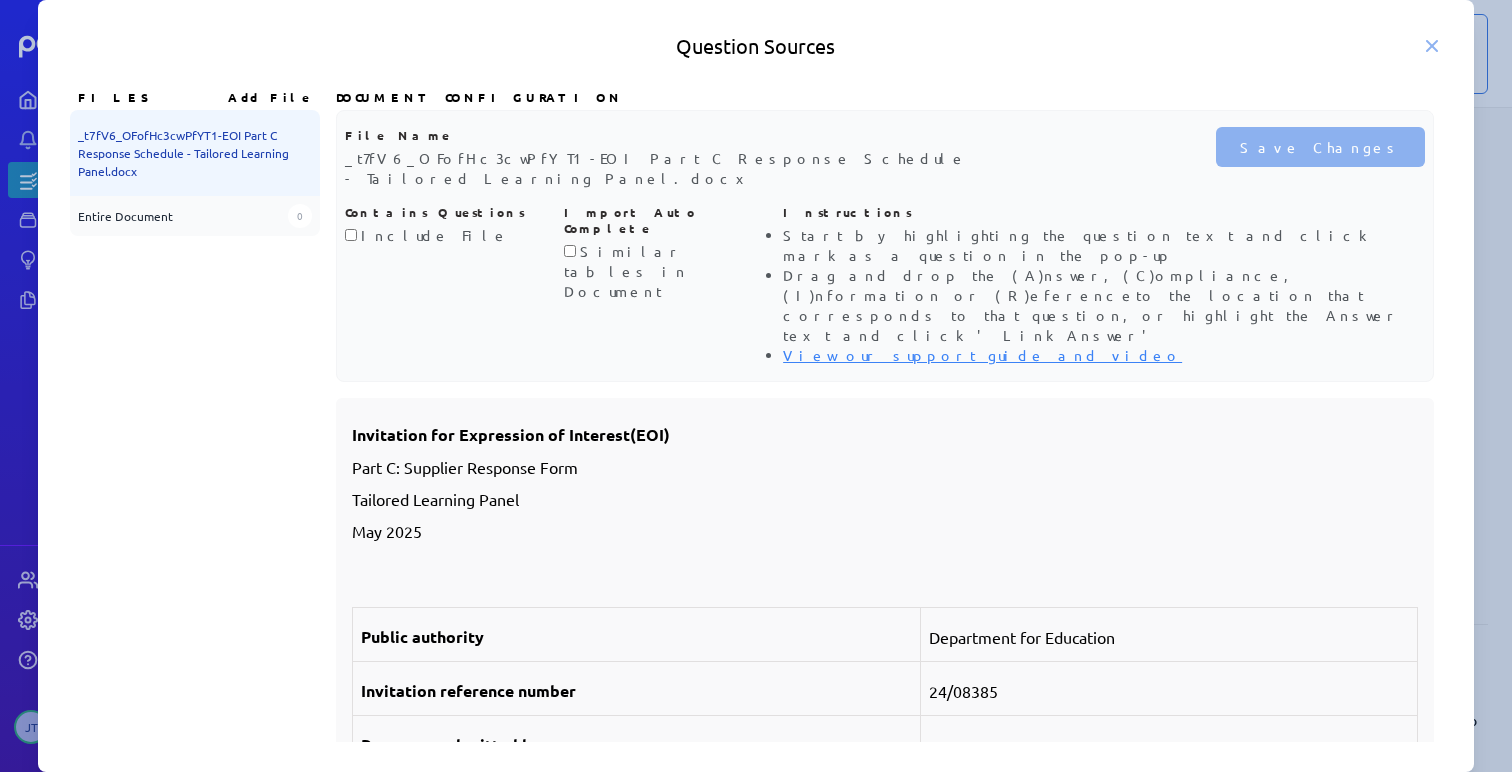 click on "Entire Document 0" at bounding box center (195, 216) 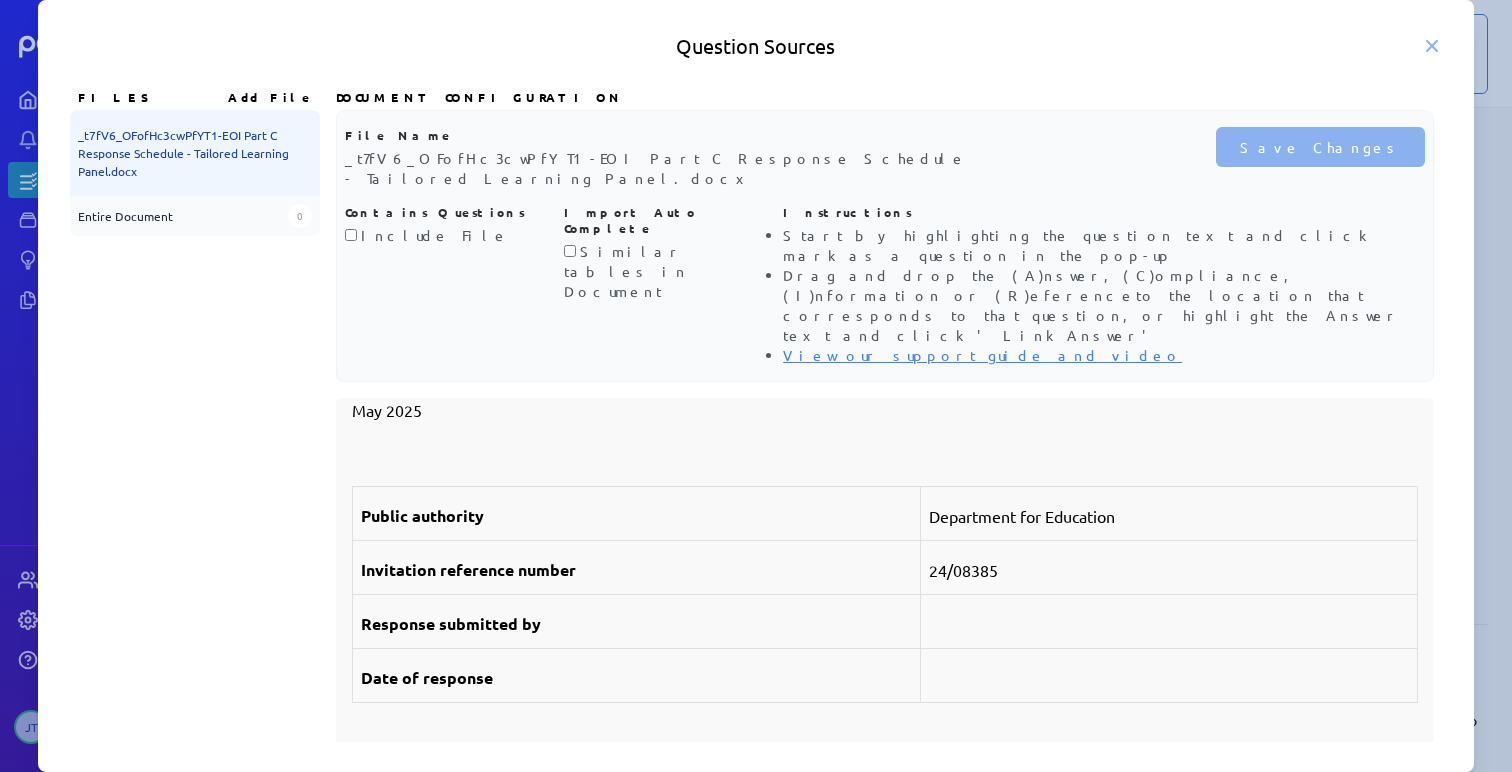scroll, scrollTop: 98, scrollLeft: 0, axis: vertical 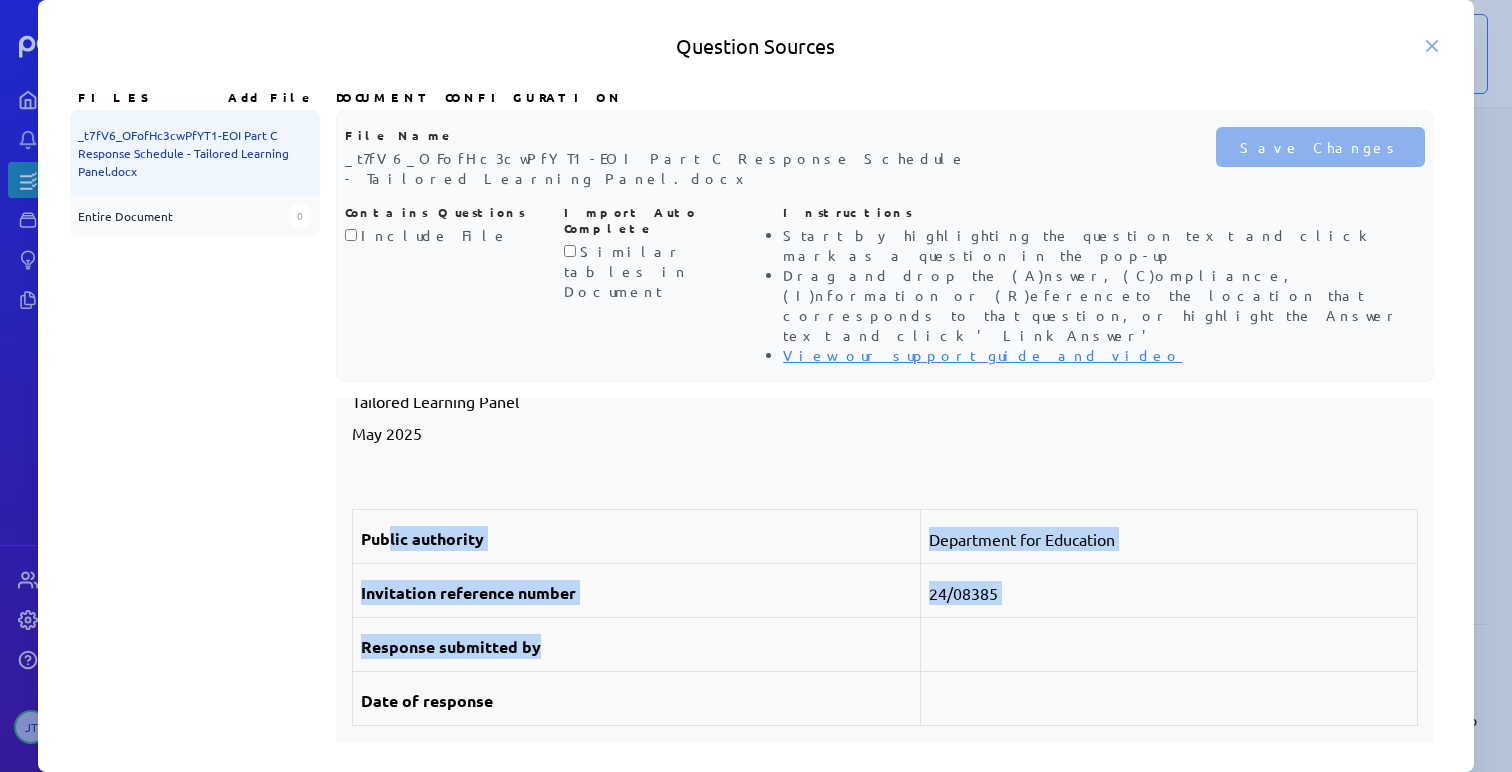 drag, startPoint x: 392, startPoint y: 452, endPoint x: 1157, endPoint y: 546, distance: 770.75354 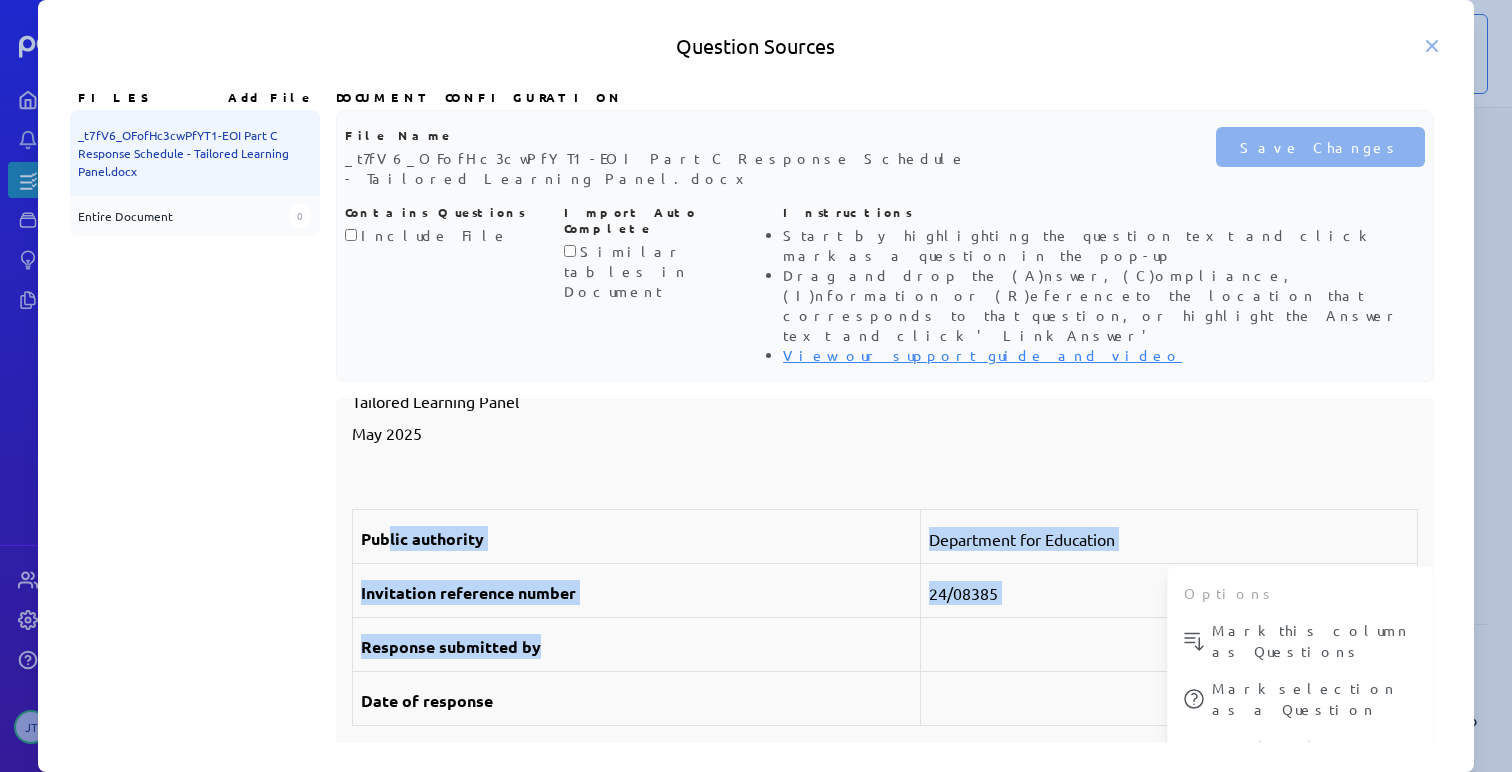 click on "24/08385" at bounding box center [1168, 591] 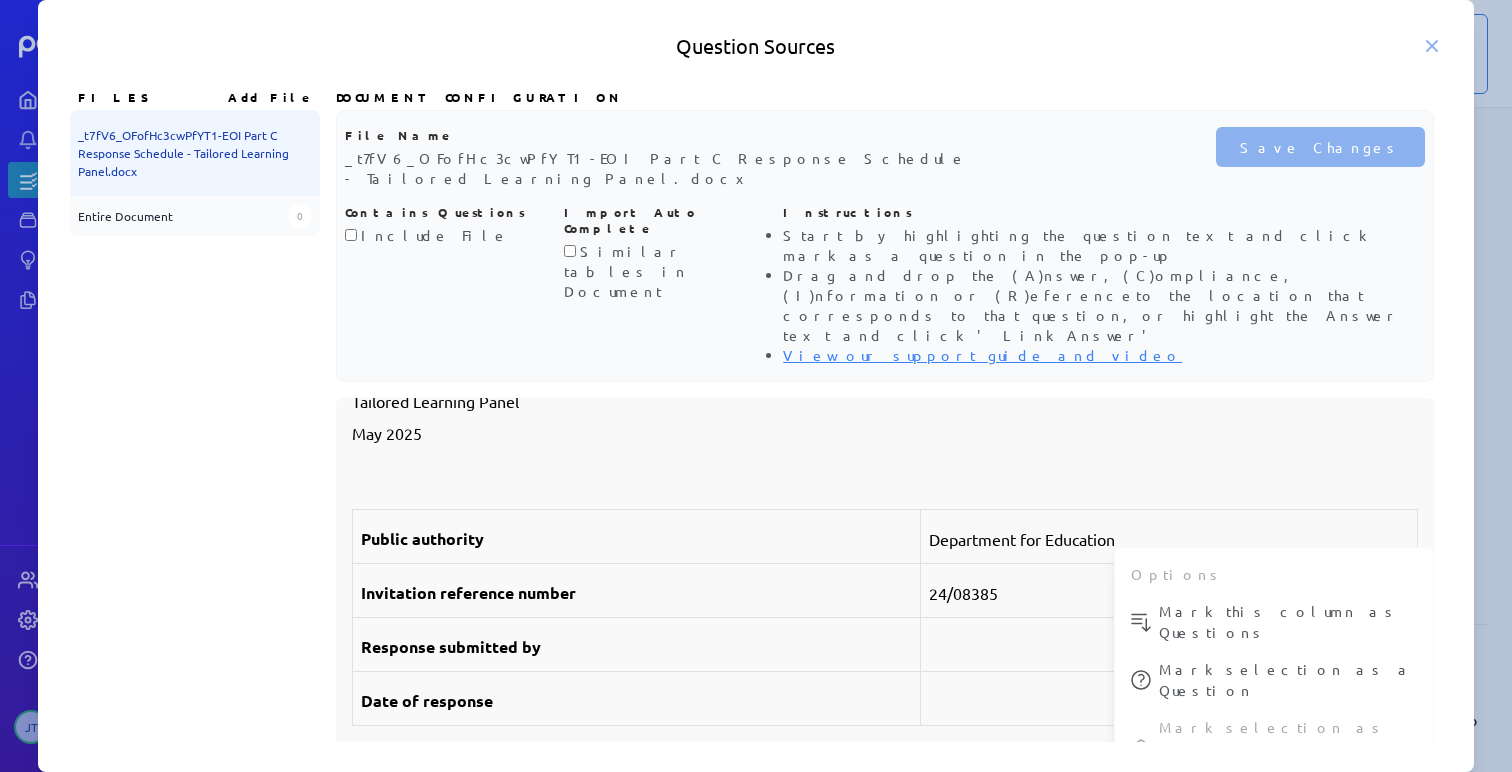 click on "Invitation for Expression of Interest  (EOI) Part C: Supplier Response Form Tailored Learning Panel  May 2025 Public authority Department for Education Invitation reference number 24/08385 Response submitted by Date of response Instructions to Suppliers for completing this Response Form:  Please use this Supplier Response Form in responding to the Public Authority’s Invitation for Expression of Interest (‘Invitation’). It is important that You do not change the structure (section headings and sequence). Changing this structure will make it harder for the evaluators to find relevant information quickly.  Before starting to complete this form please make sure that You have read the Invitation in full and understand the applicable EOI process, Invitation for Expression of Interest Conditions detailed in Part A: EOI Process Guidelines, and the Public Authority’s Requirements set out in Part B: Specification.  Section 1.4 of Part A. For more resources on tendering, go to  www.procurement.sa.gov.au . ACN" at bounding box center [885, 8927] 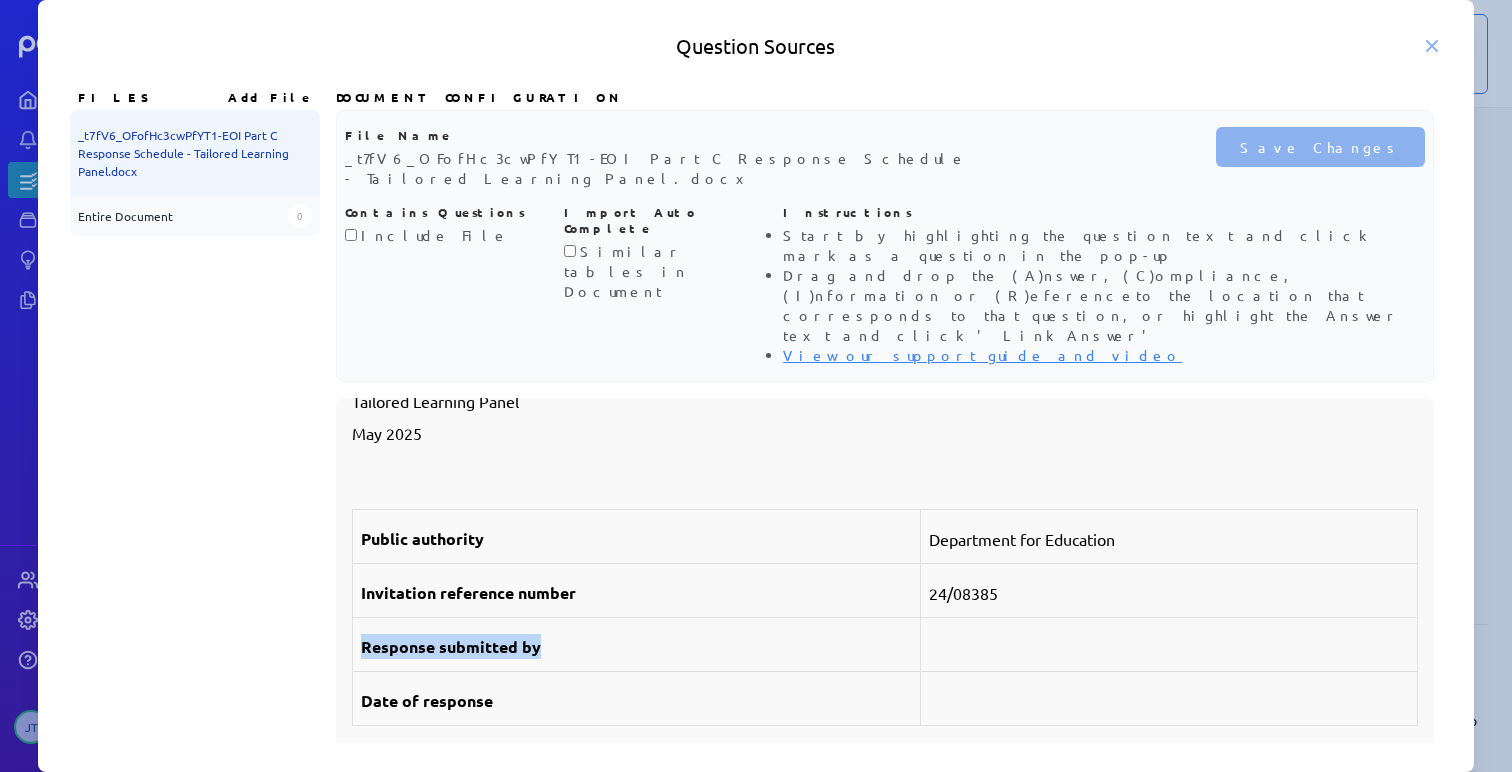drag, startPoint x: 363, startPoint y: 559, endPoint x: 1252, endPoint y: 575, distance: 889.144 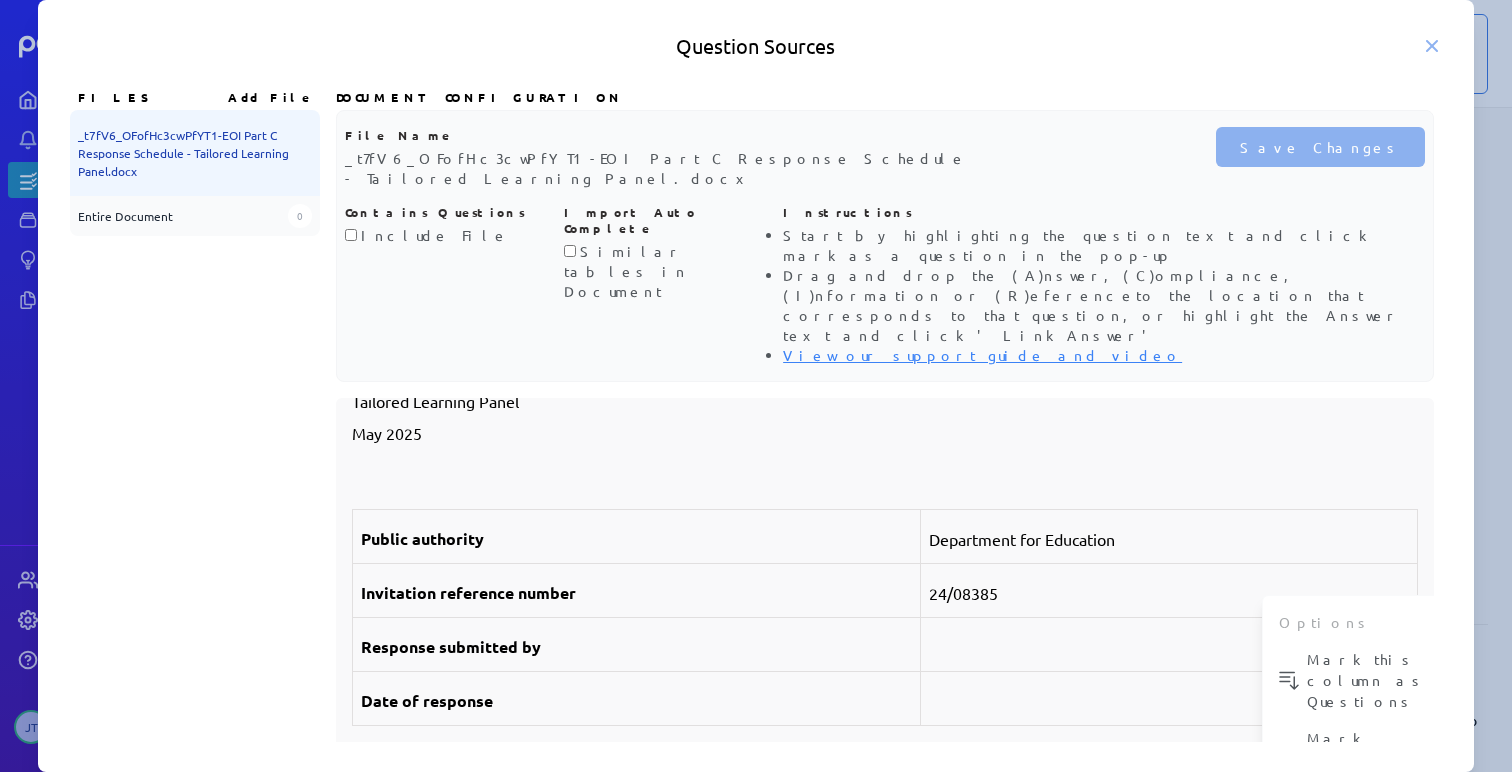 click at bounding box center [1168, 645] 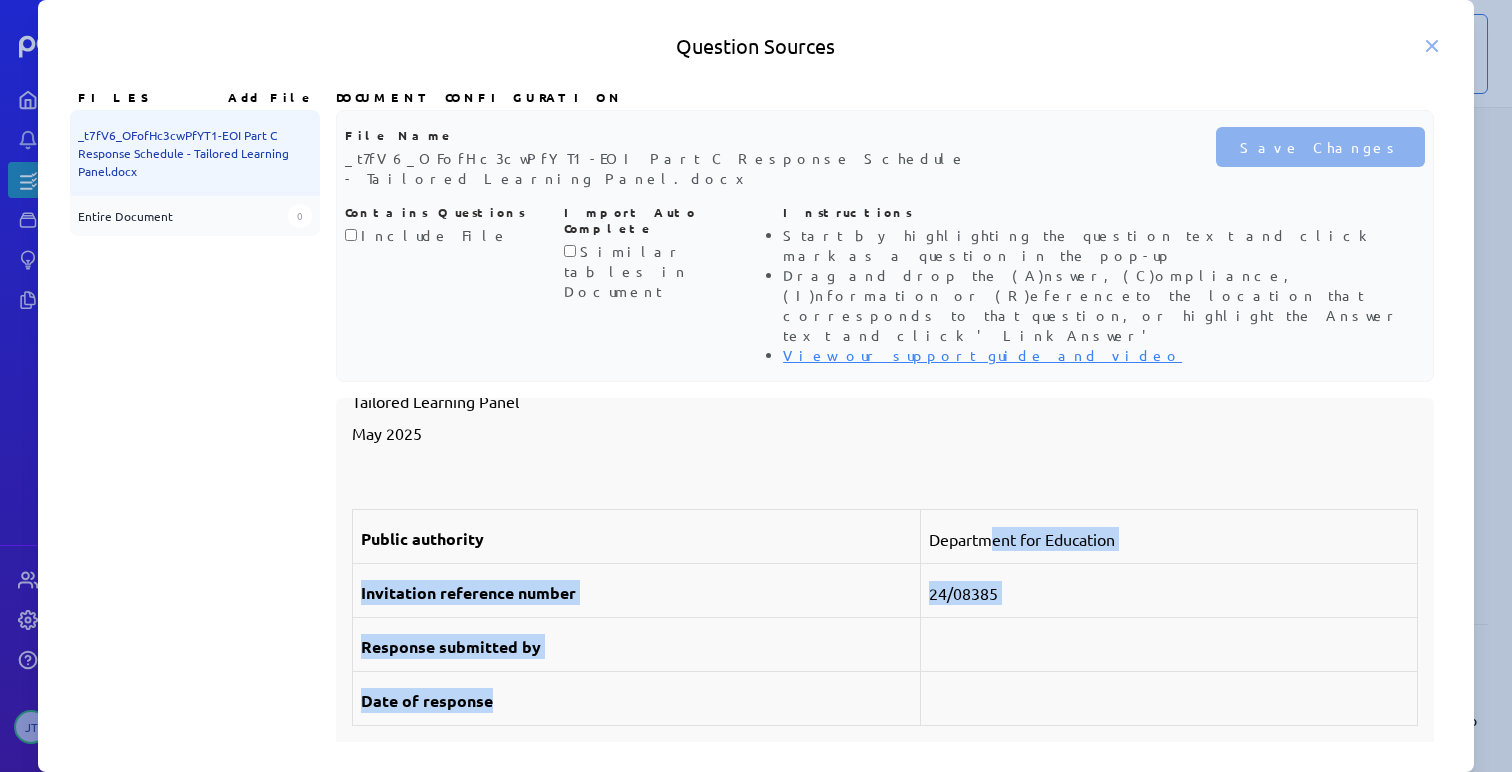 drag, startPoint x: 982, startPoint y: 447, endPoint x: 995, endPoint y: 635, distance: 188.44893 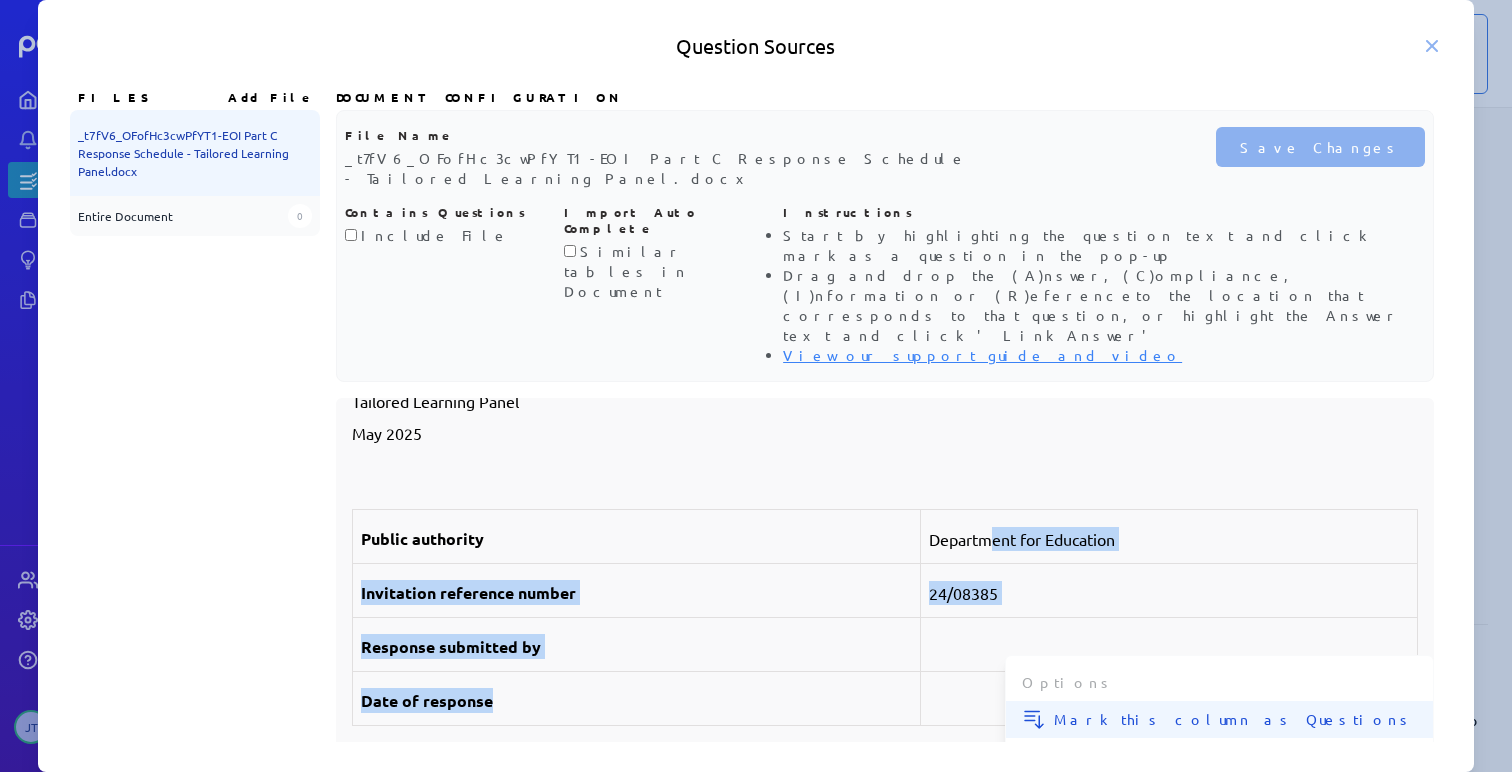 click on "Mark this column as Questions" at bounding box center (1235, 719) 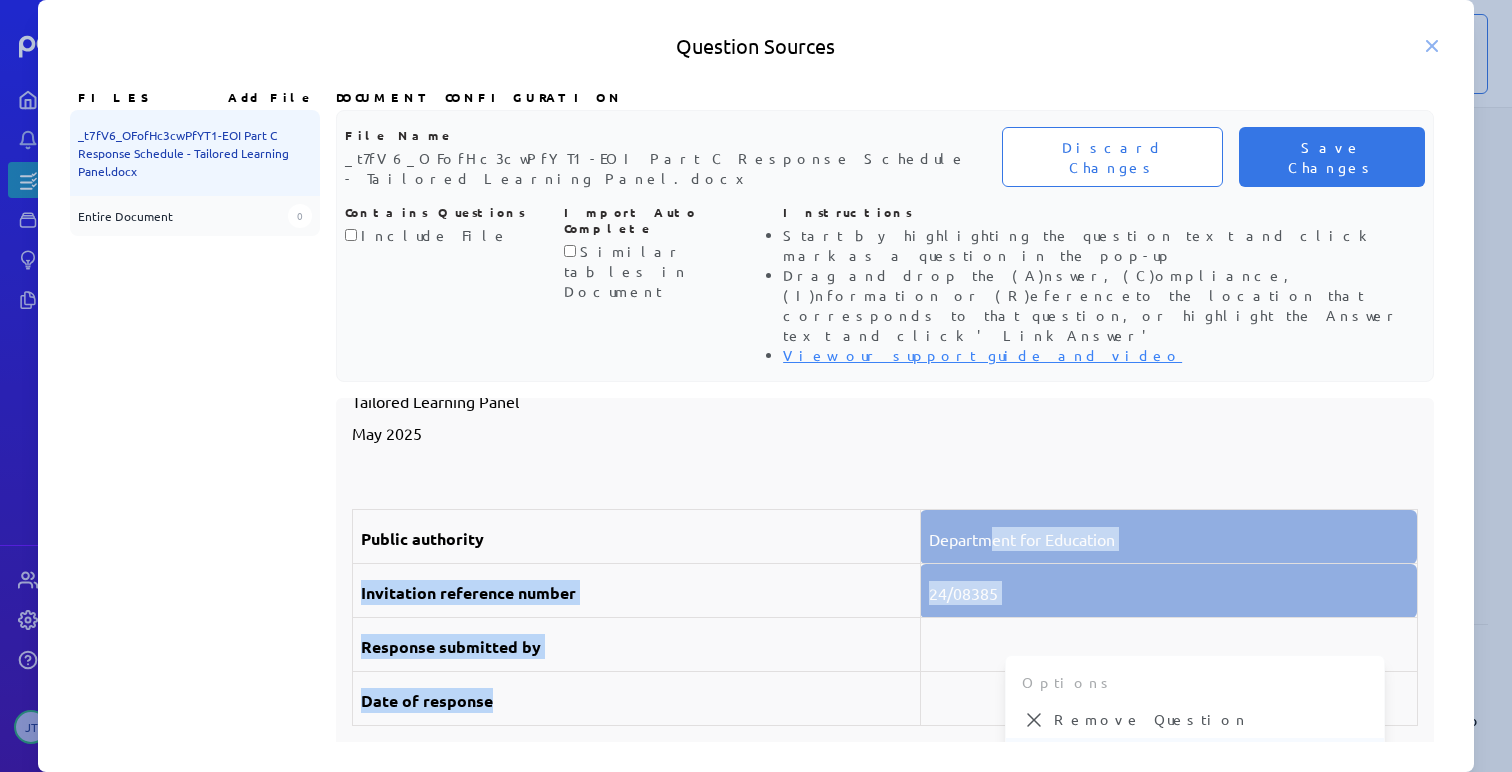 click on "24/08385" at bounding box center (1168, 591) 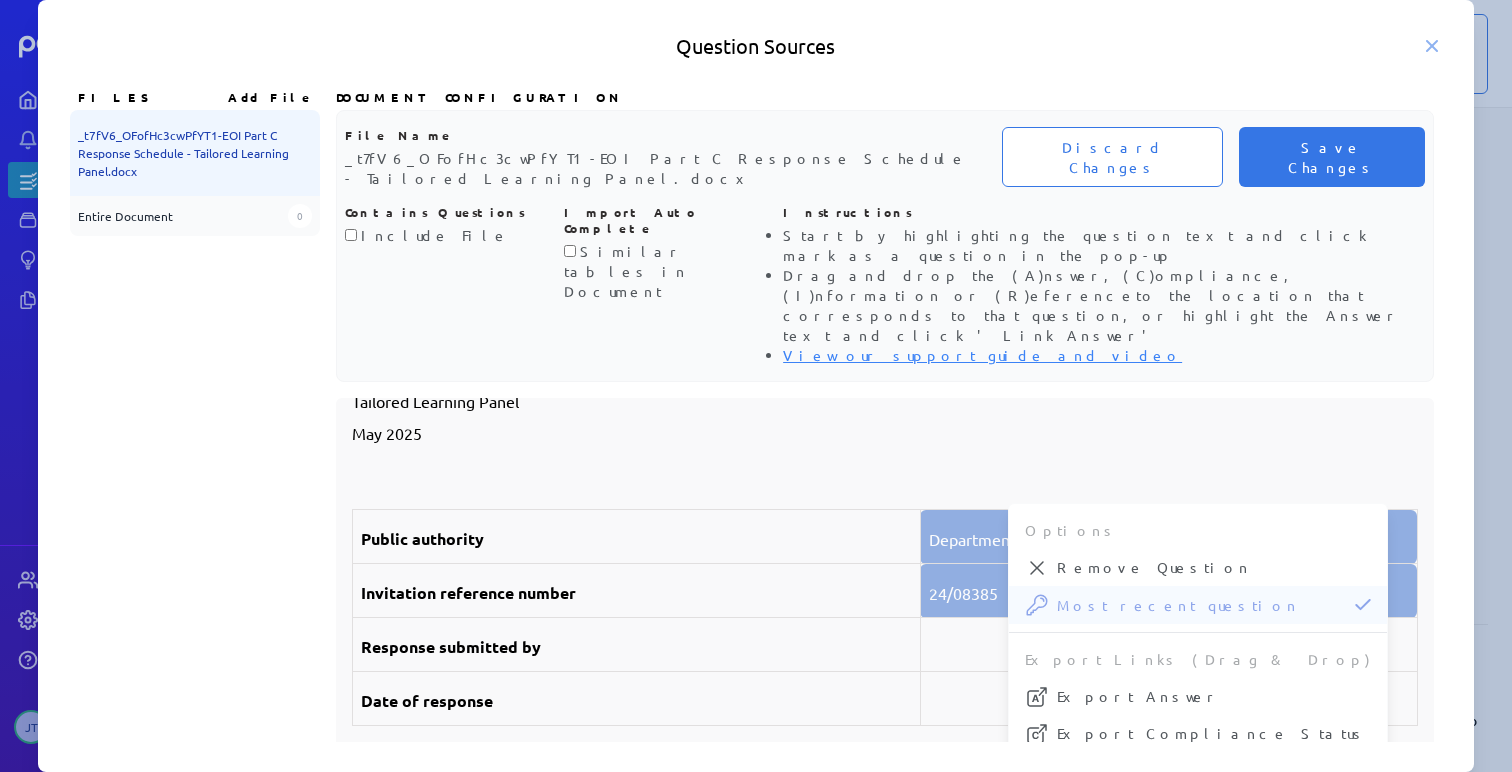 click on "Public authority" at bounding box center [636, 537] 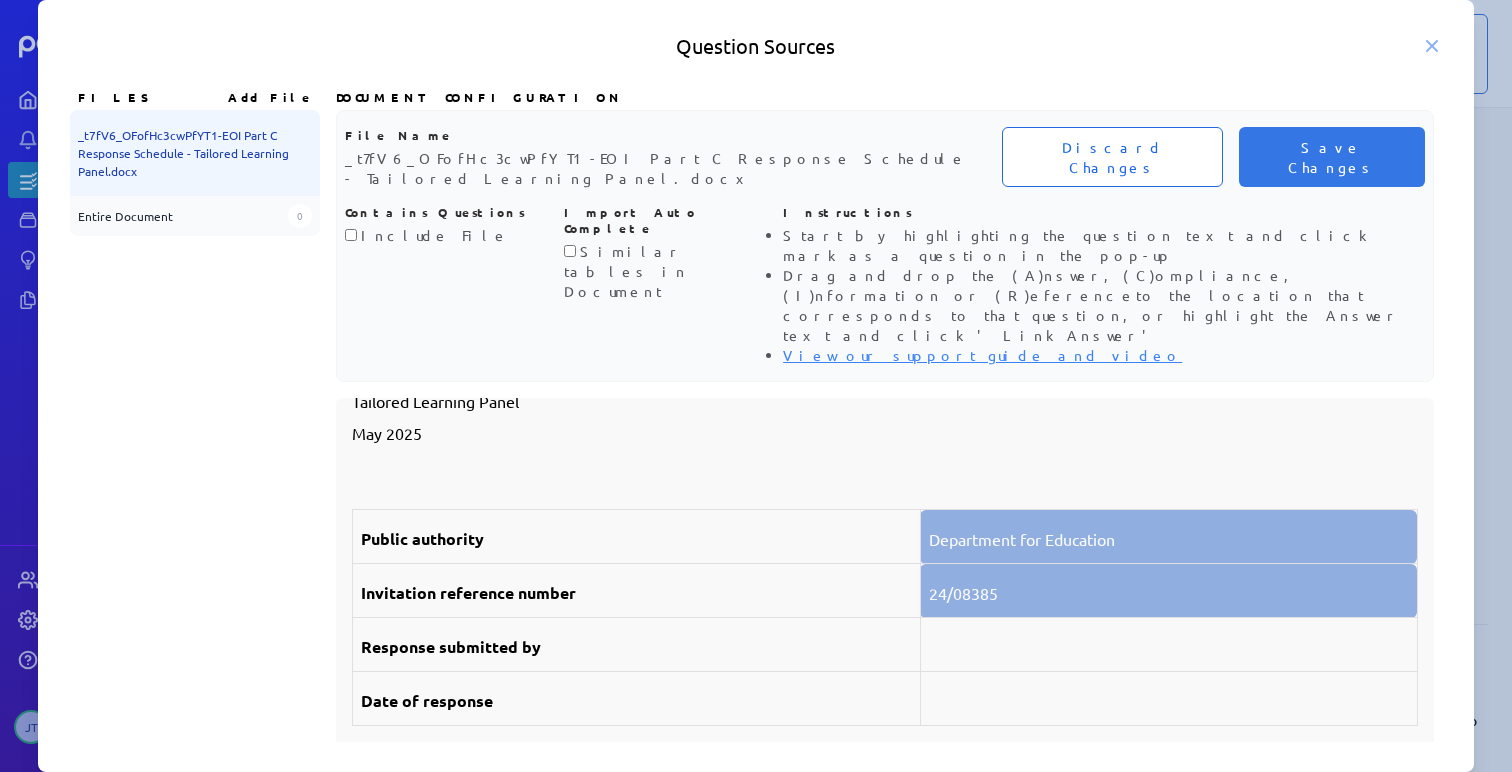 click on "Discard Changes" at bounding box center (1112, 157) 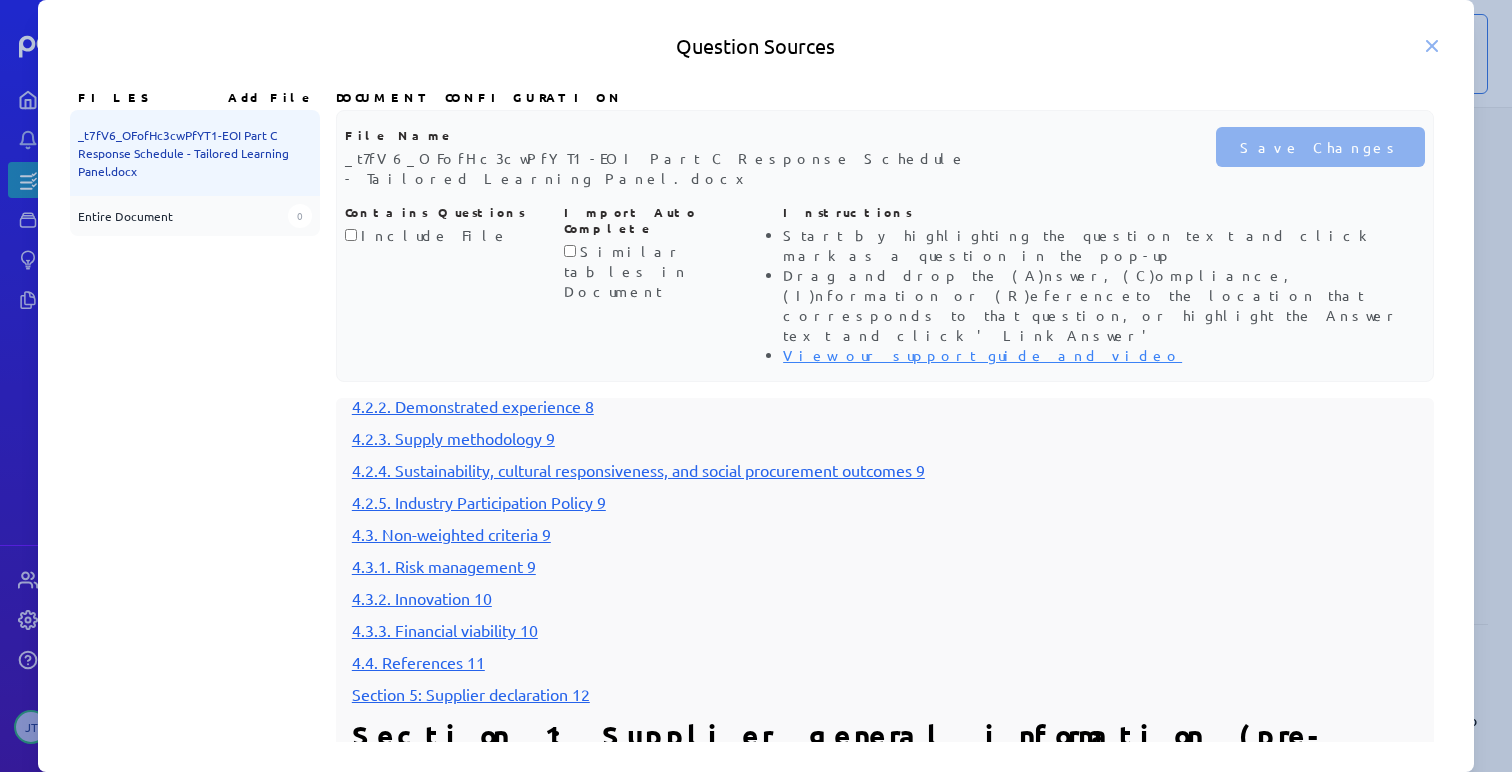 scroll, scrollTop: 1273, scrollLeft: 0, axis: vertical 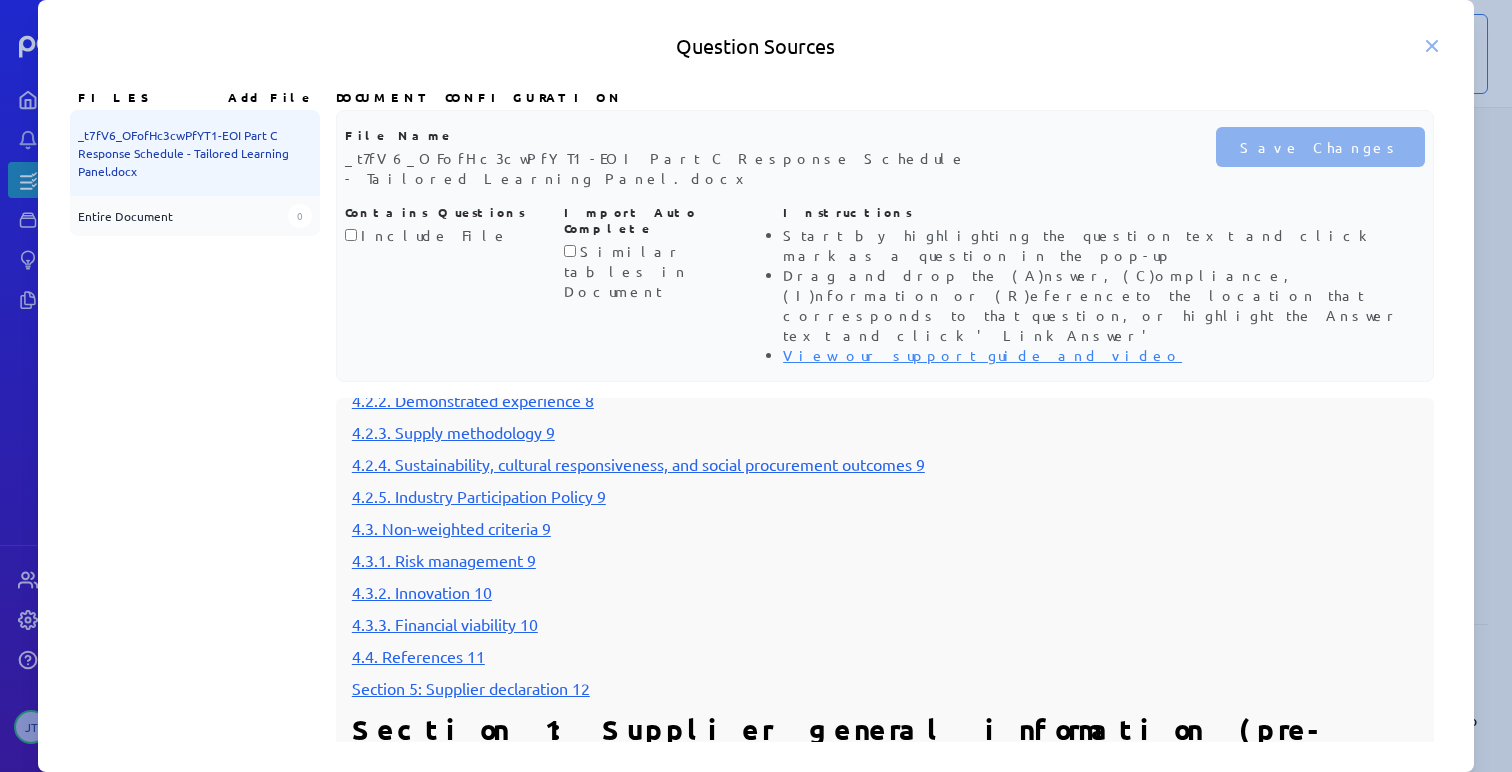 click on "4.2.5.	Industry Participation Policy	9" at bounding box center (479, 496) 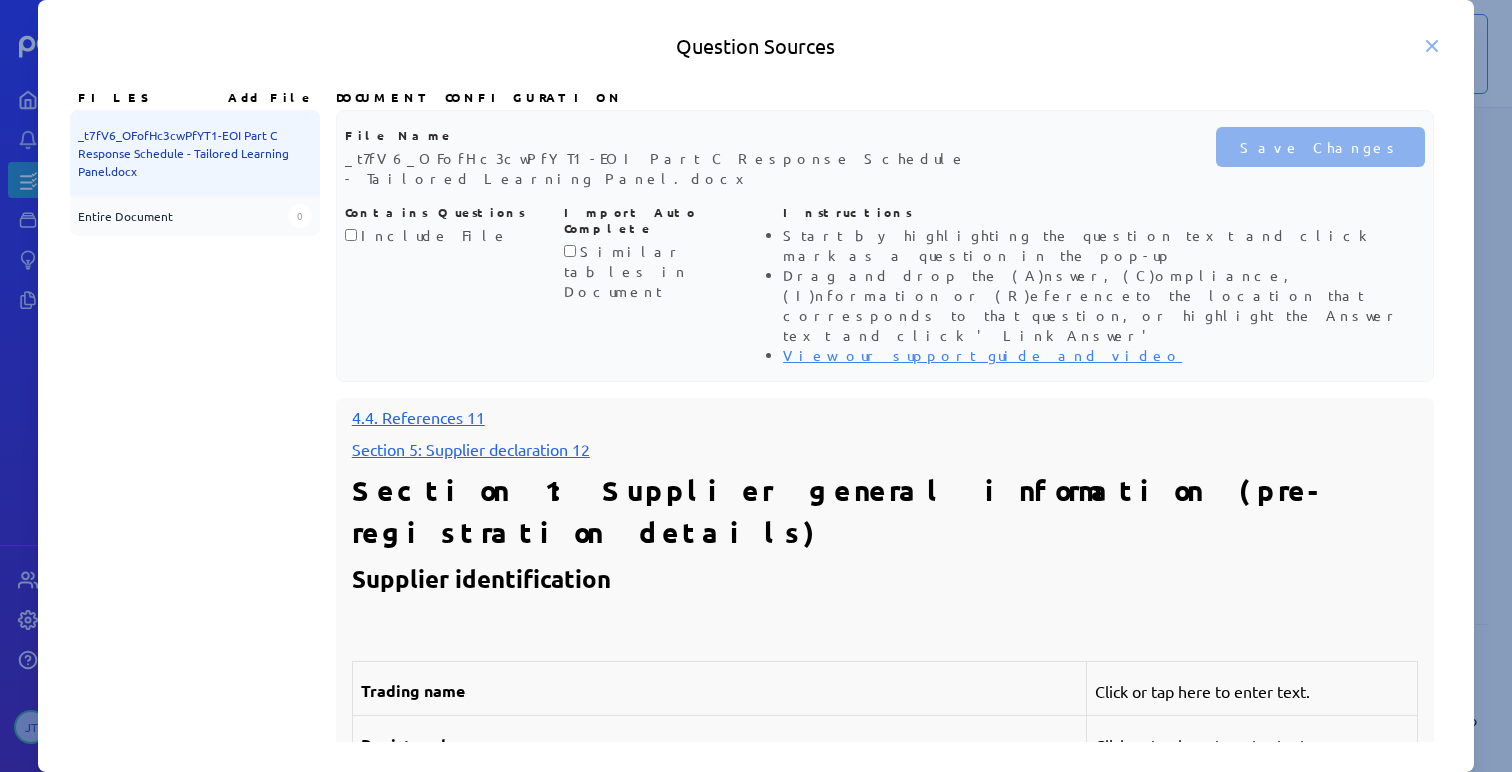 scroll, scrollTop: 1422, scrollLeft: 0, axis: vertical 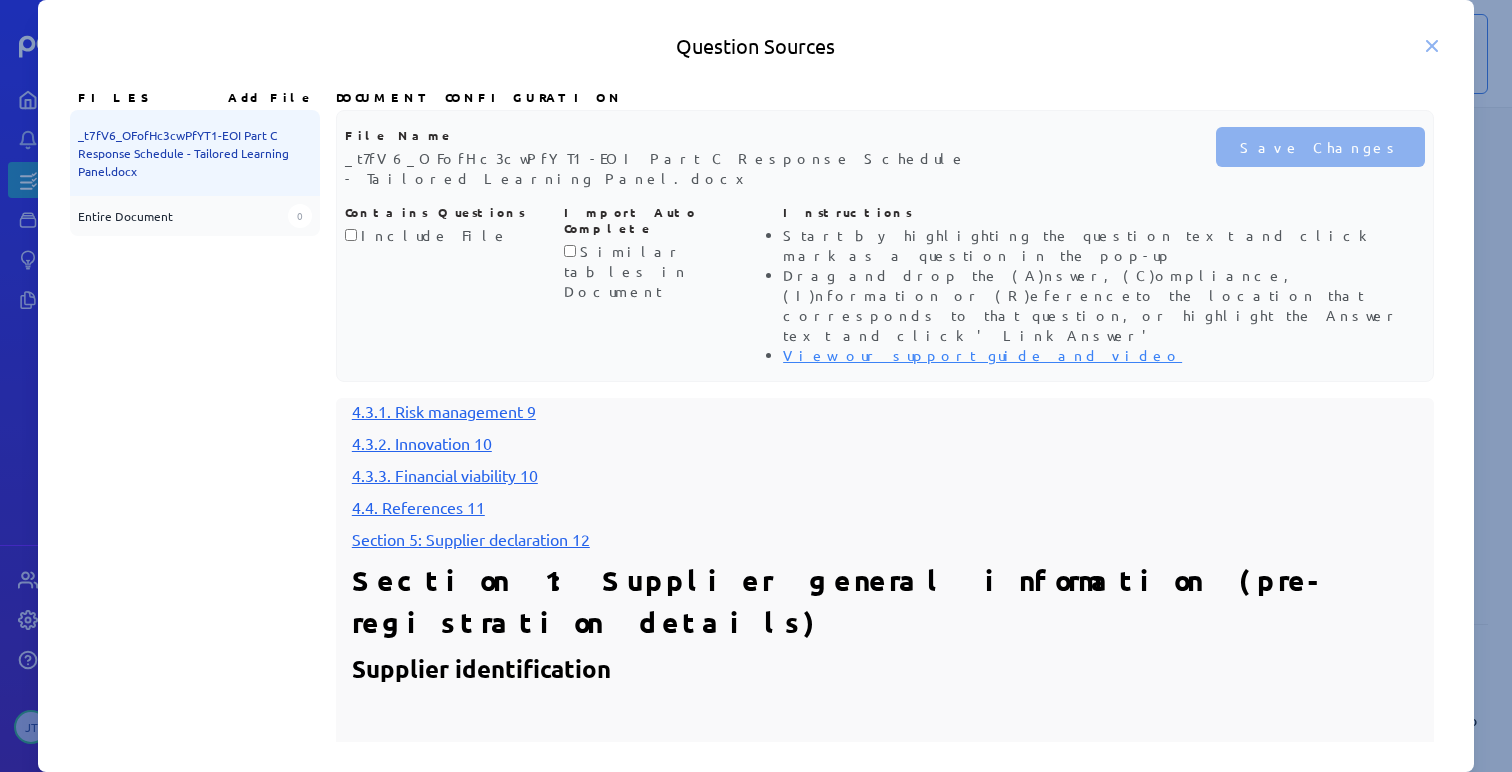 click on "Section 5: Supplier declaration	12" at bounding box center (471, 539) 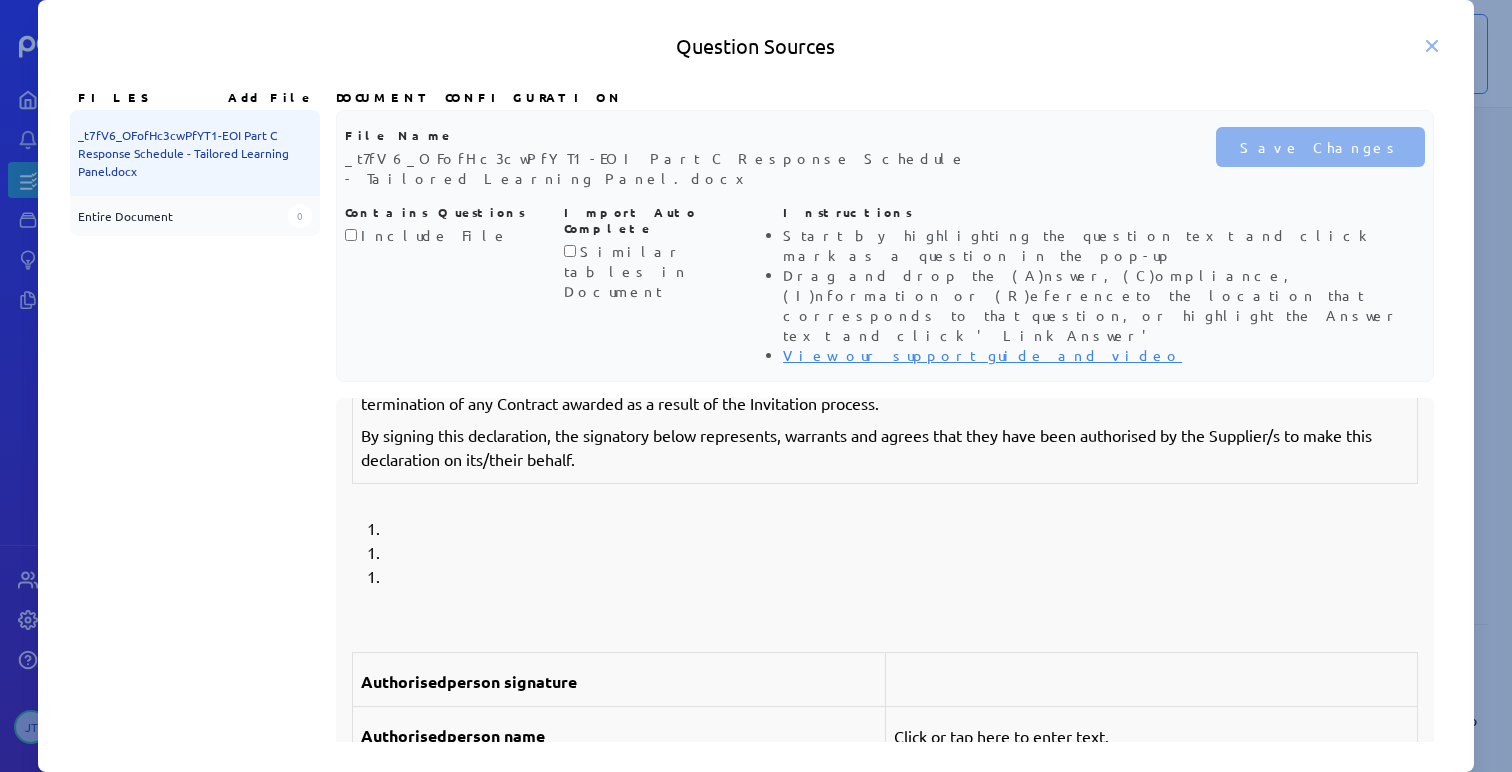 scroll, scrollTop: 16525, scrollLeft: 0, axis: vertical 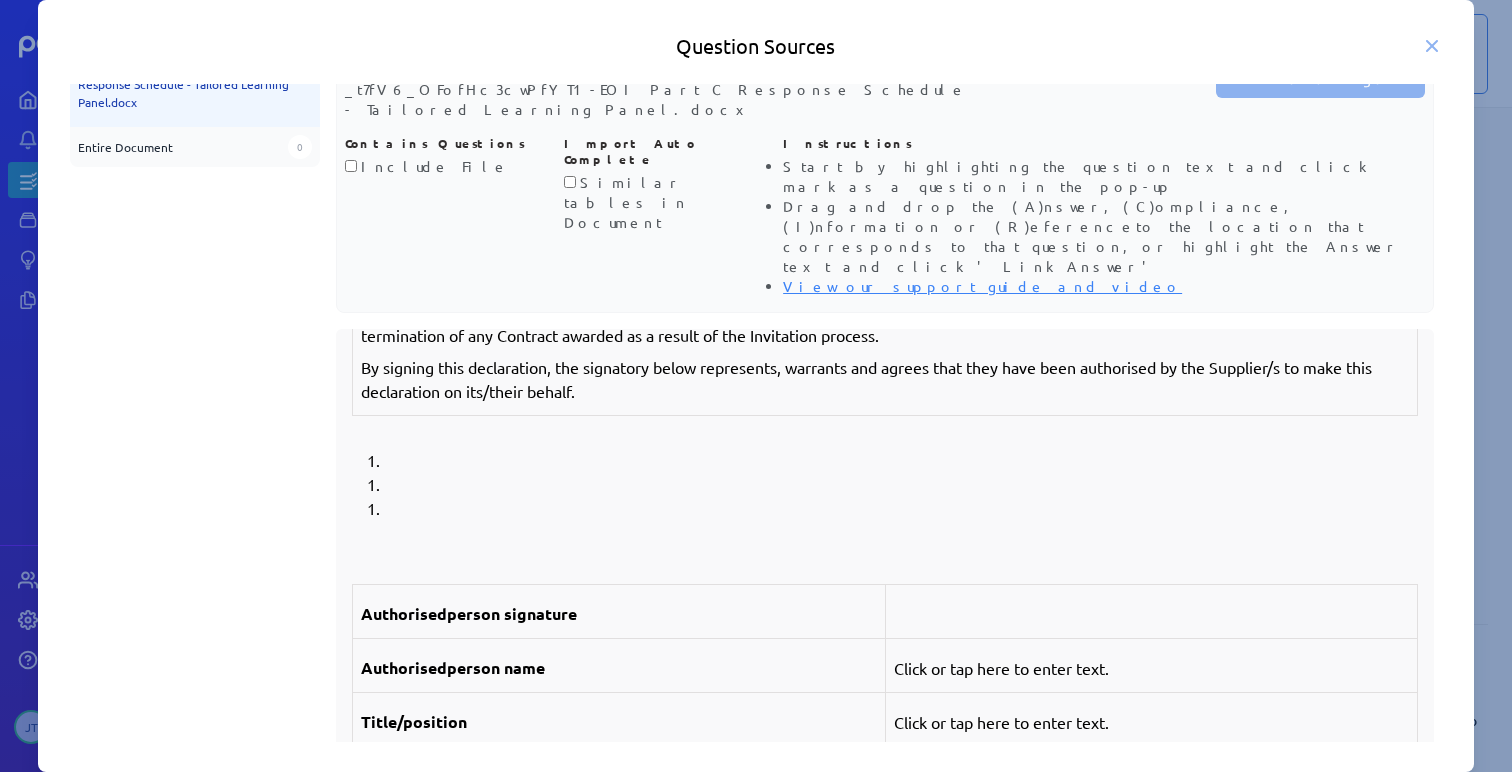 drag, startPoint x: 903, startPoint y: 615, endPoint x: 1184, endPoint y: 615, distance: 281 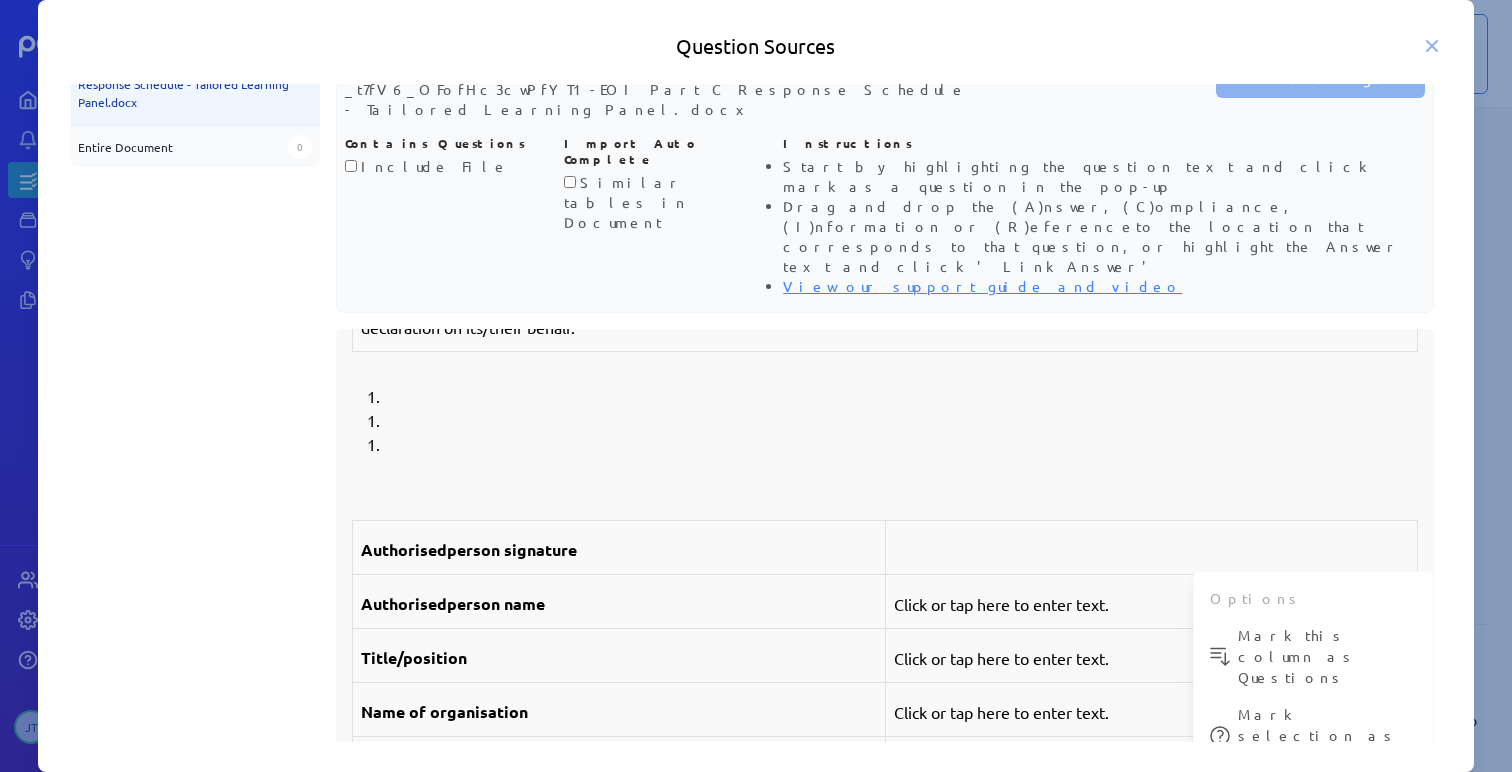 scroll, scrollTop: 16588, scrollLeft: 0, axis: vertical 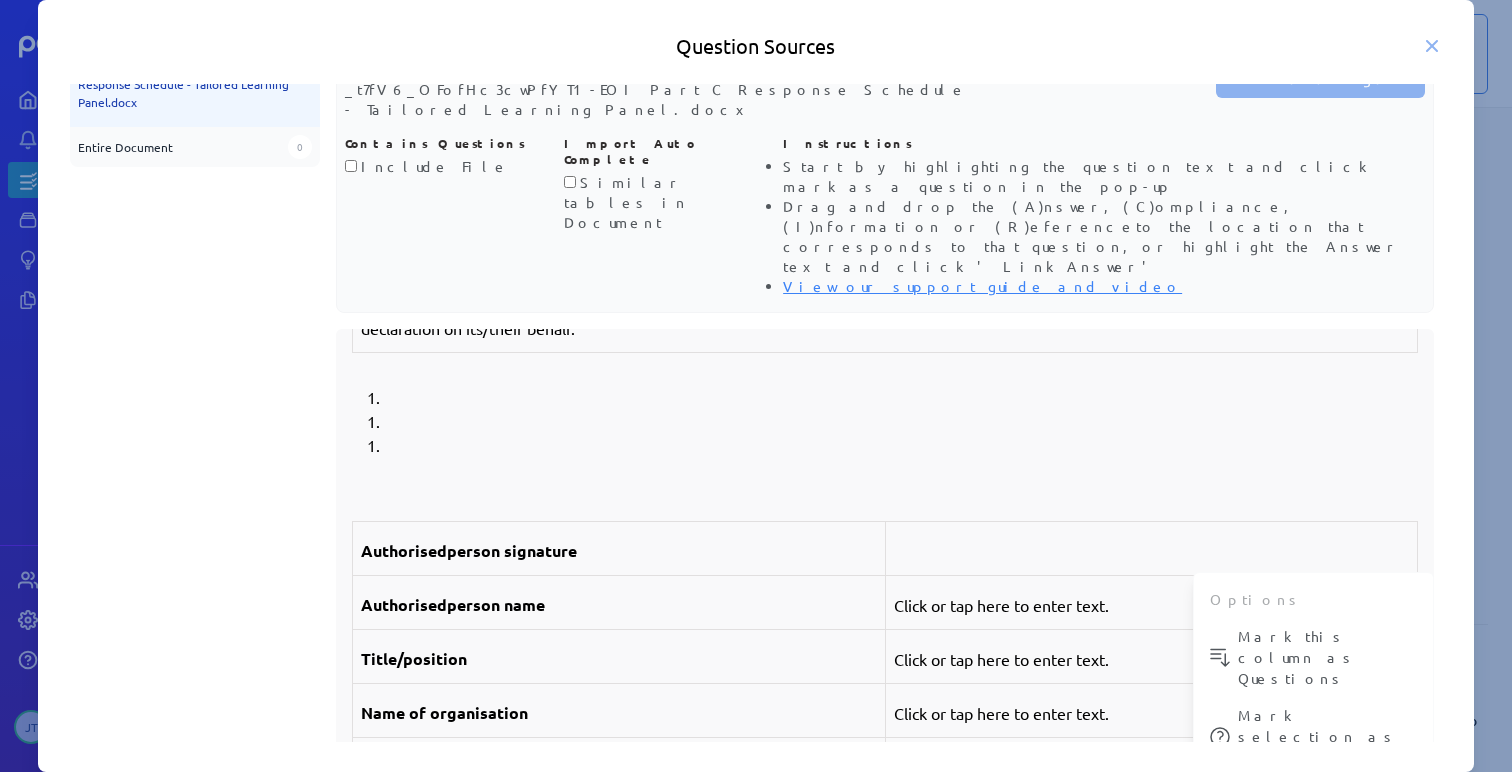 click at bounding box center (1151, 836) 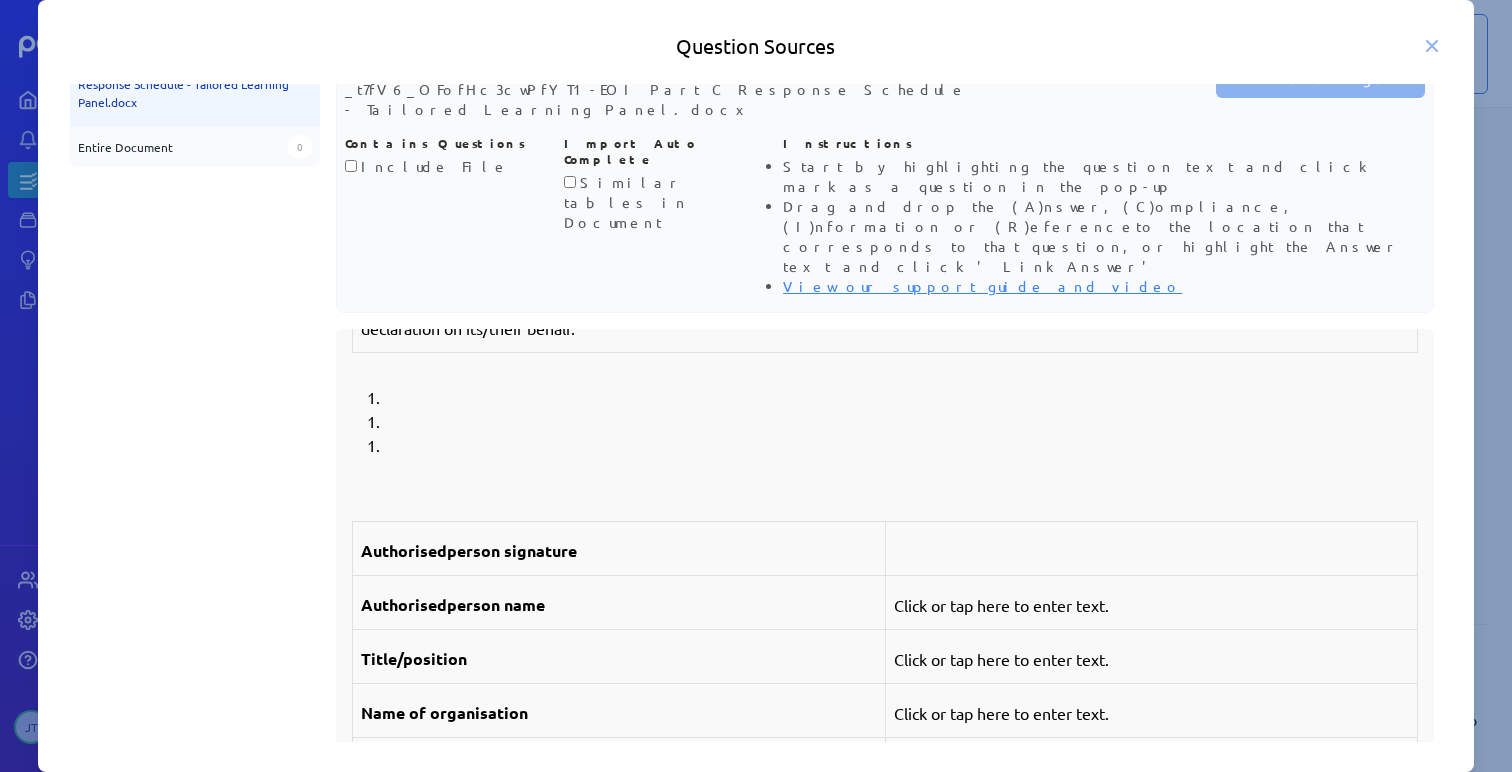 scroll, scrollTop: 16525, scrollLeft: 0, axis: vertical 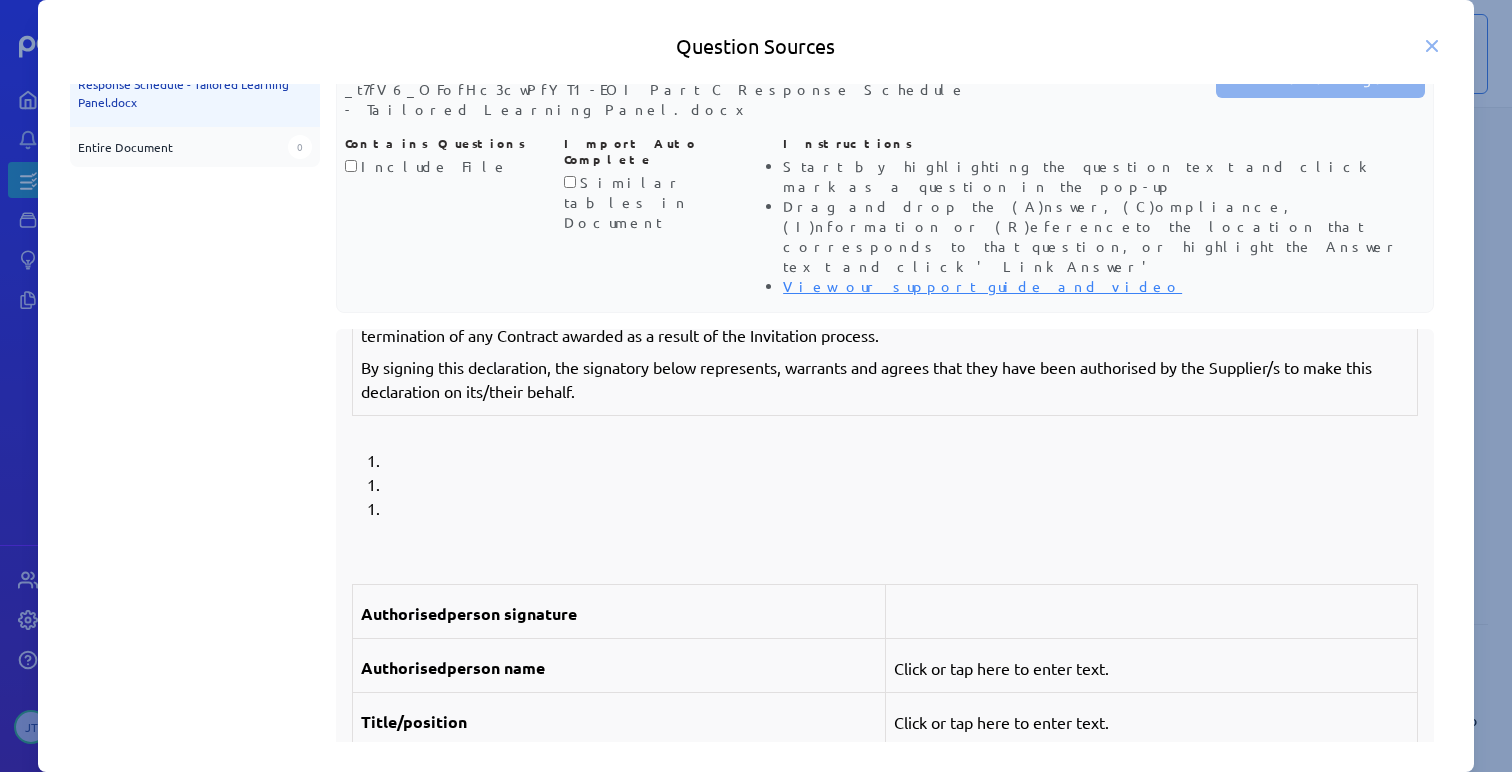 drag, startPoint x: 364, startPoint y: 617, endPoint x: 1183, endPoint y: 626, distance: 819.04944 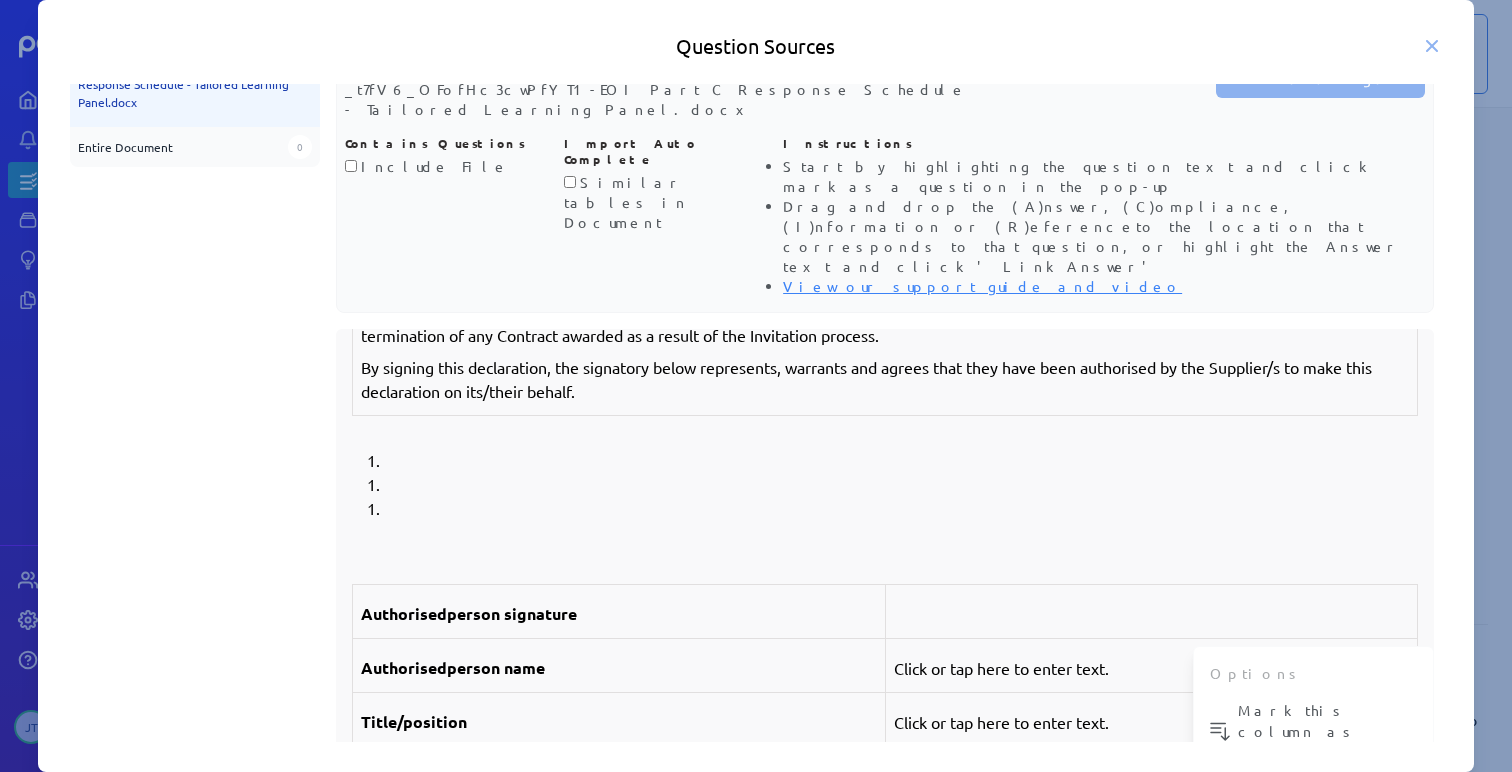 click on "Mark selection as a Question" at bounding box center [1327, 731] 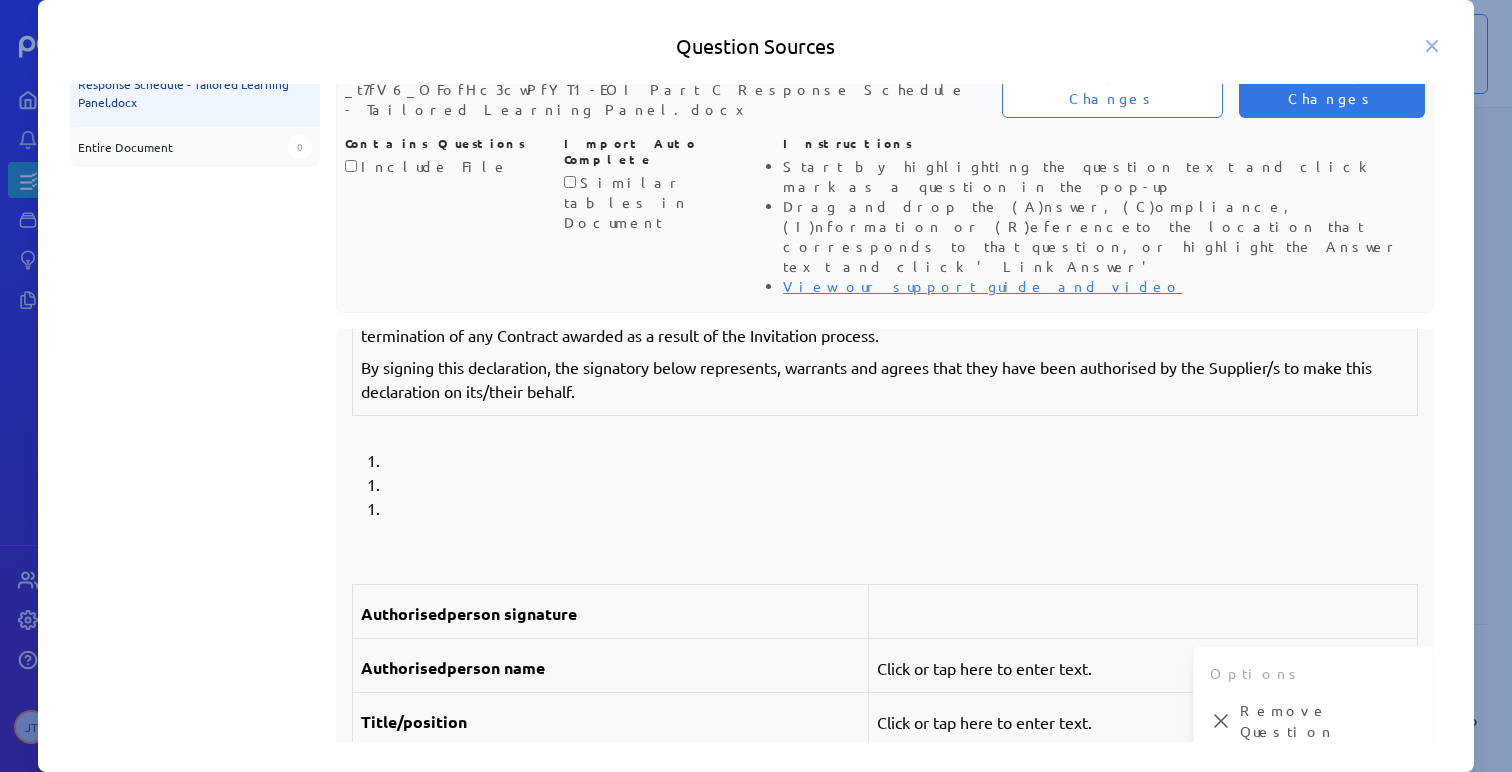 click on "Click or tap here to enter text." at bounding box center (1142, 828) 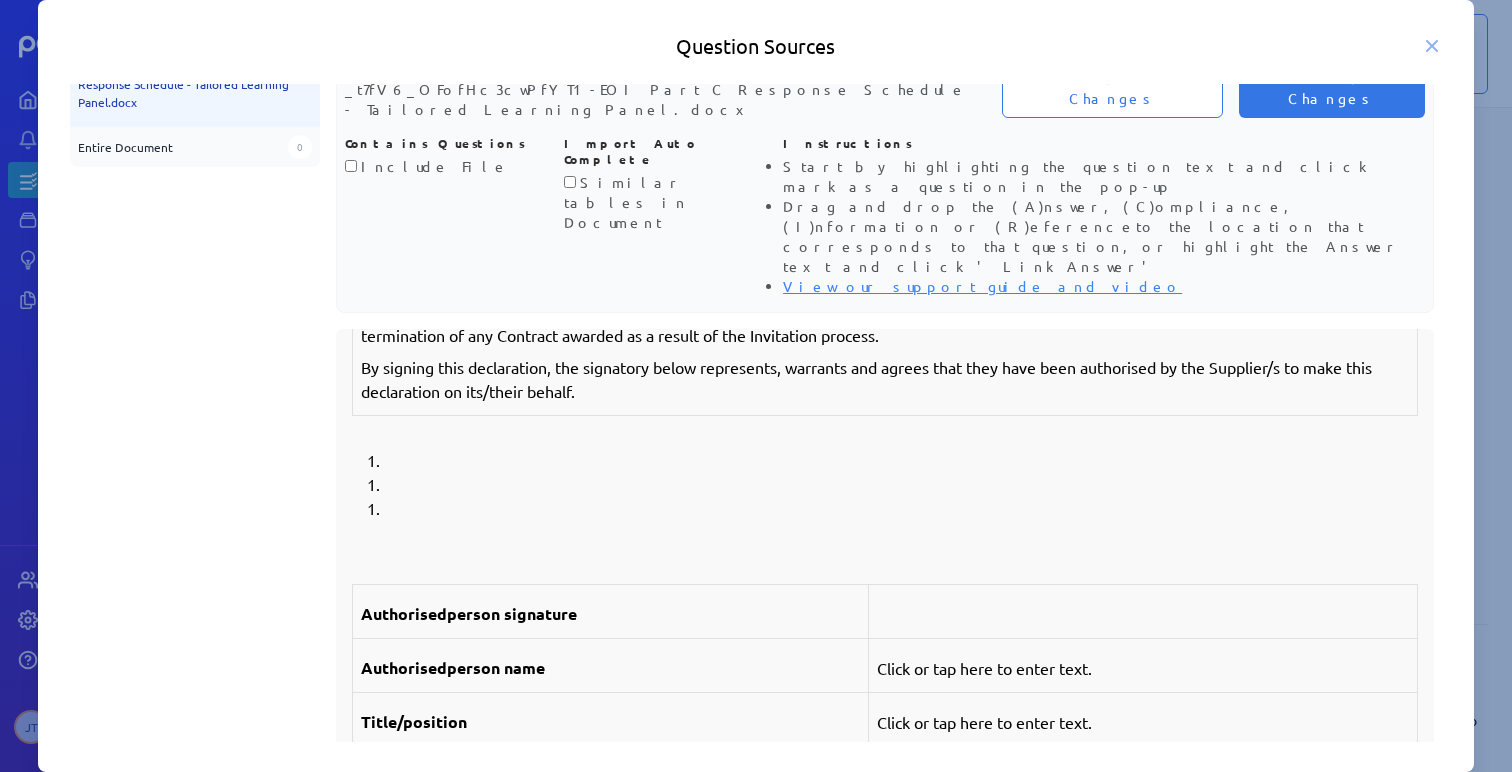 drag, startPoint x: 354, startPoint y: 669, endPoint x: 1356, endPoint y: 674, distance: 1002.01245 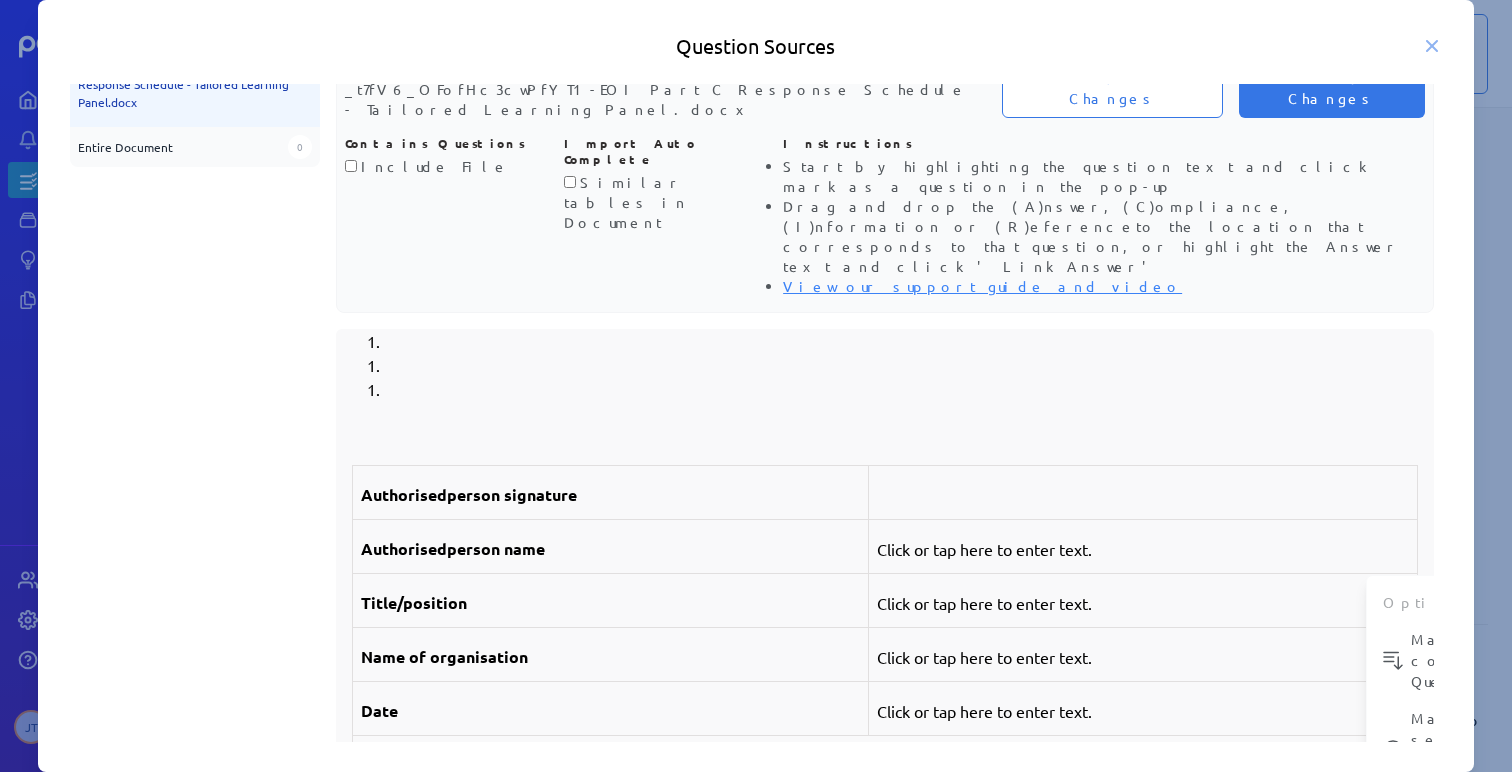 scroll, scrollTop: 16659, scrollLeft: 0, axis: vertical 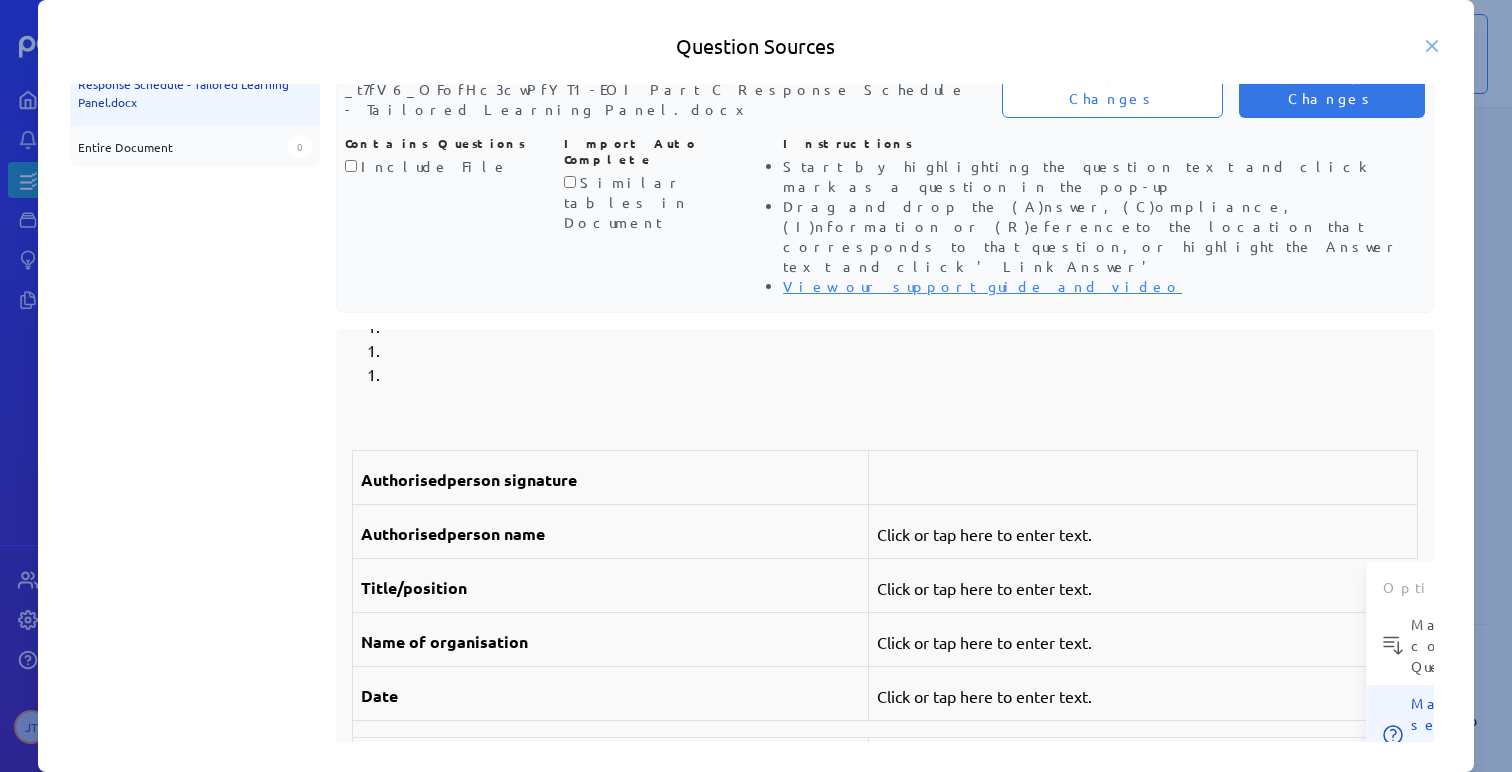 click on "Mark selection as a Question" at bounding box center (1472, 645) 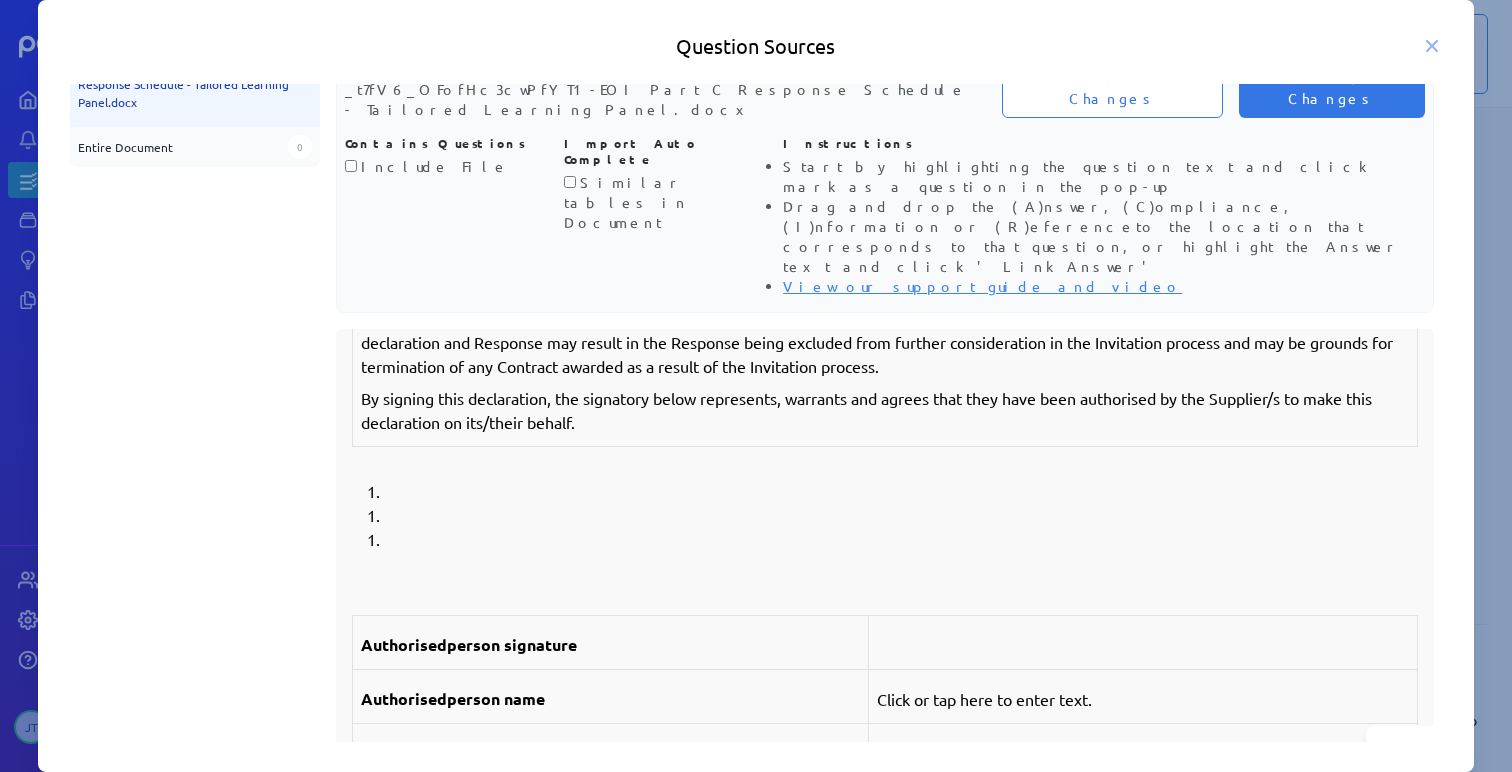 click at bounding box center [1142, 643] 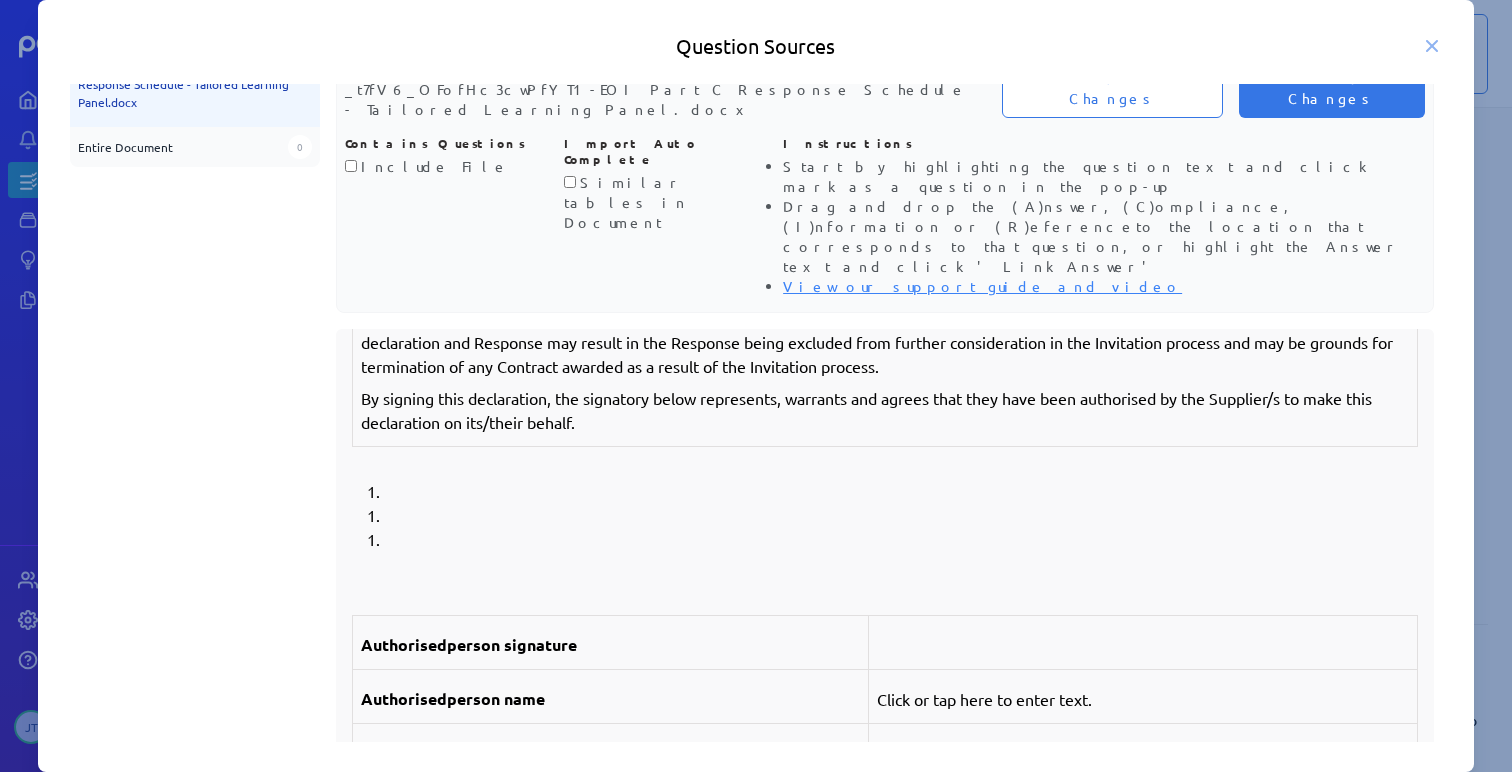 click at bounding box center (1142, 643) 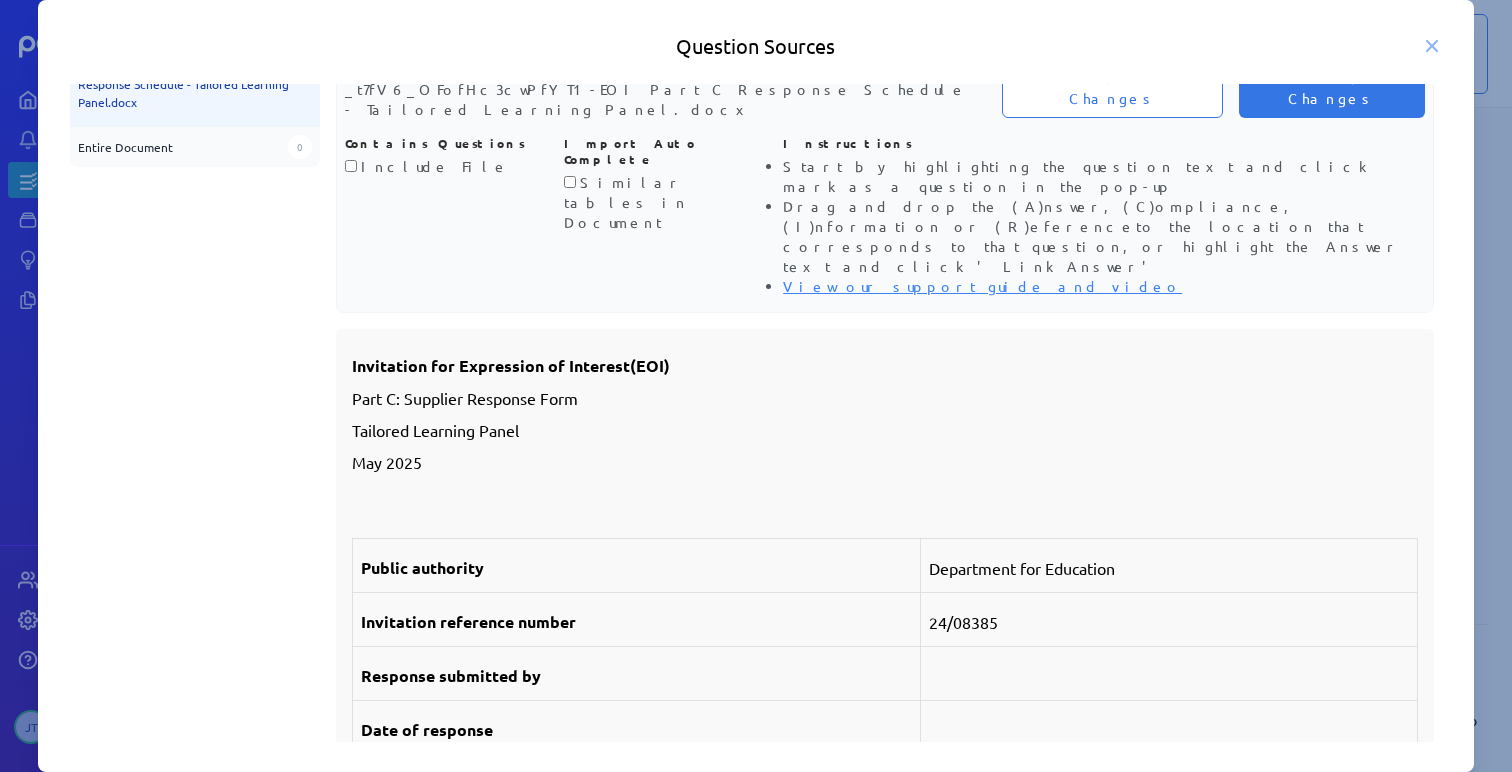 scroll, scrollTop: 0, scrollLeft: 0, axis: both 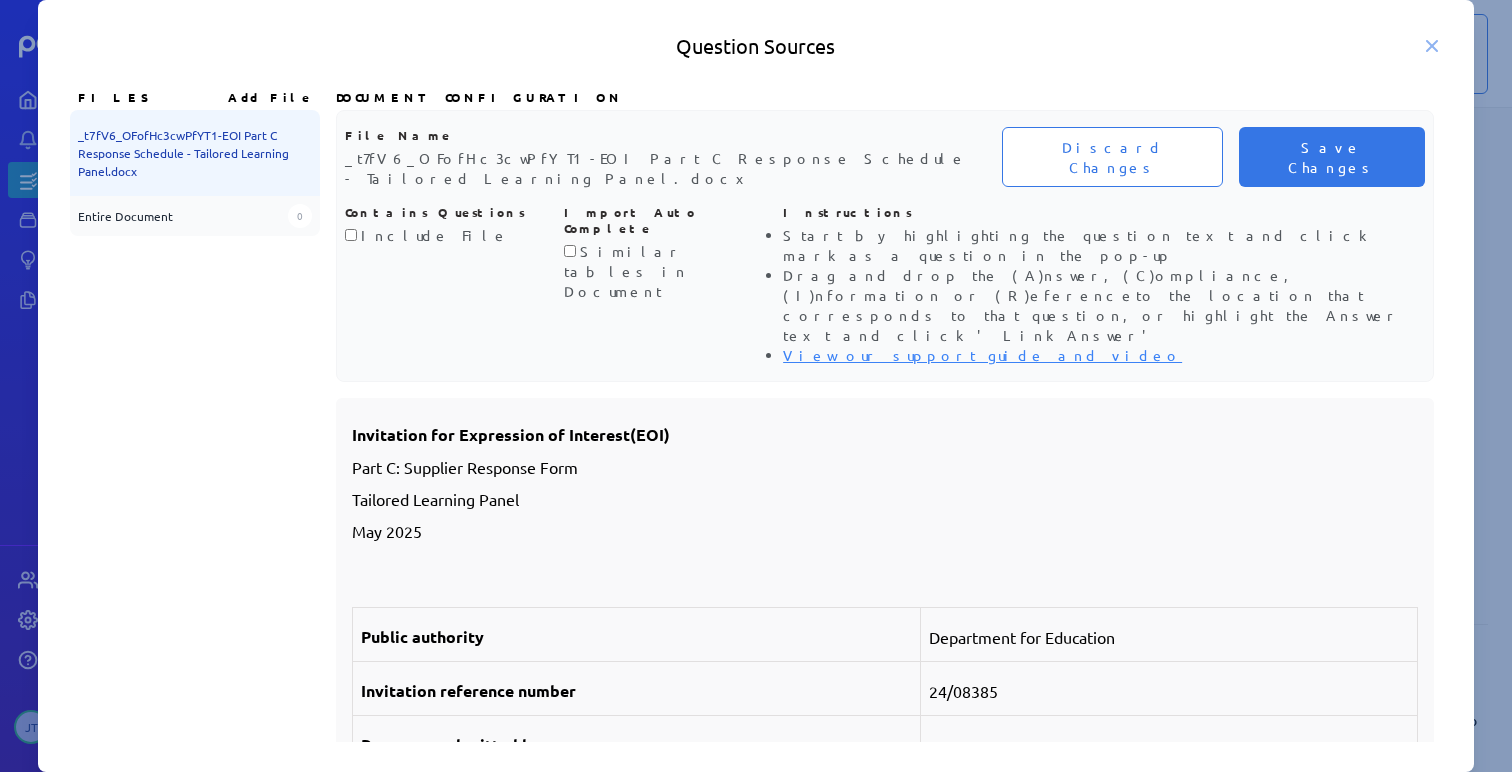 click on "Similar tables in Document" at bounding box center [626, 271] 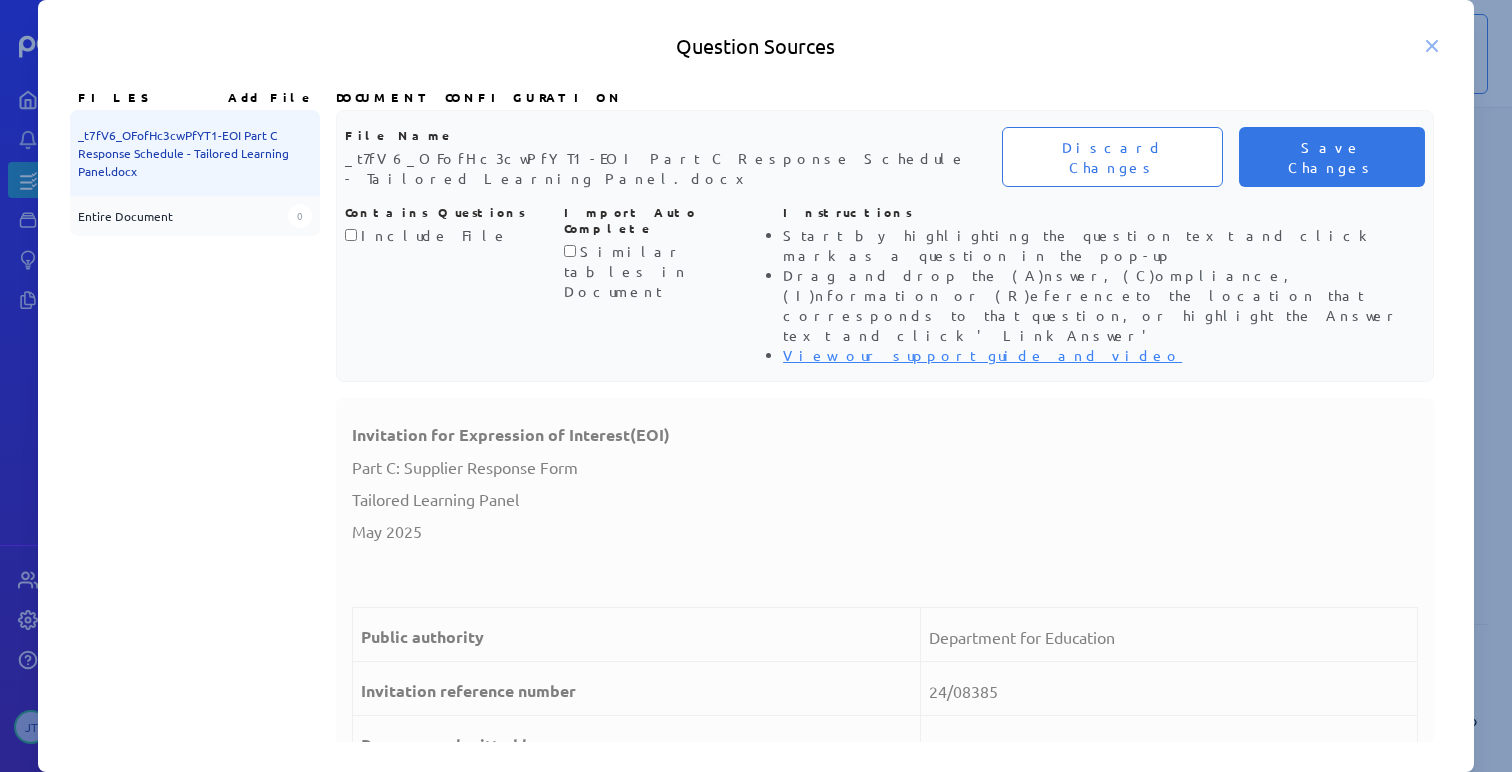 click on "Include File" at bounding box center [435, 235] 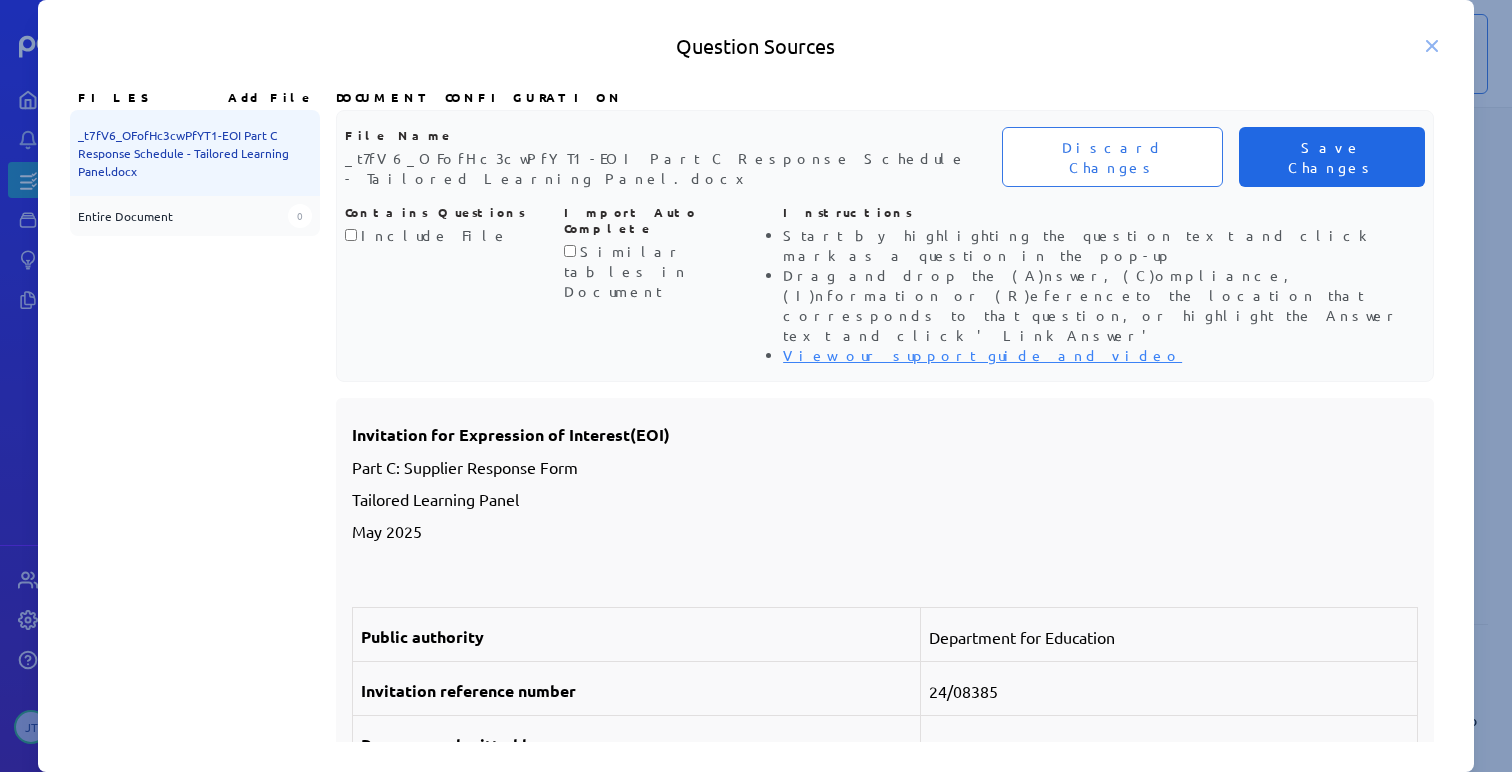 click on "Save Changes" at bounding box center [1332, 157] 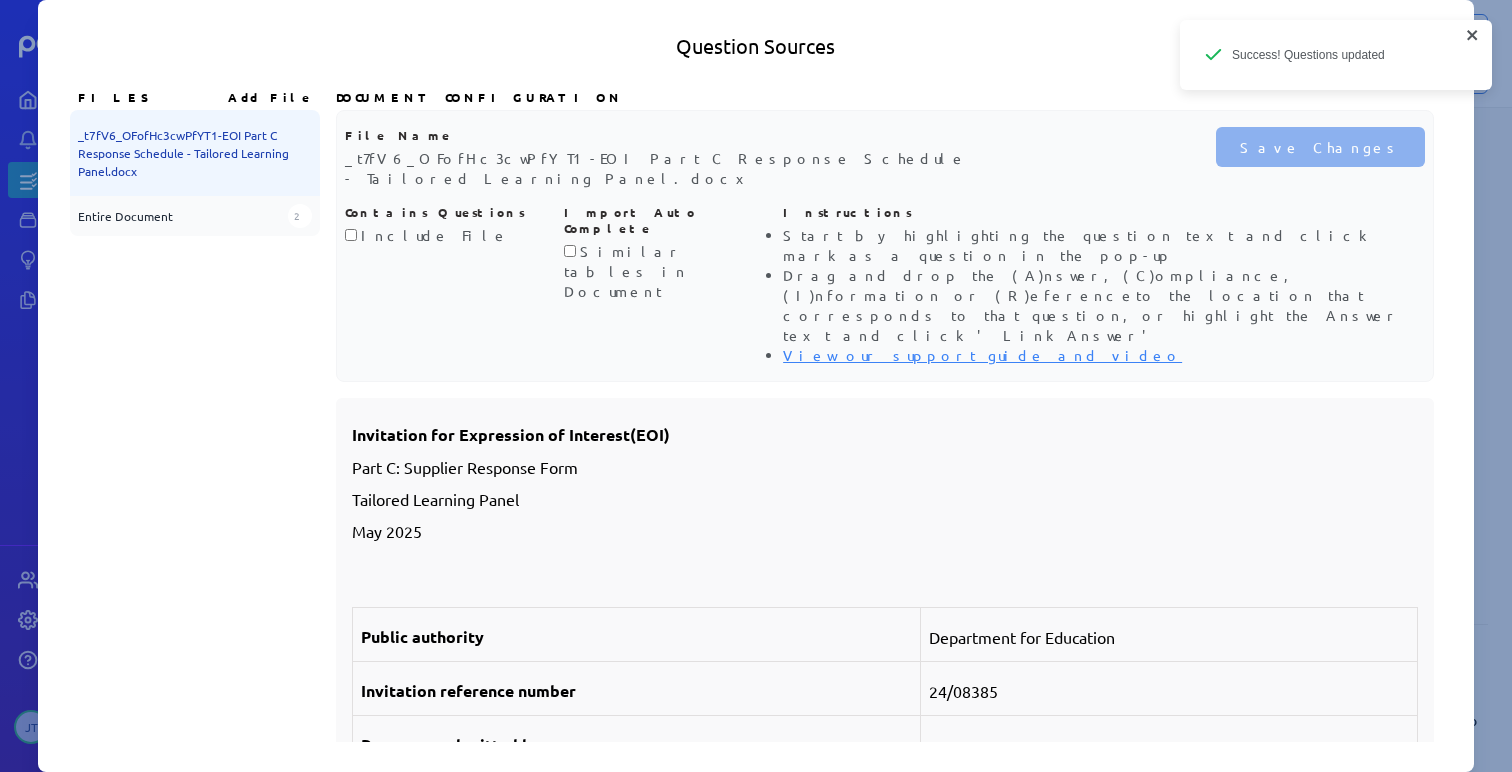 click at bounding box center [1473, 35] 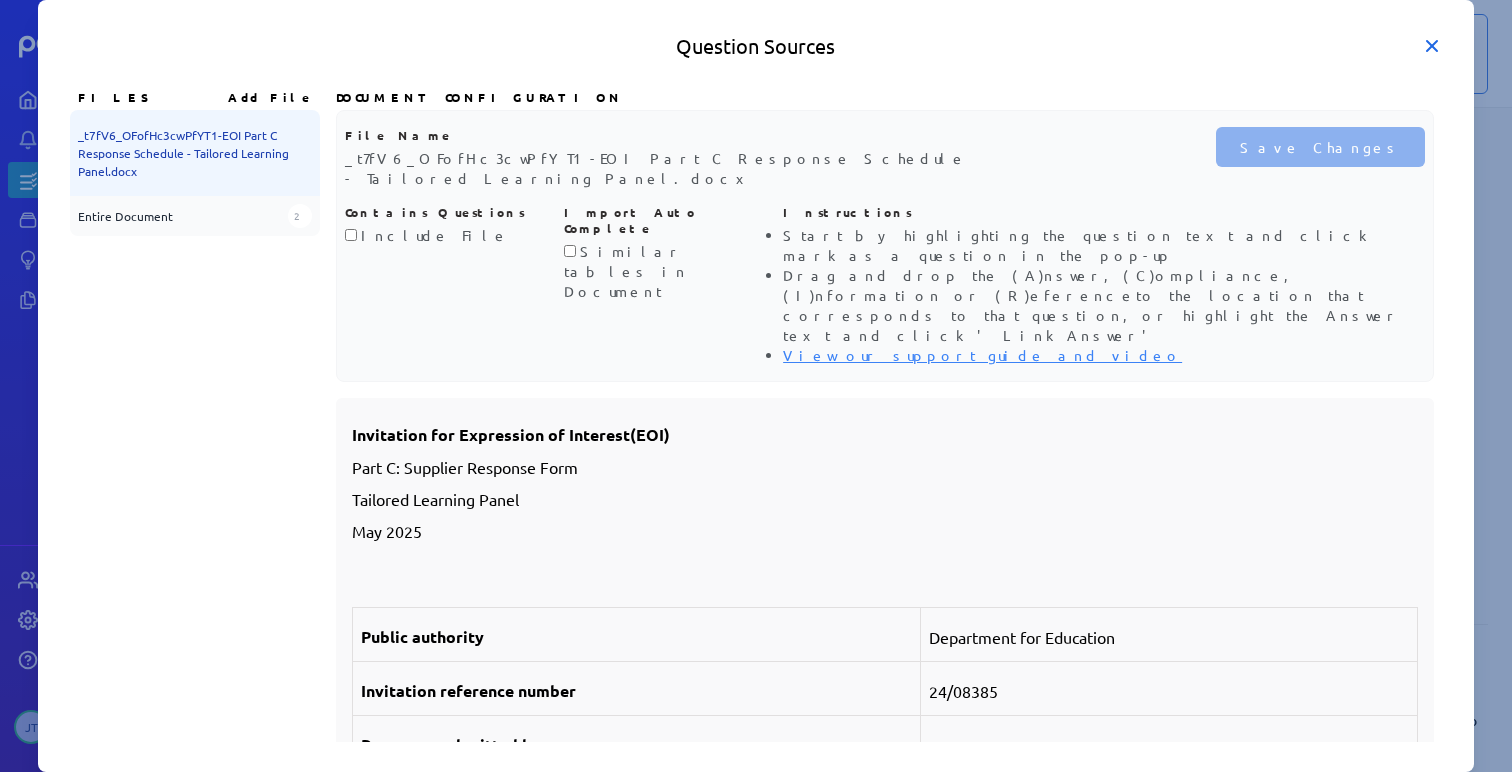 click at bounding box center [1432, 46] 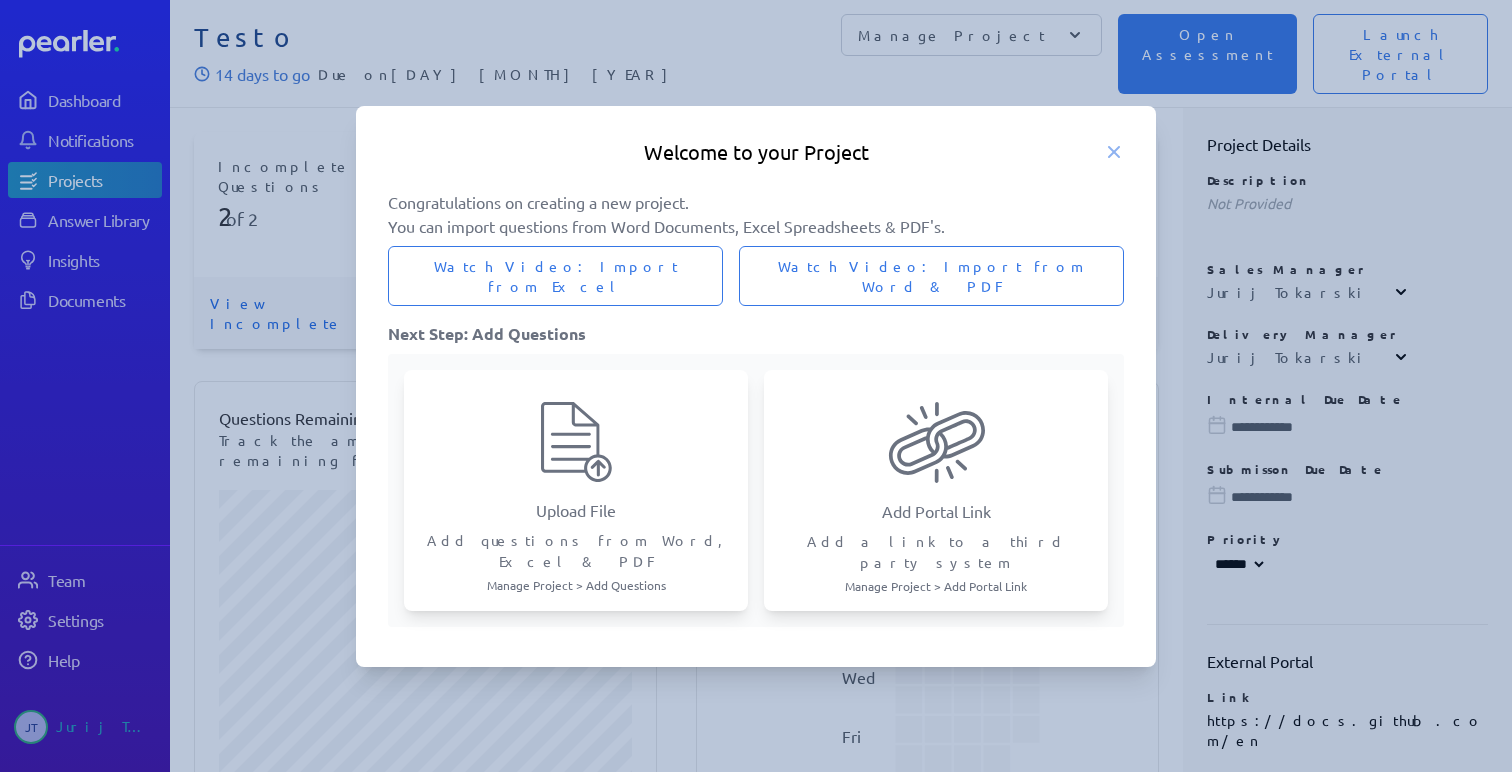 click on "Welcome to your Project" at bounding box center (756, 152) 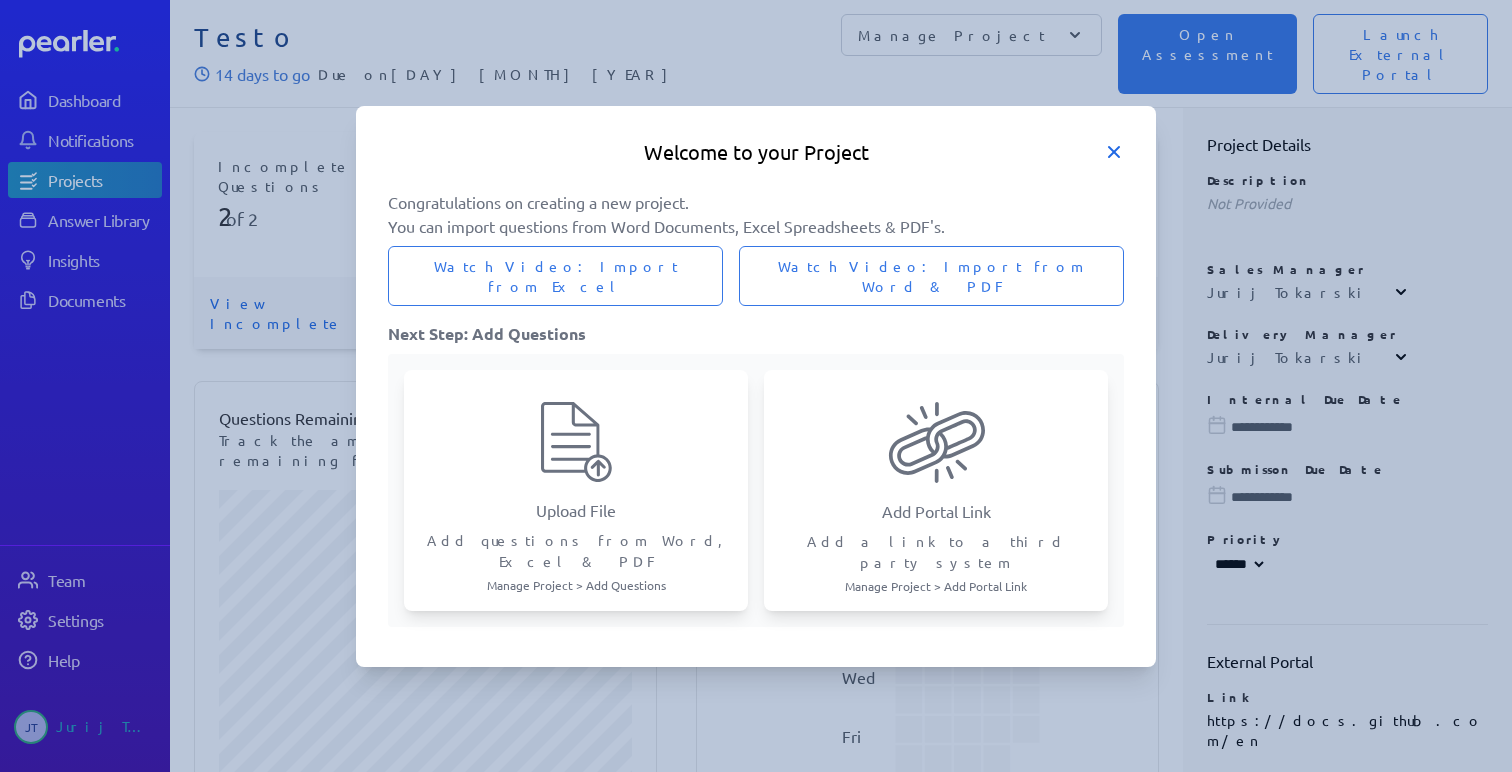 click at bounding box center (1114, 152) 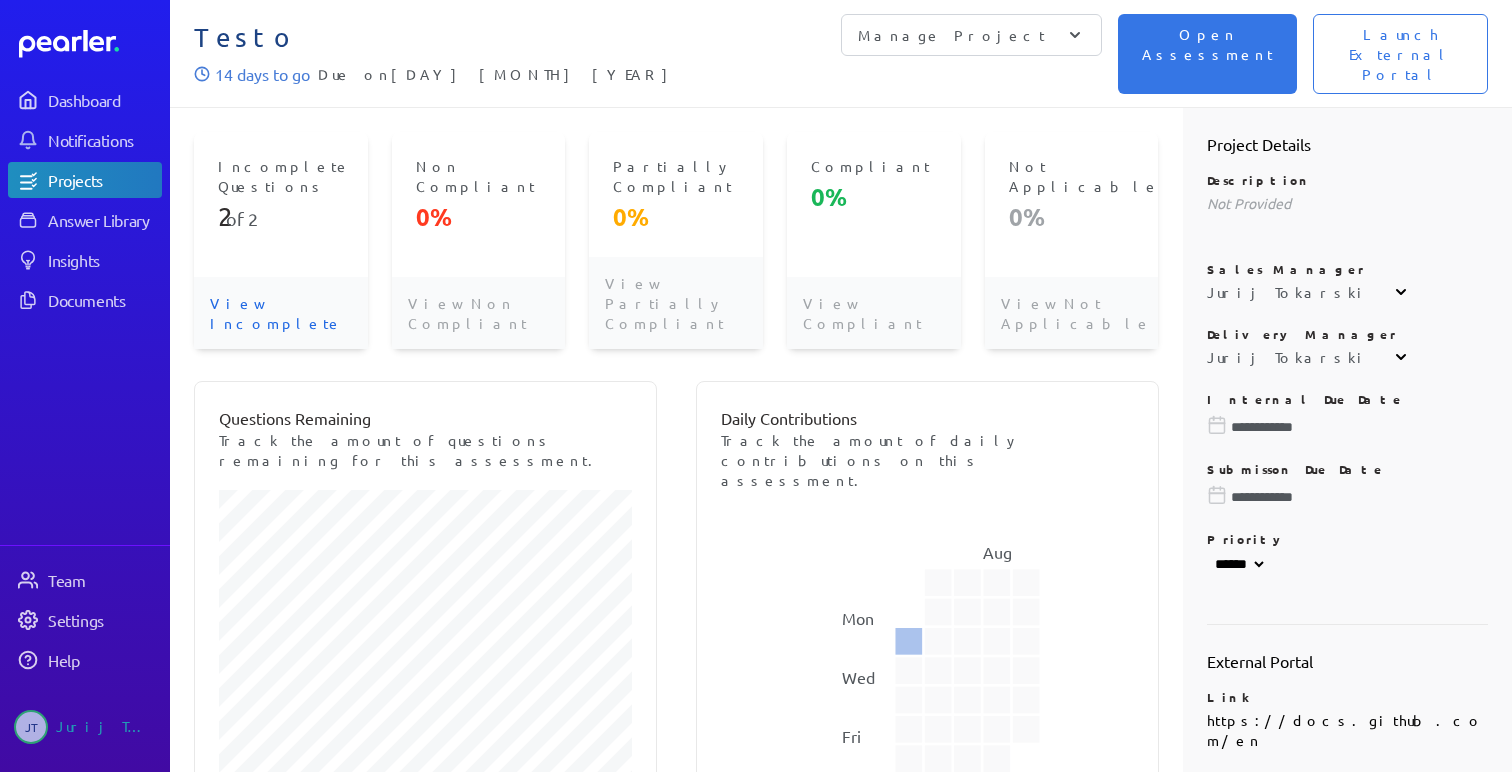 click on "View Incomplete" at bounding box center (281, 313) 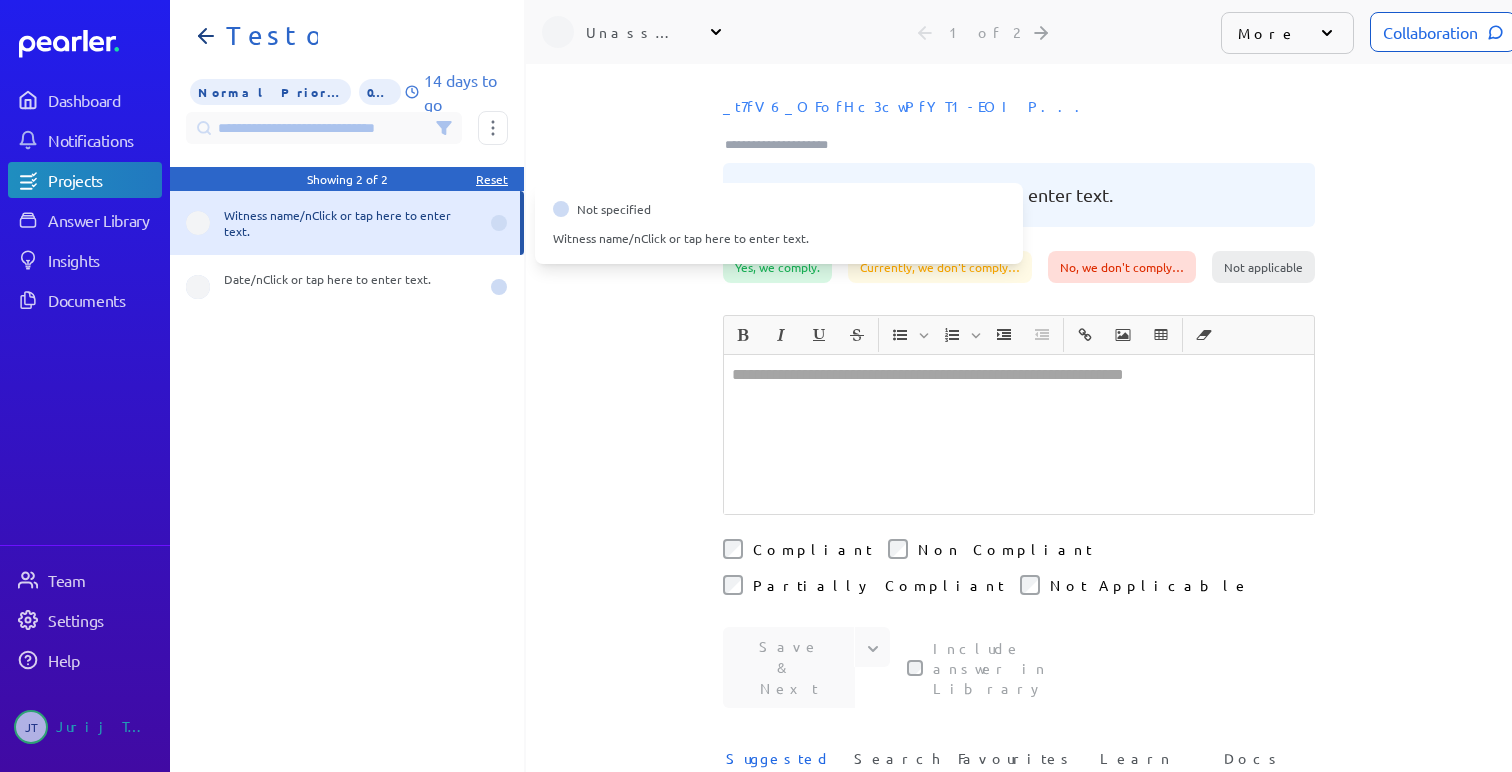 click on "Witness name/nClick or tap here to enter text." at bounding box center (351, 223) 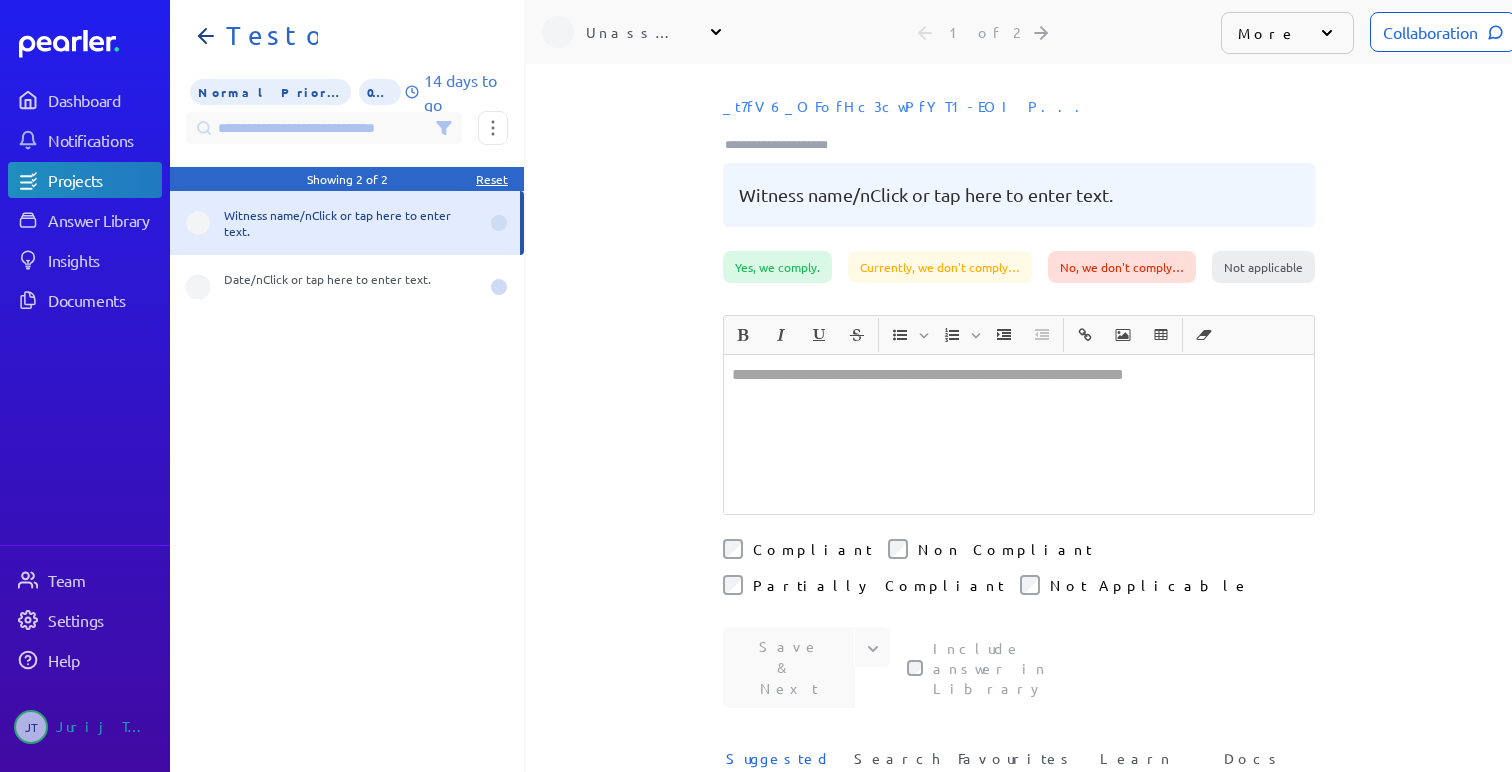 click at bounding box center [1019, 434] 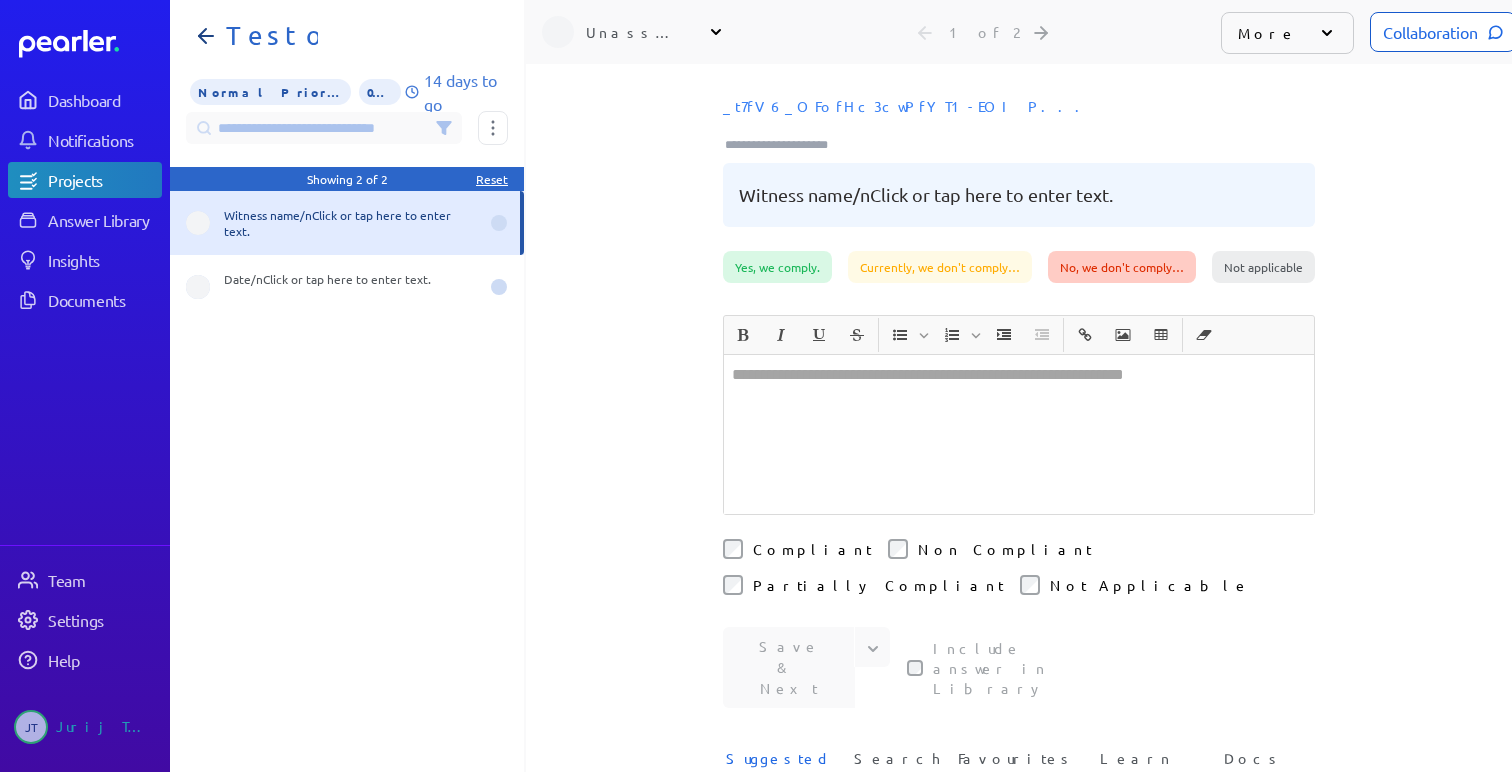 scroll, scrollTop: 0, scrollLeft: 0, axis: both 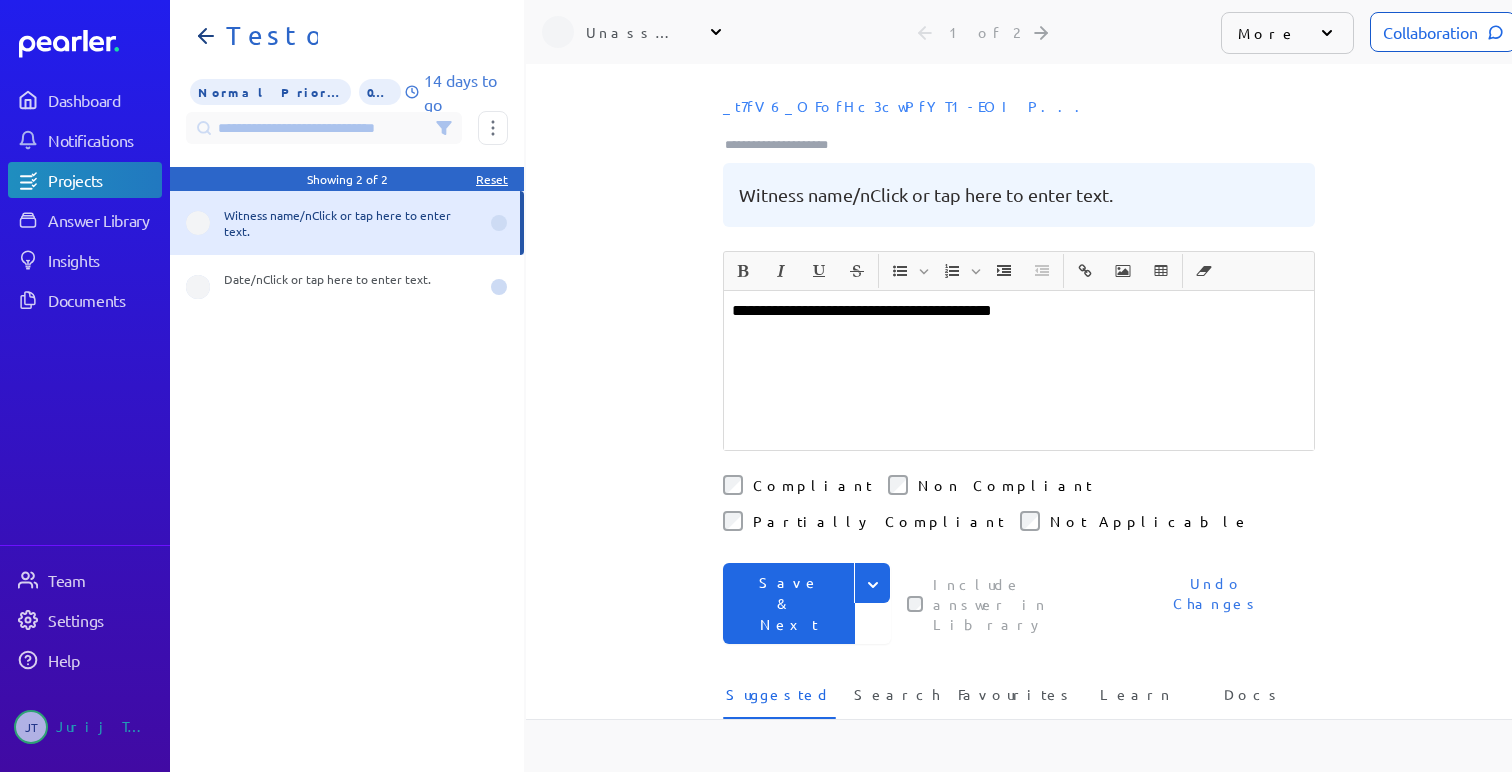 click on "Save & Next" at bounding box center [789, 603] 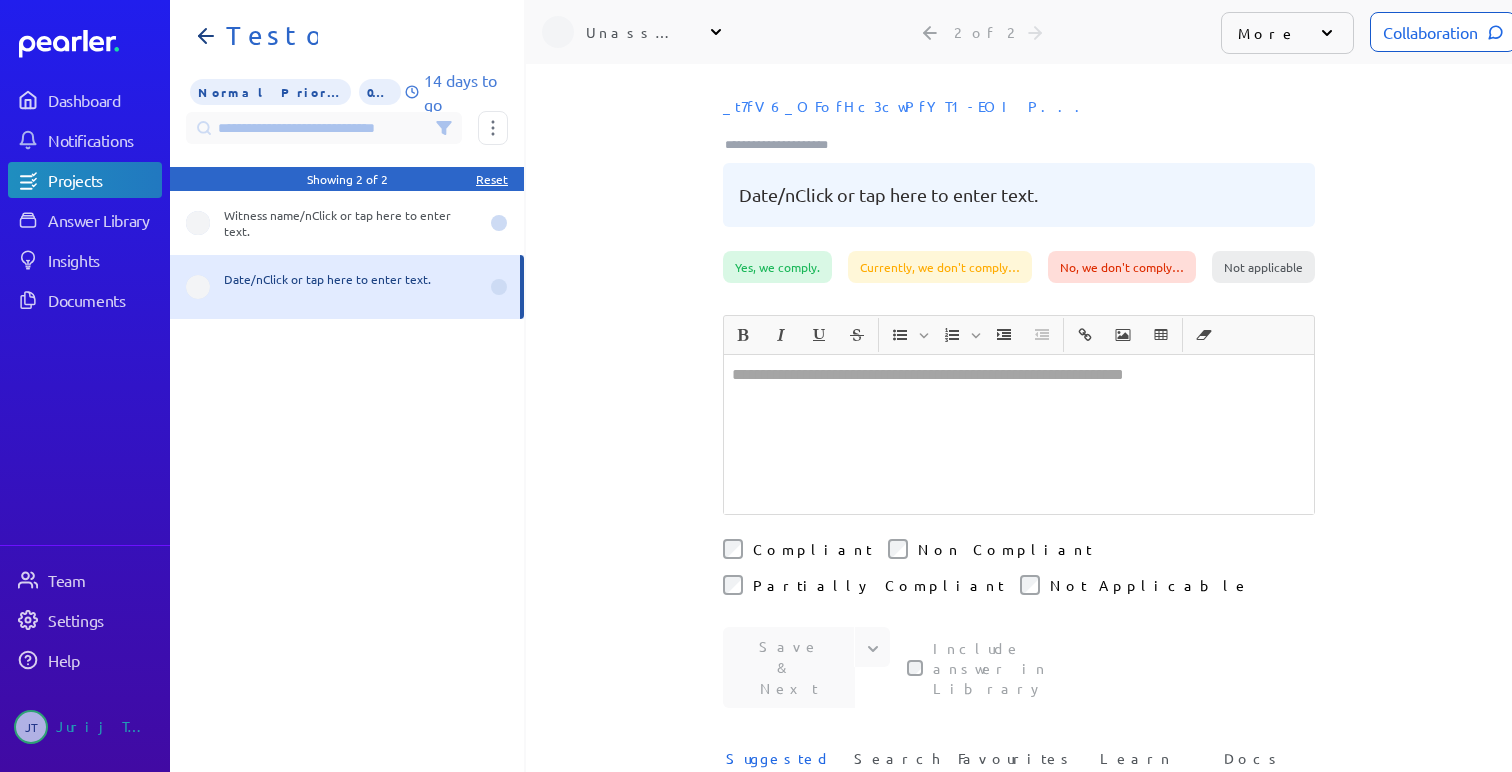 click on "Currently, we don't comply…" at bounding box center (940, 267) 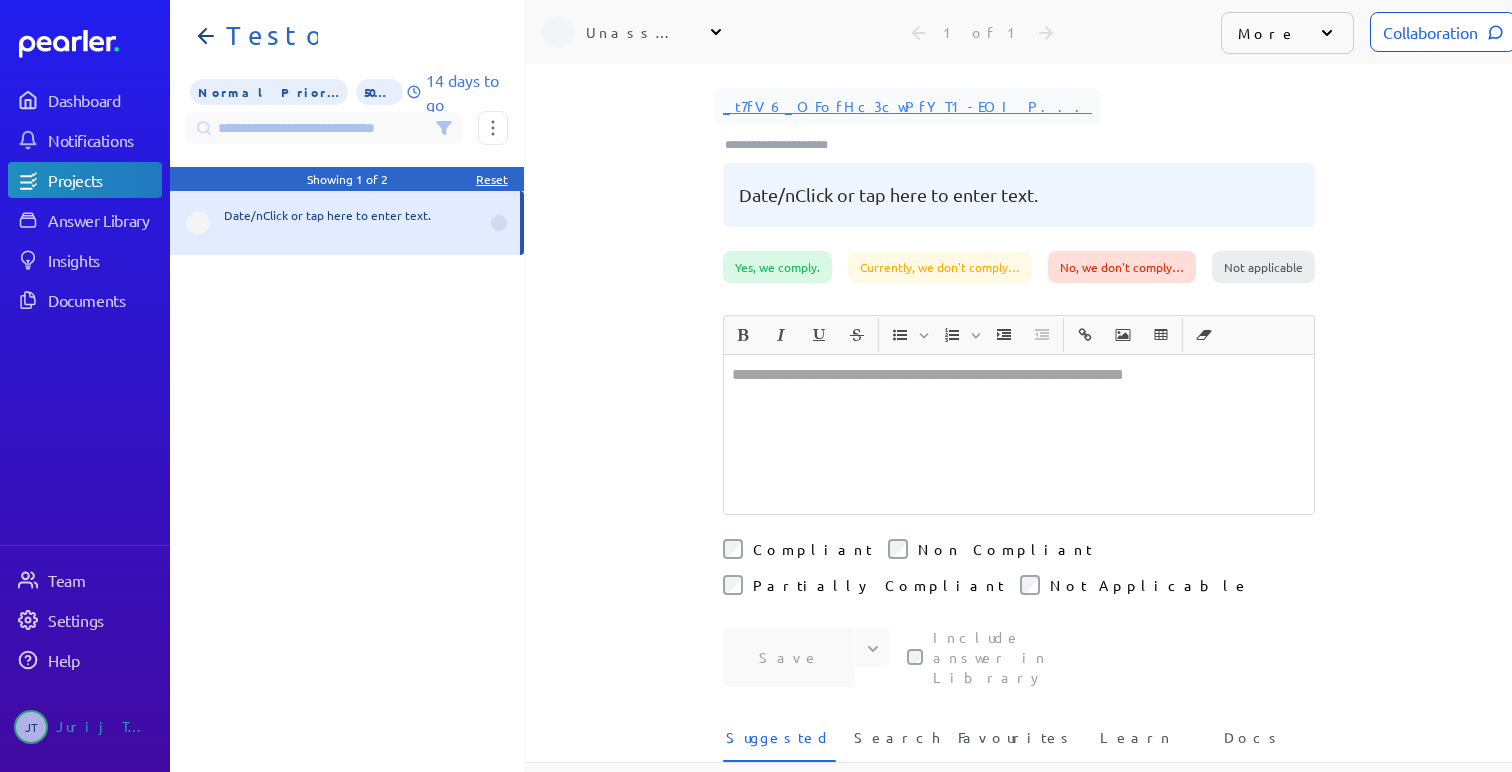 scroll, scrollTop: 0, scrollLeft: 0, axis: both 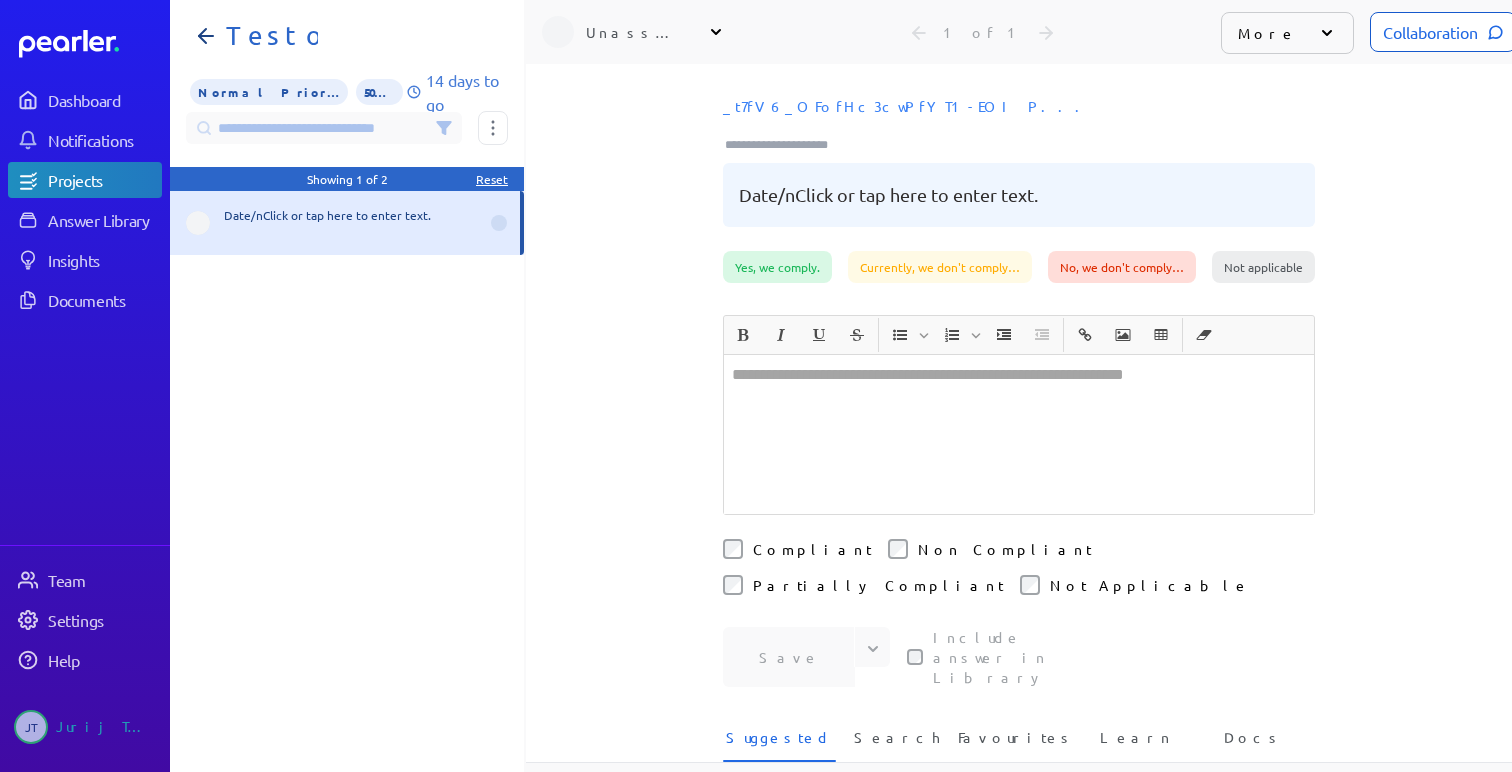click on "Non Compliant" at bounding box center [1005, 549] 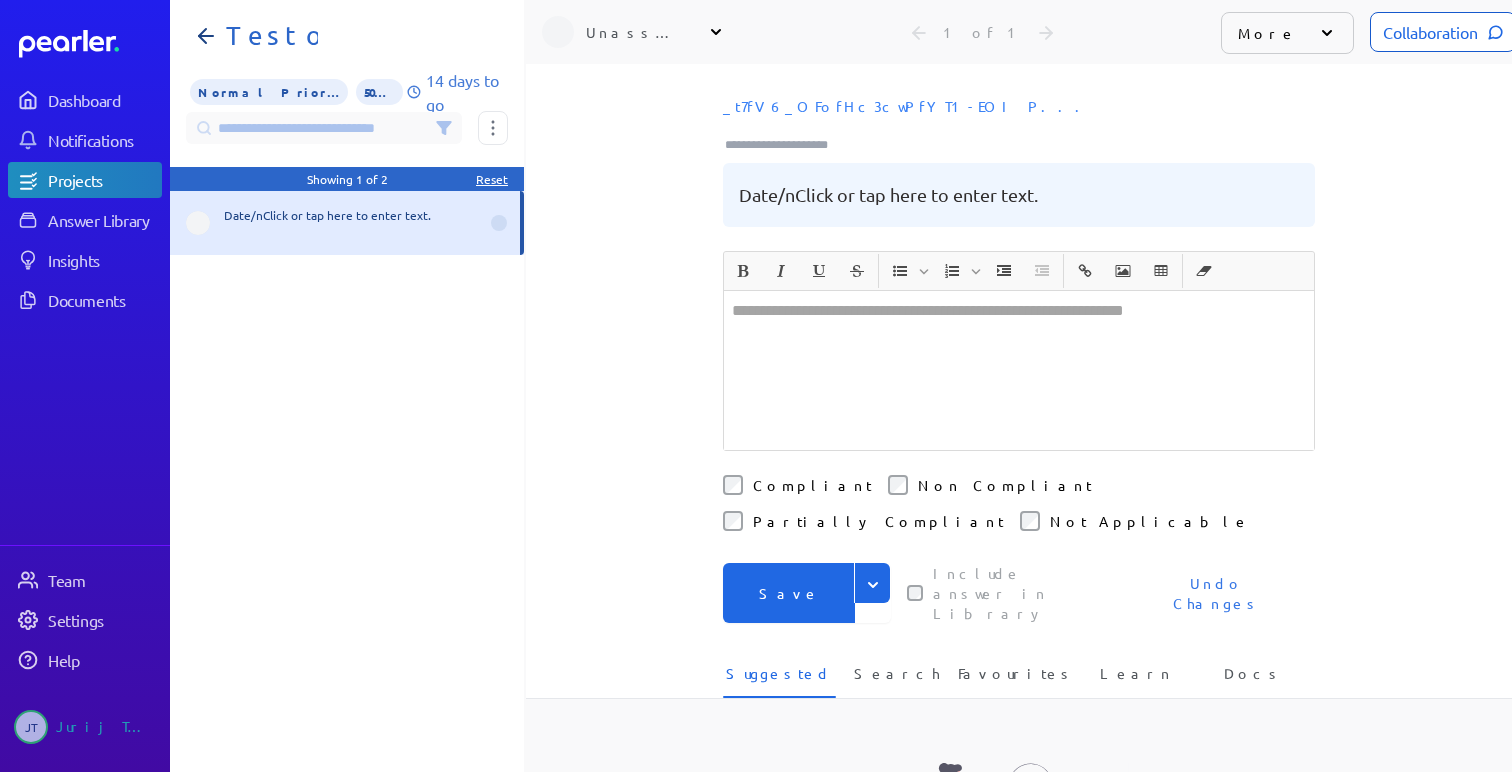 click on "Save" at bounding box center (789, 593) 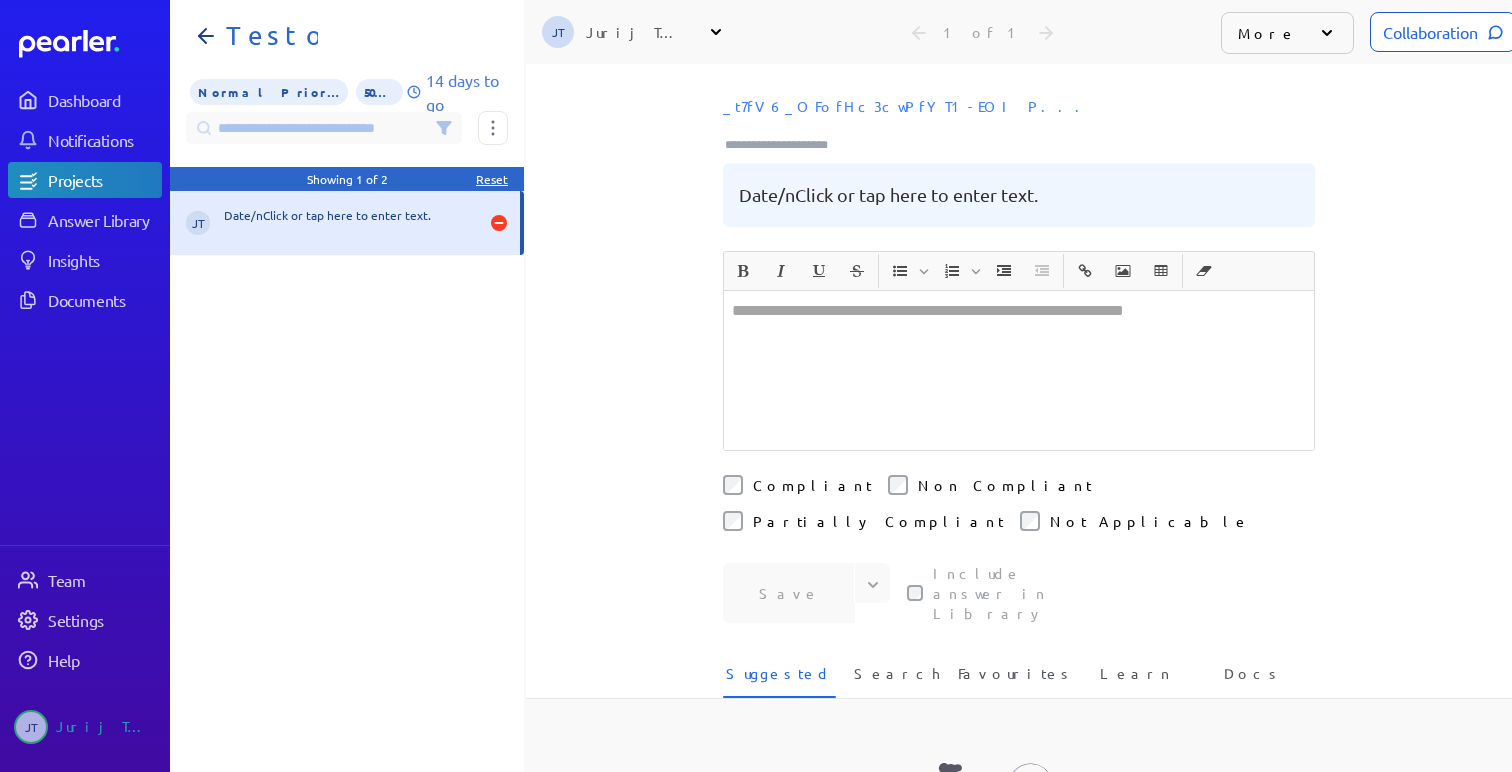 click on "Partially Compliant" at bounding box center (878, 521) 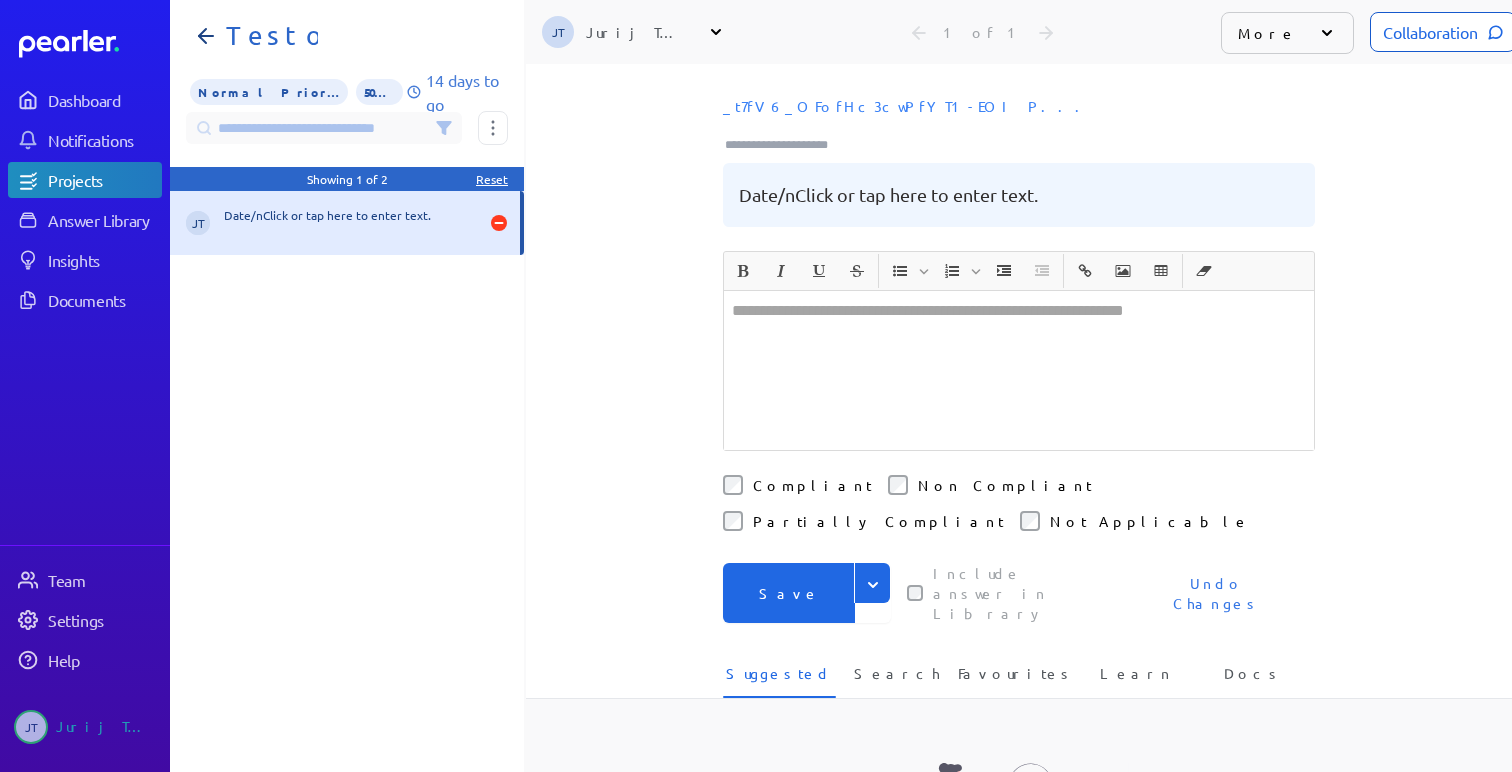 click on "Save" at bounding box center [789, 593] 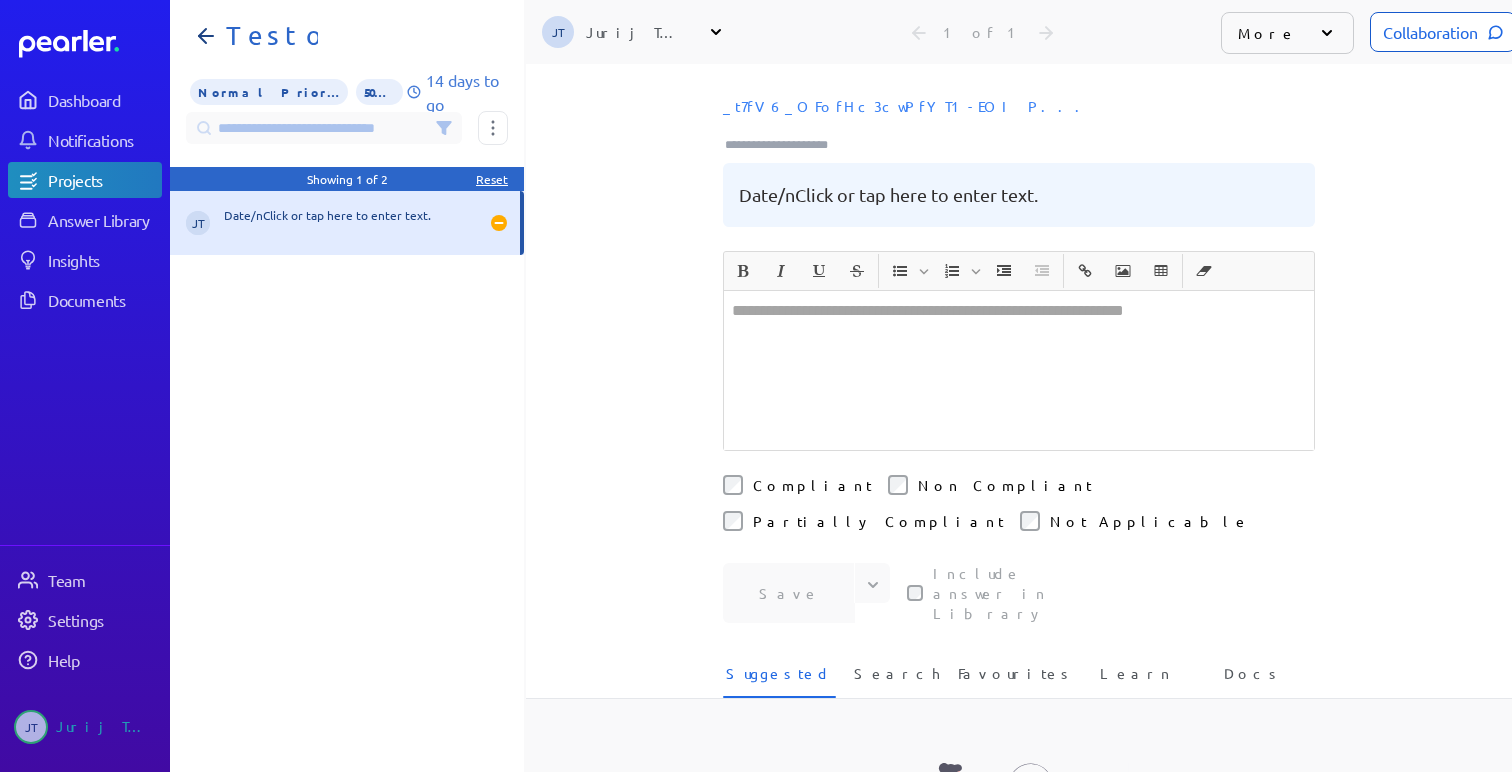 click on "More" at bounding box center (1287, 33) 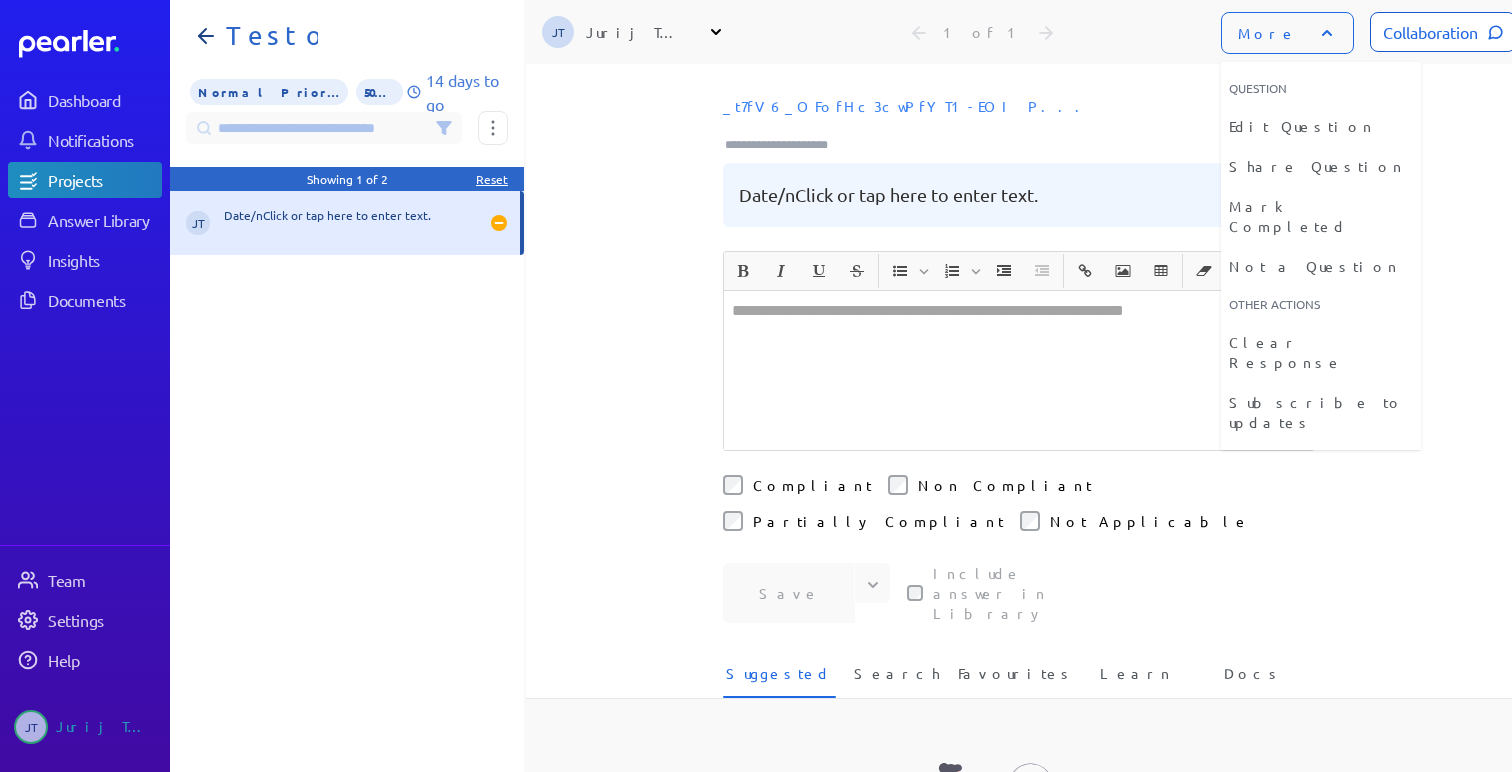 click on "Collaboration" at bounding box center [1443, 32] 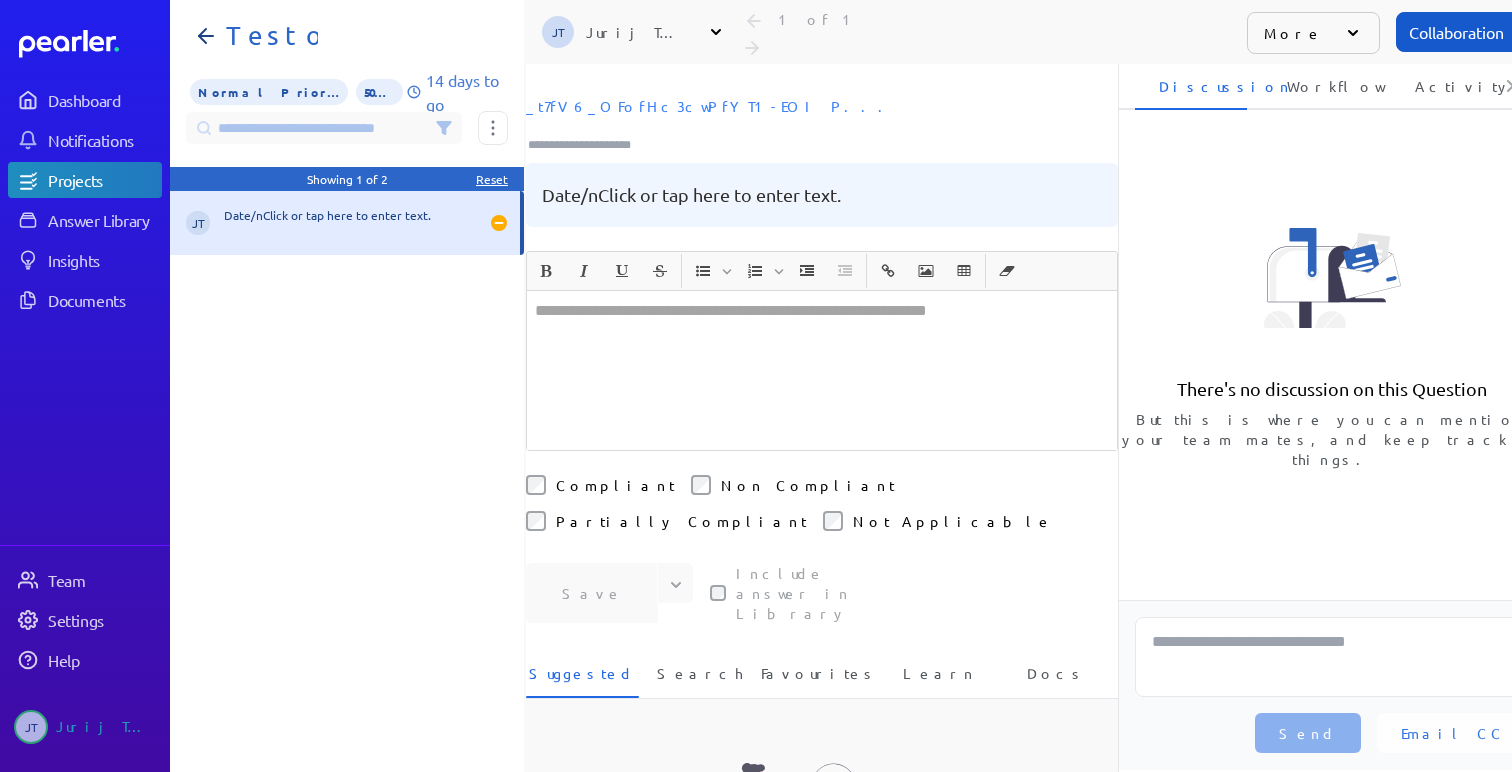 click on "Collaboration" at bounding box center (1469, 32) 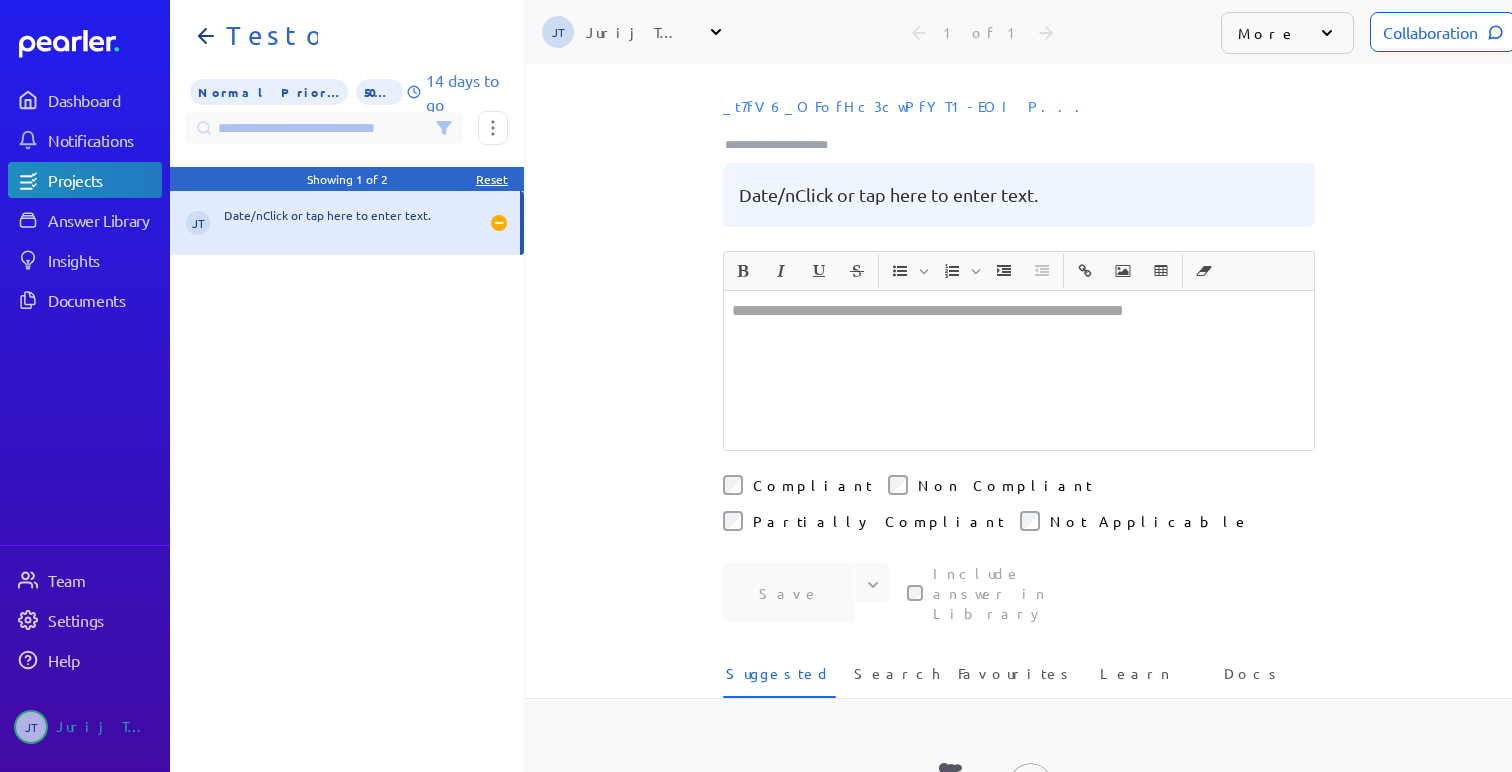 click on "Collaboration" at bounding box center [1443, 32] 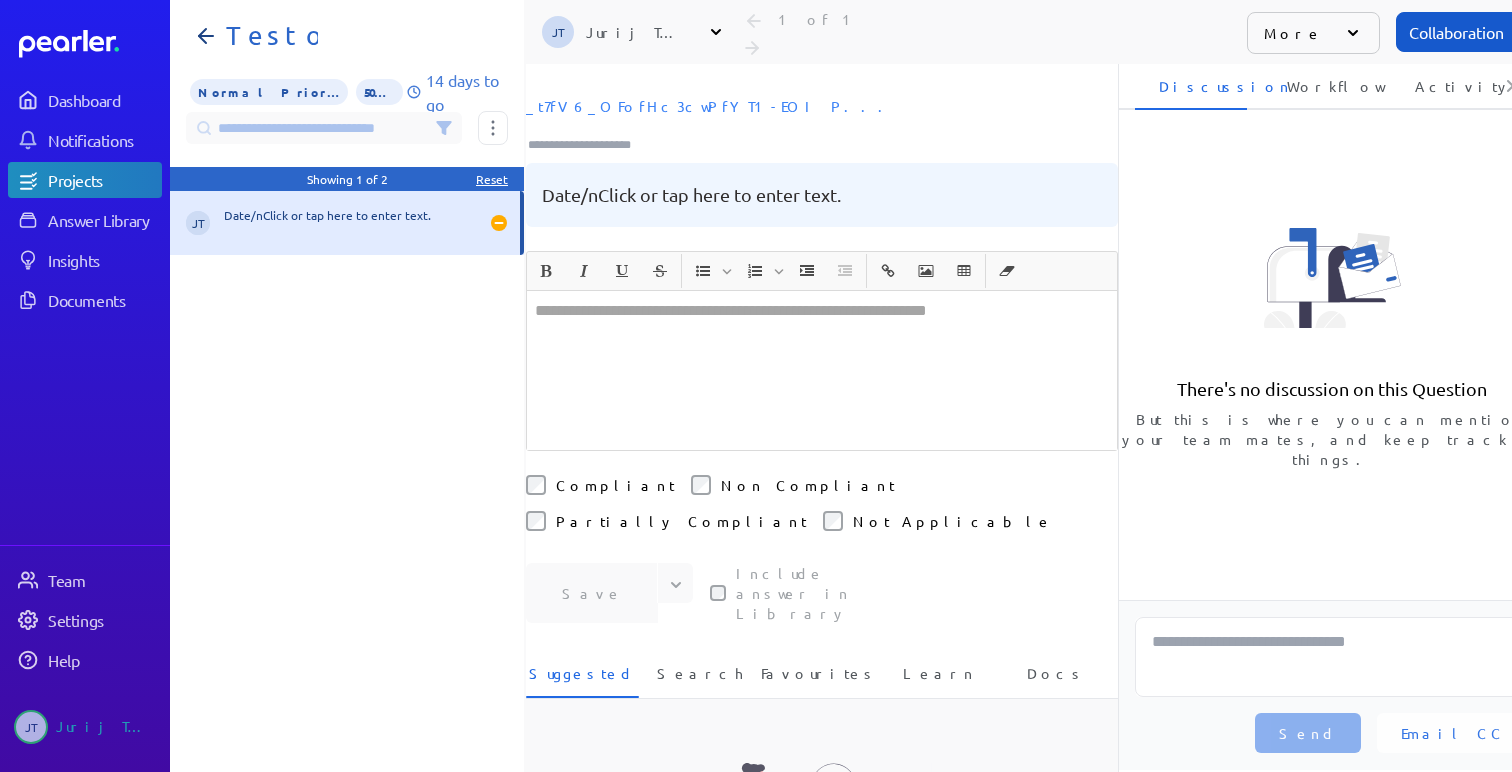 click on "Workflow" at bounding box center (1319, 86) 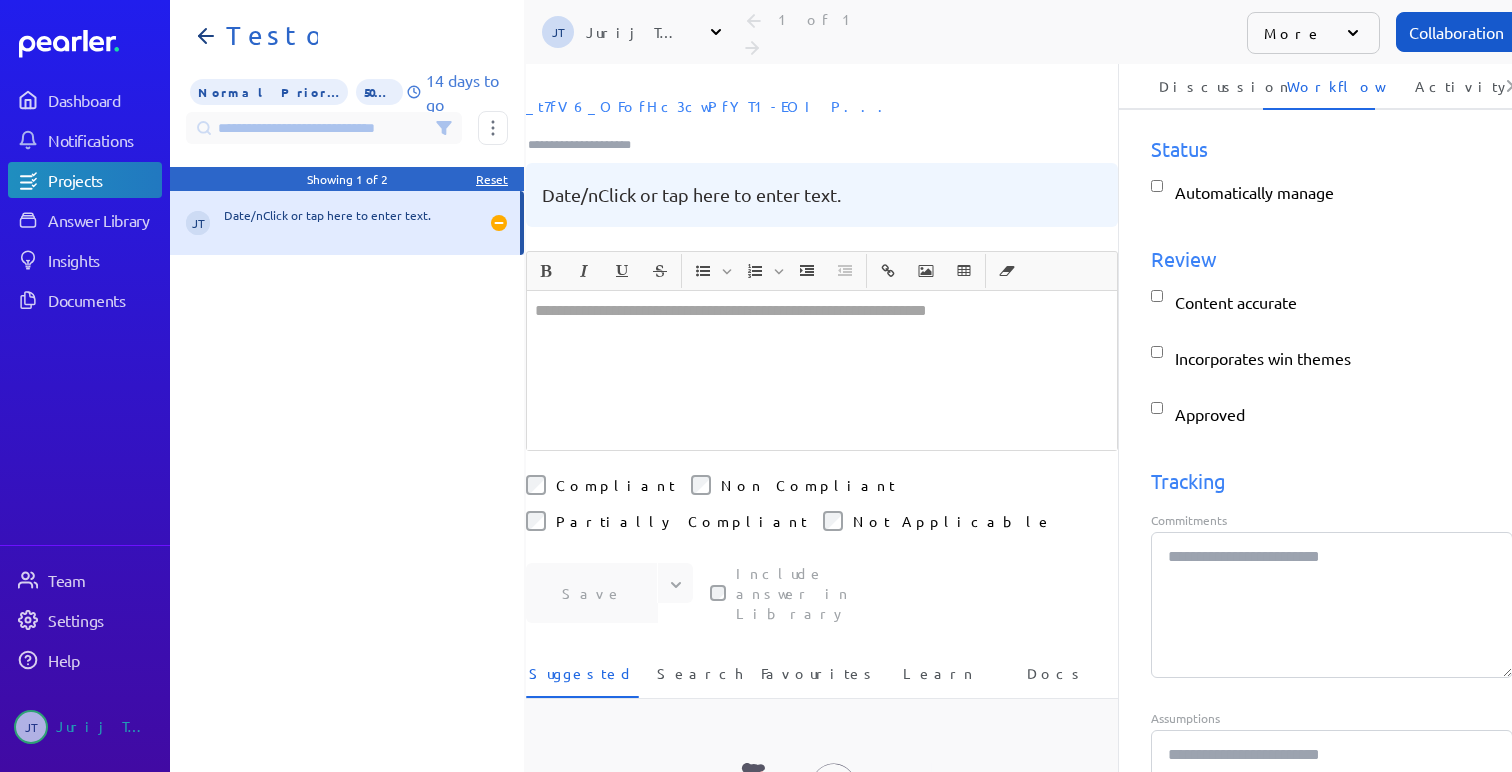 click on "Activity" at bounding box center (1447, 86) 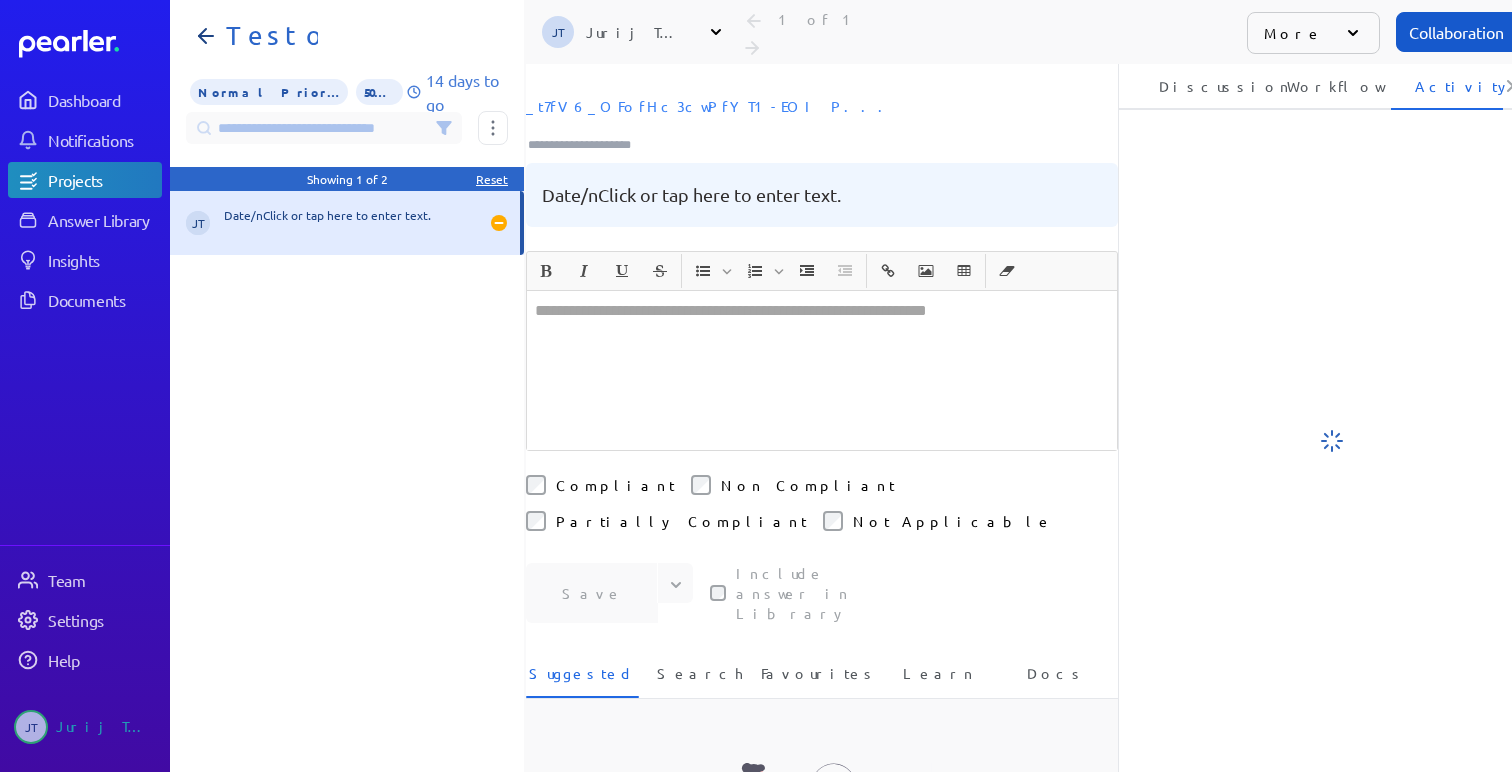 click on "Workflow" at bounding box center (1319, 86) 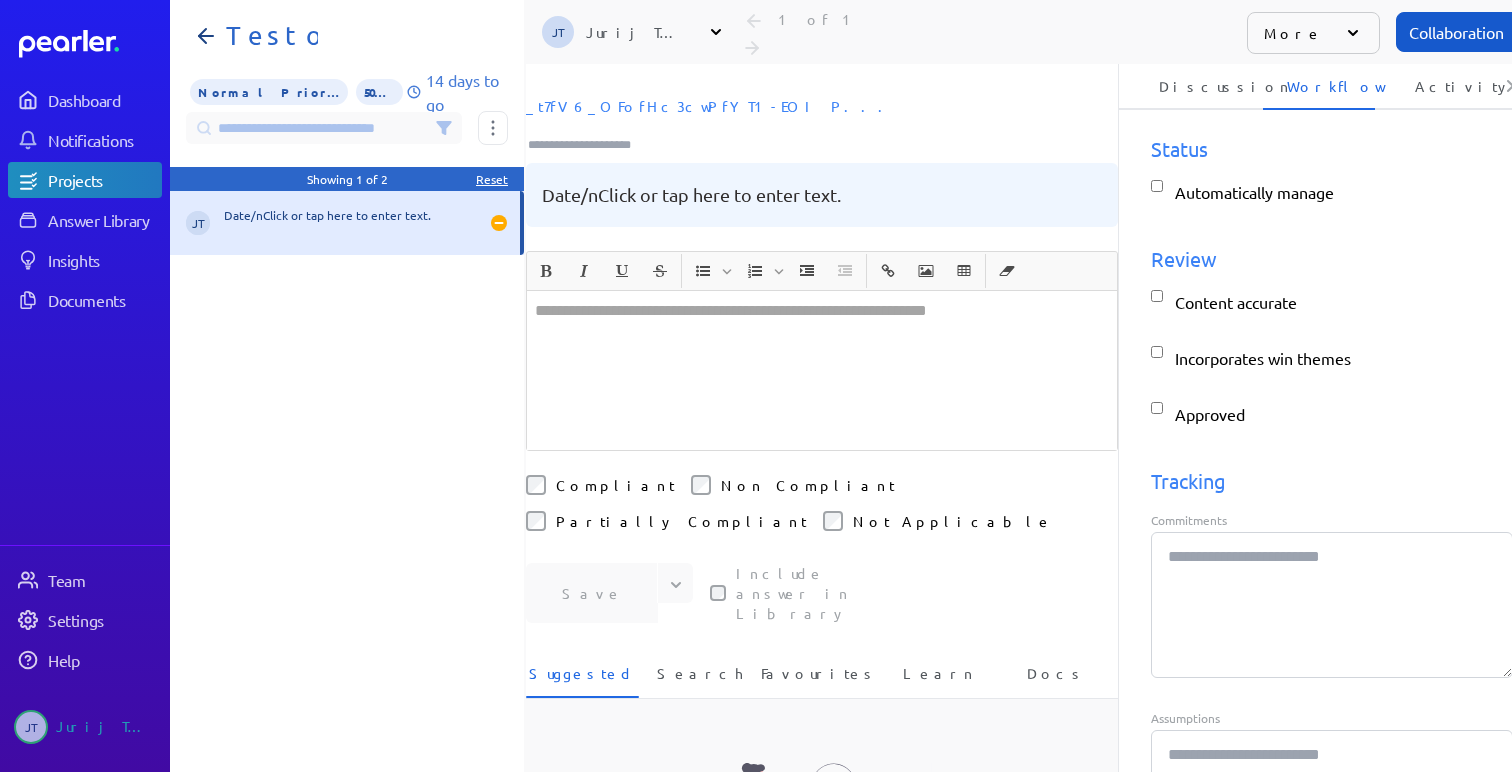 click on "Discussion" at bounding box center [1191, 86] 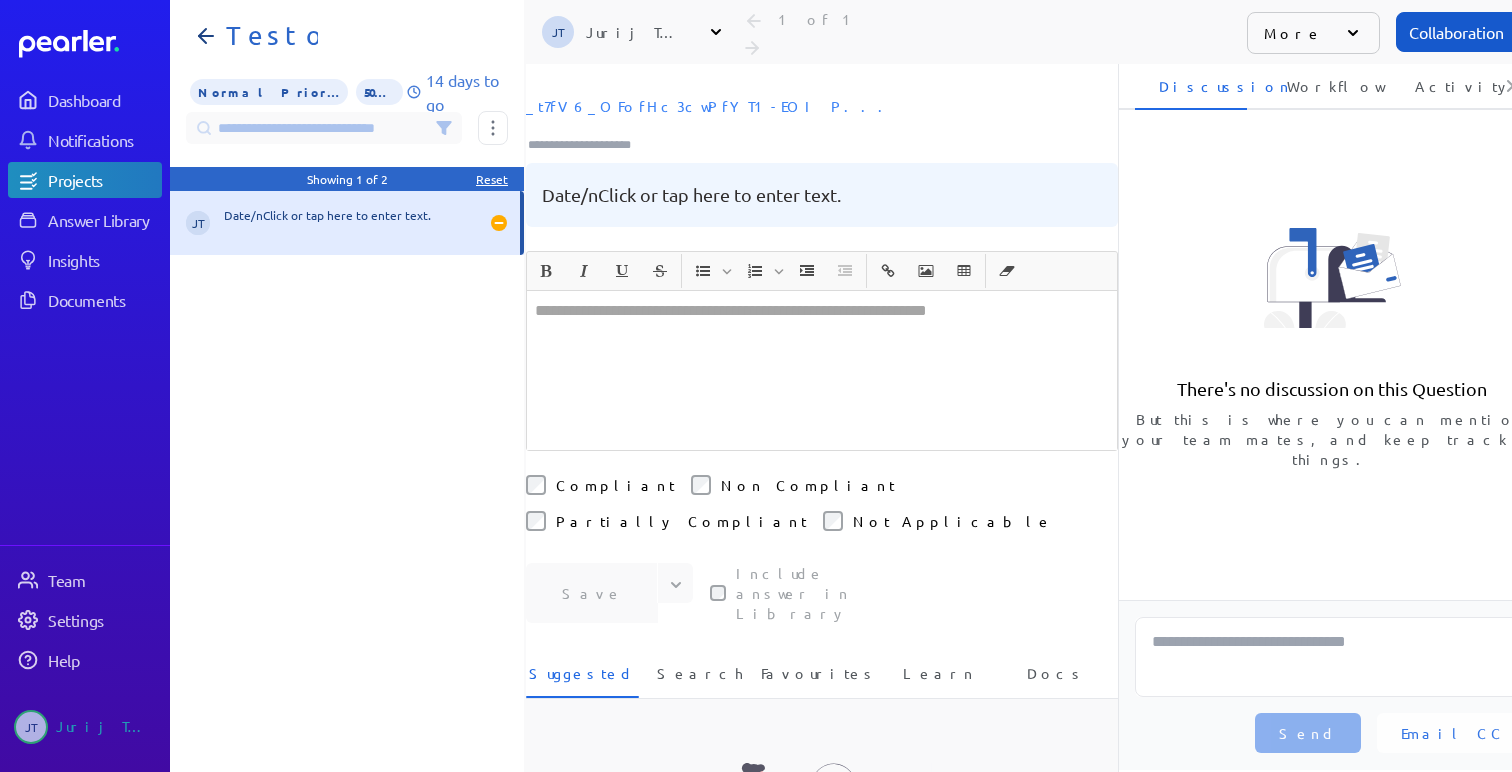click on "Collaboration" at bounding box center (1469, 32) 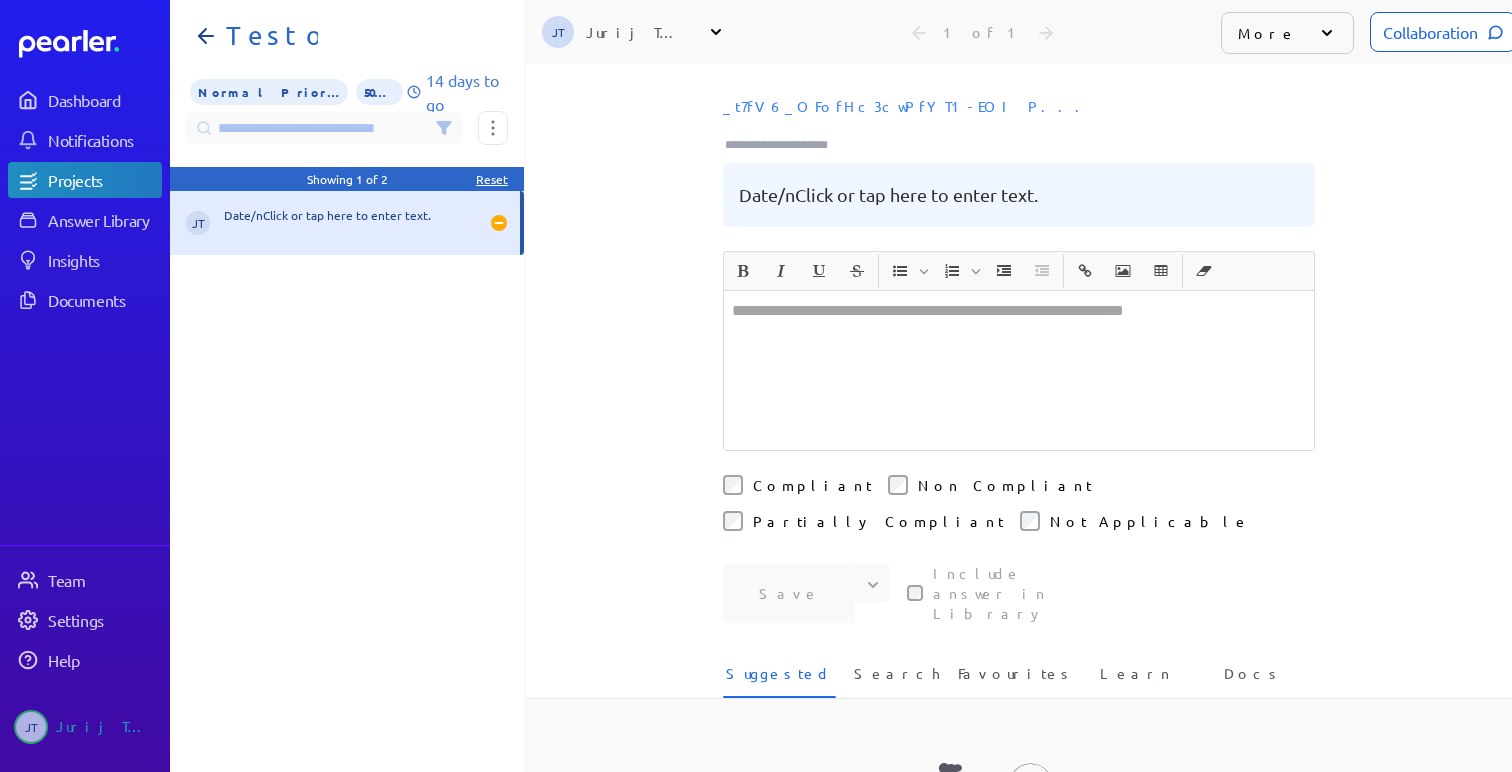 click on "More" at bounding box center [1287, 33] 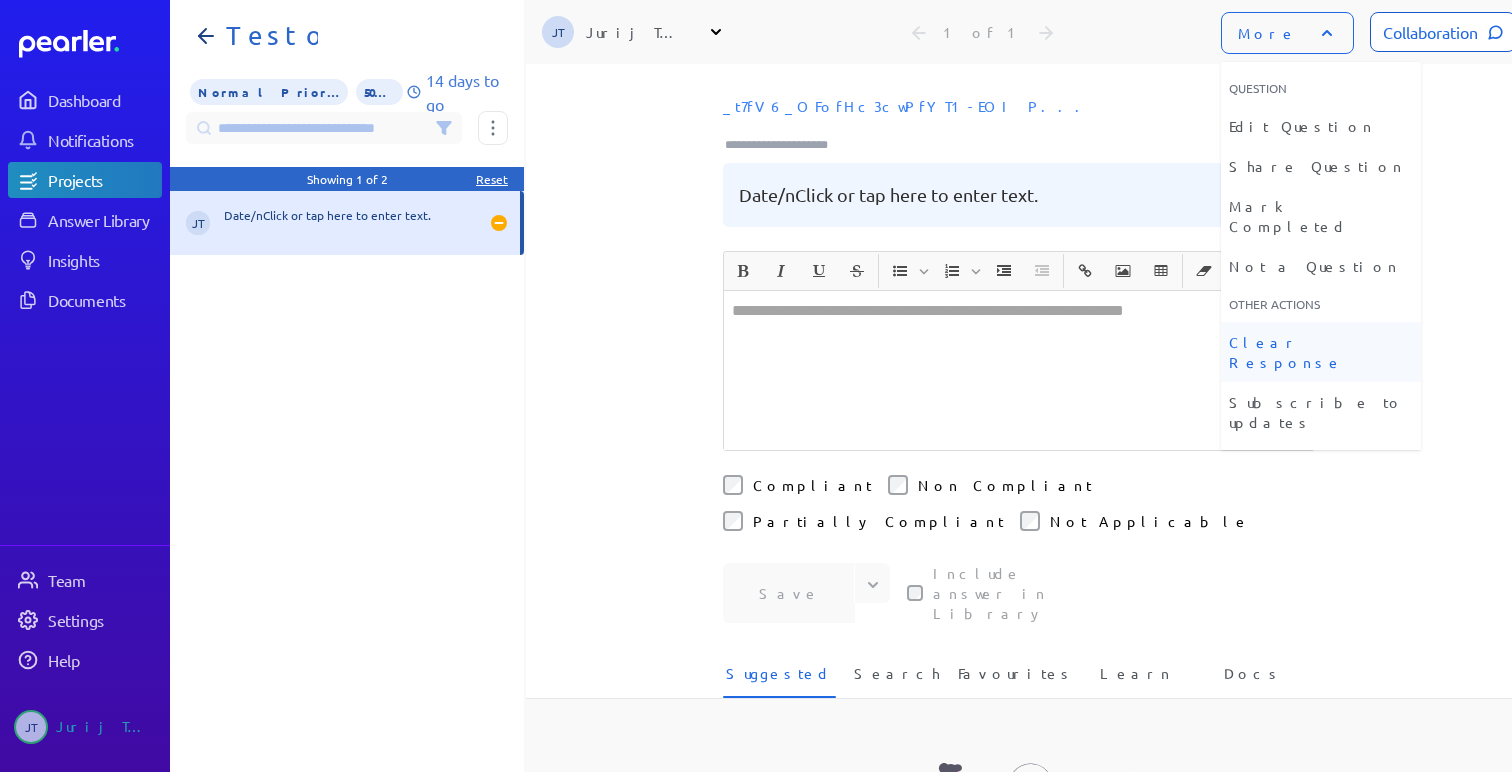 click on "Clear Response" at bounding box center [1321, 126] 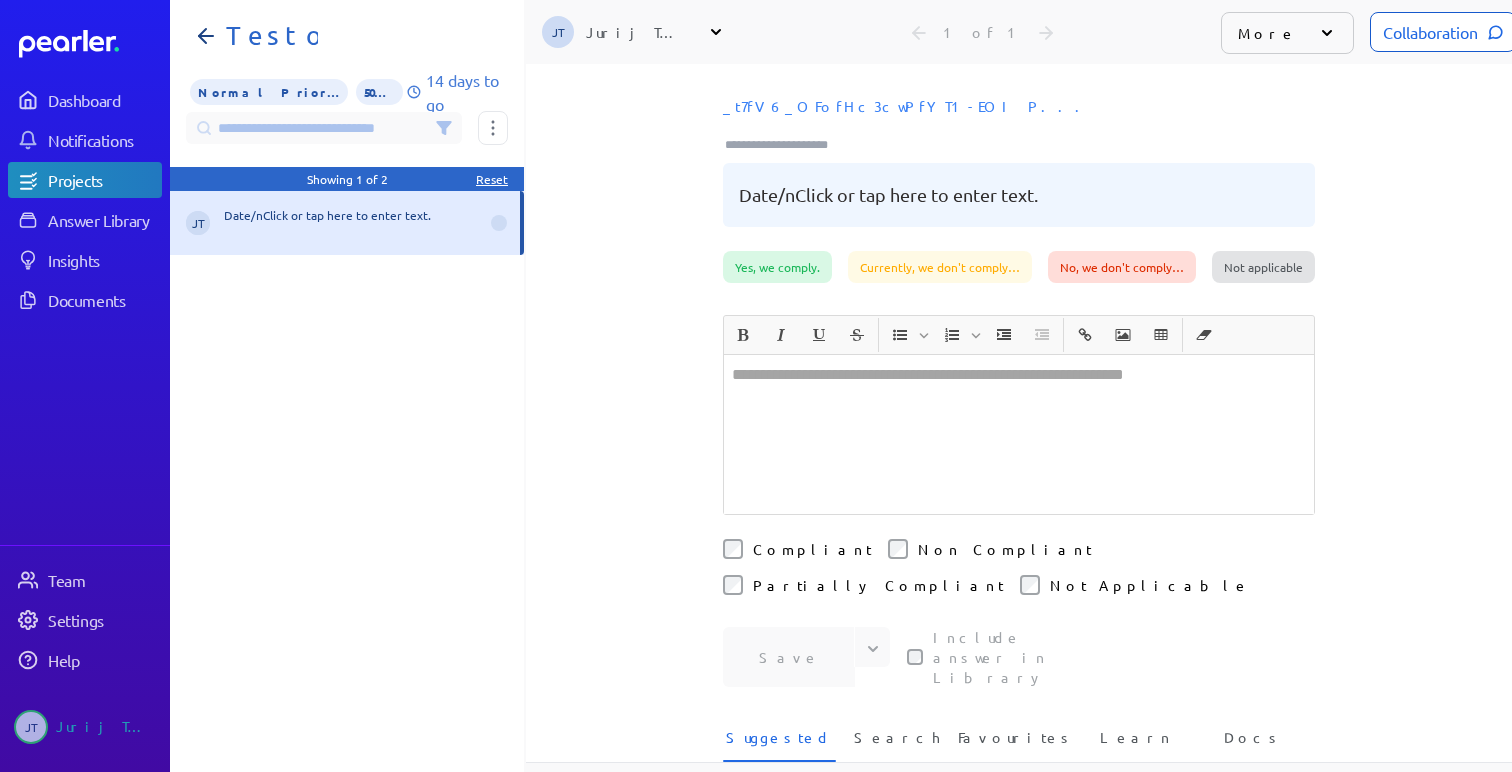 click on "Not applicable" at bounding box center [1263, 267] 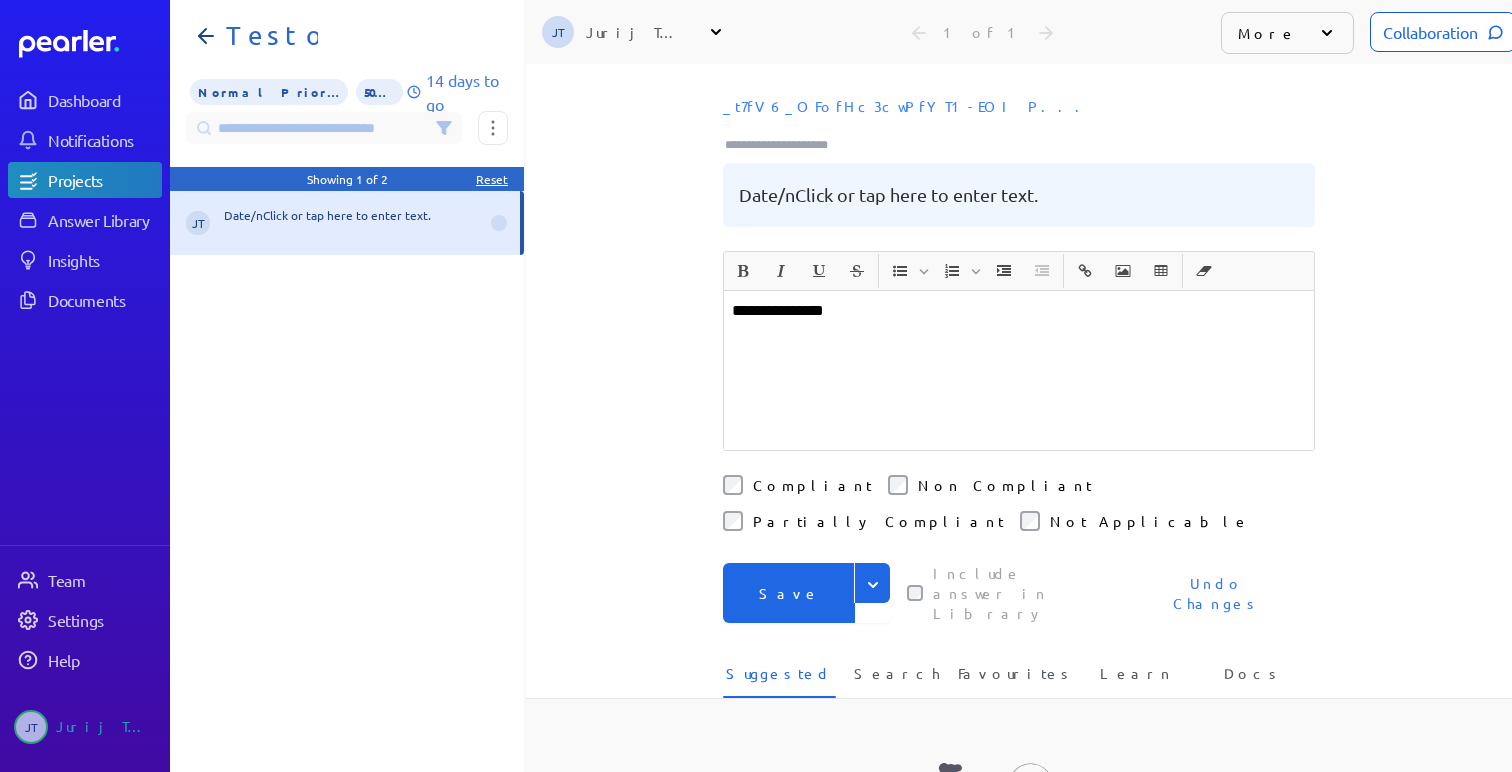 click on "Save" at bounding box center [789, 593] 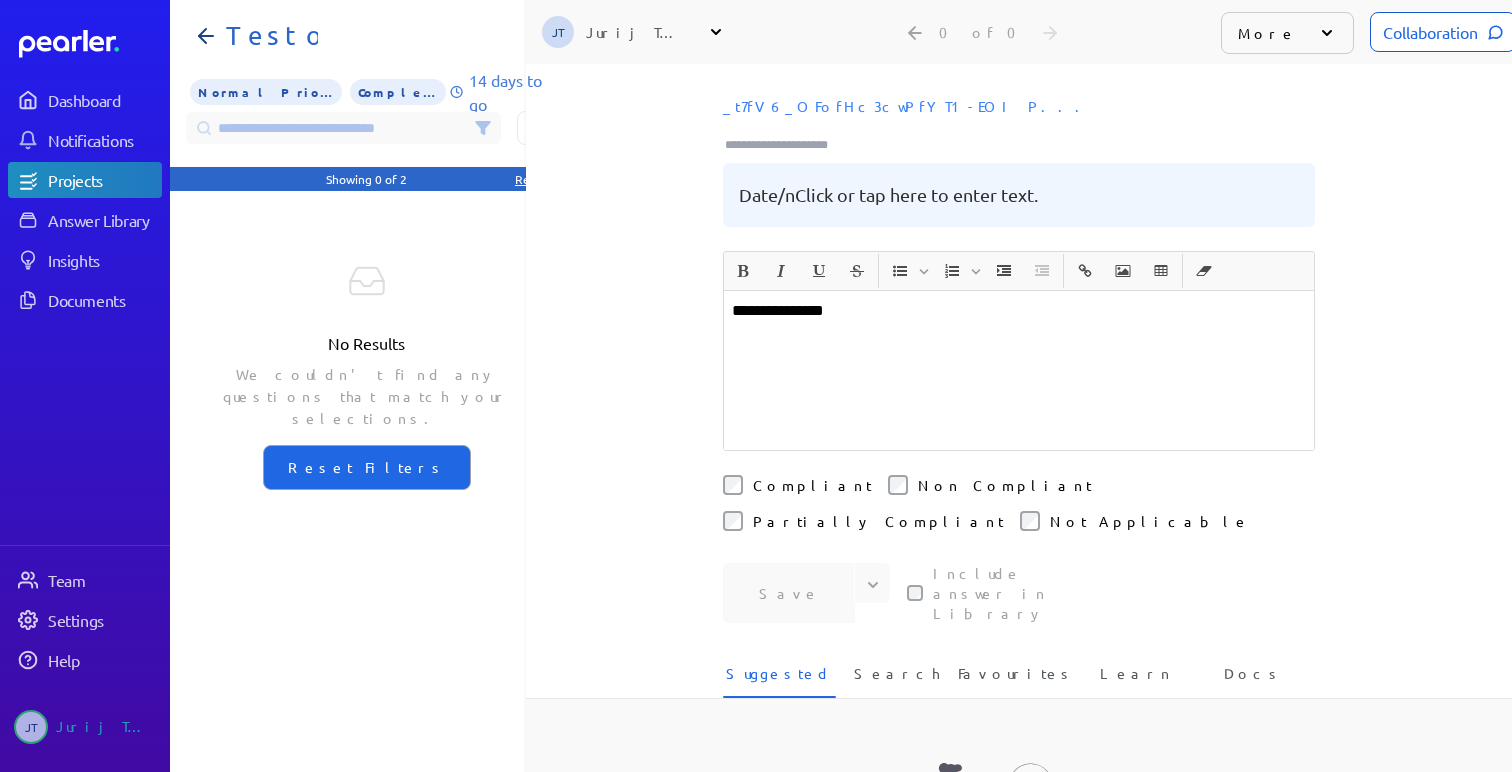 scroll, scrollTop: 0, scrollLeft: 0, axis: both 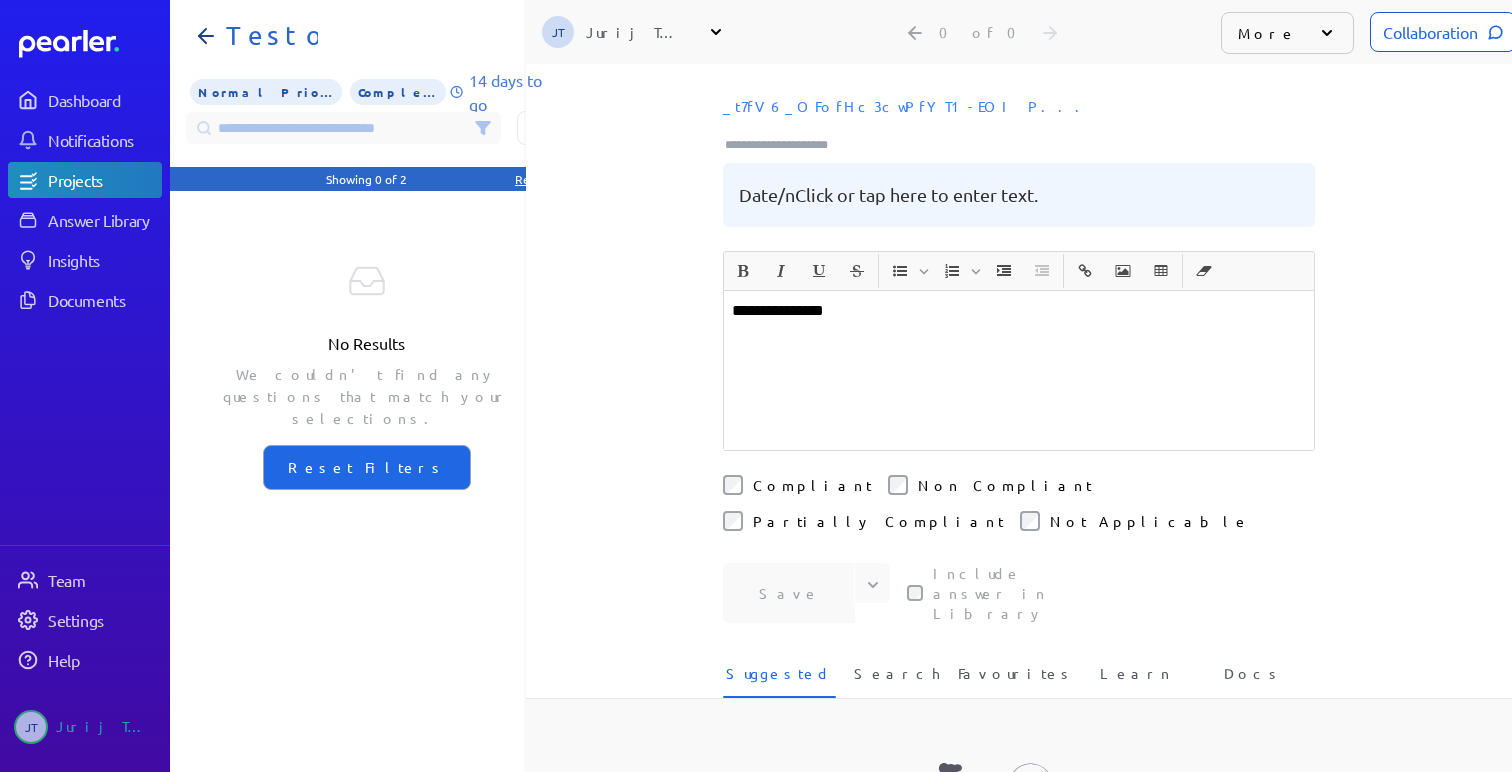 click on "JT Jurij Tokarski" at bounding box center (634, 32) 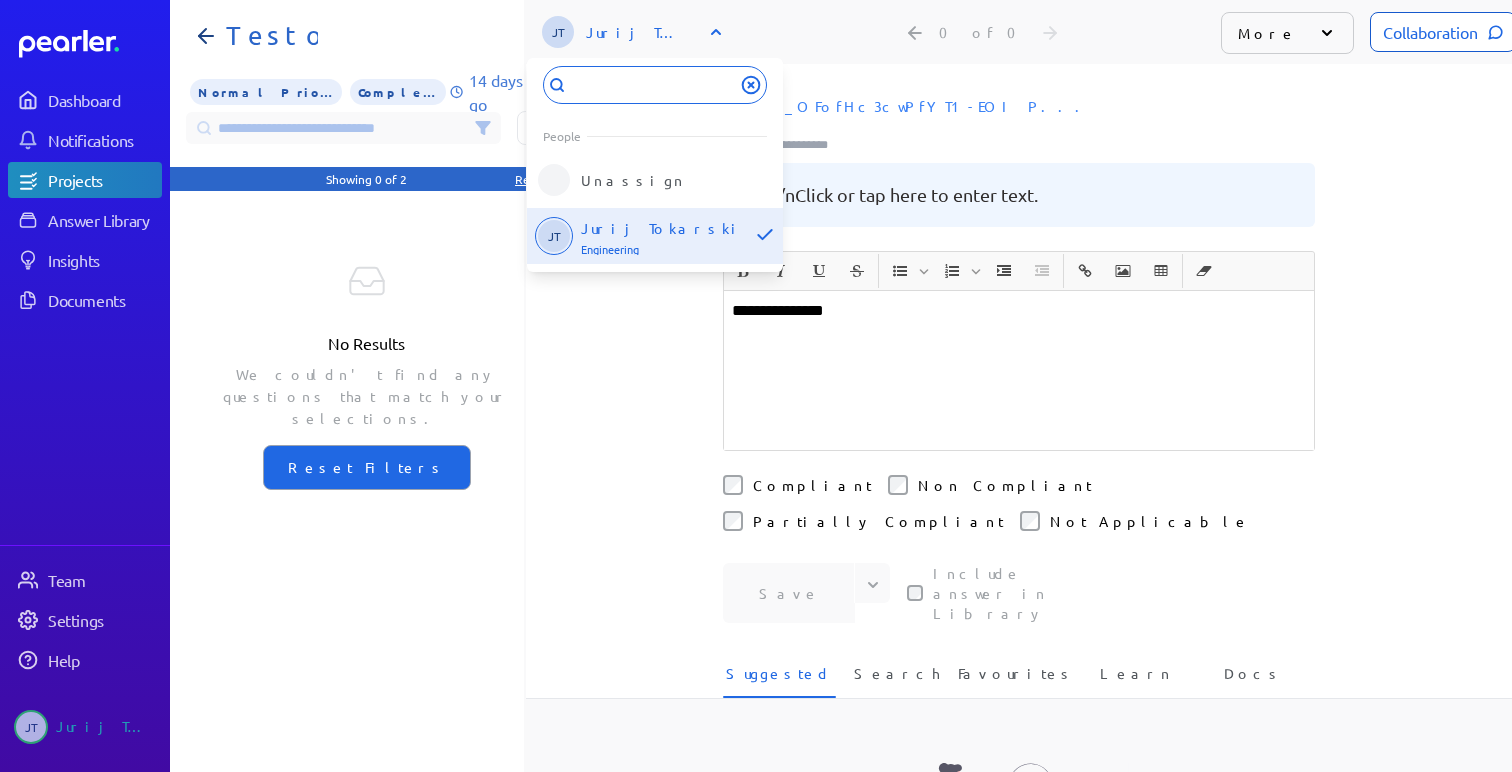 click on "_t7fV6_OFofHc3cwPfYT1-EOI P... Date/nClick or tap here to enter text." at bounding box center [1019, 157] 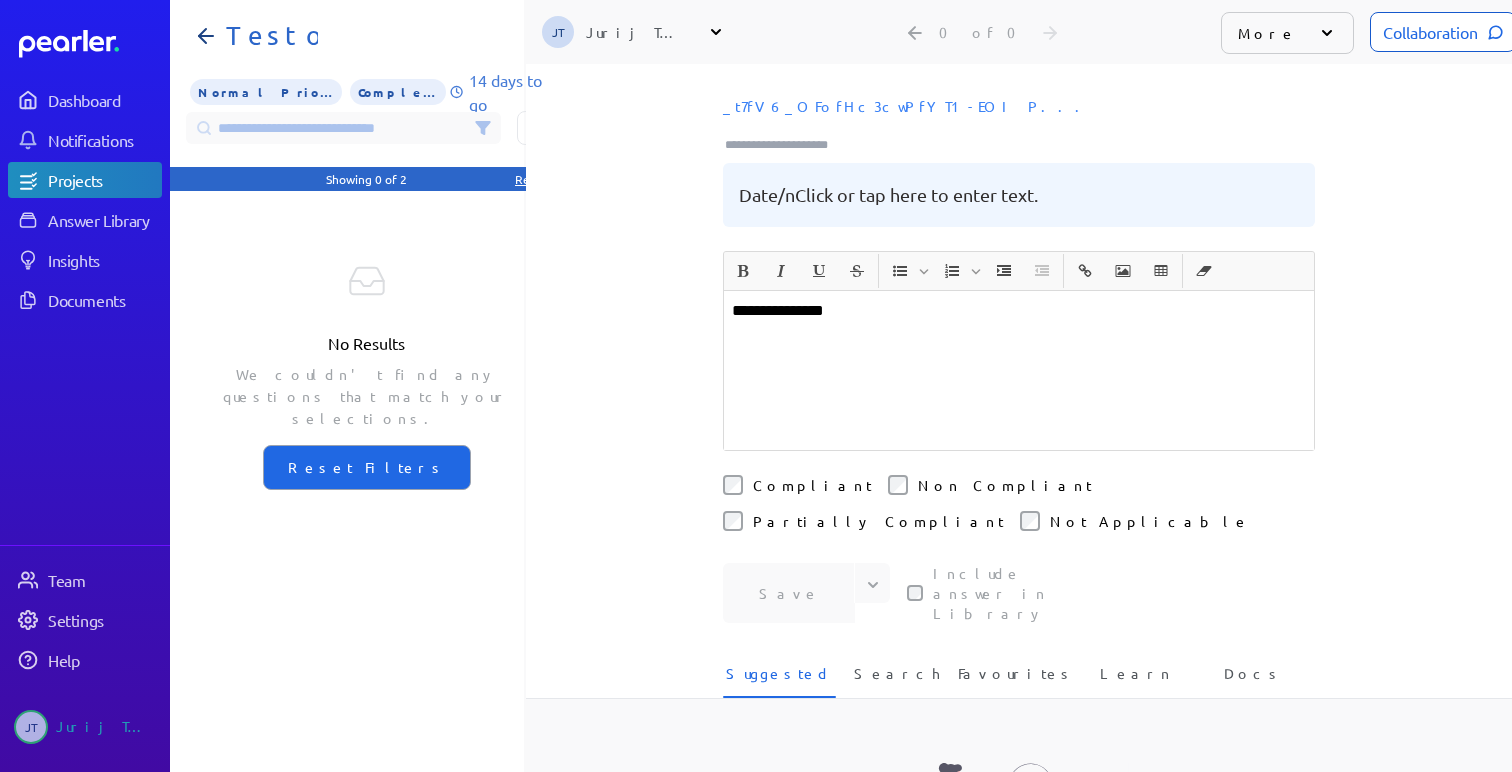 click on "More" at bounding box center [1267, 33] 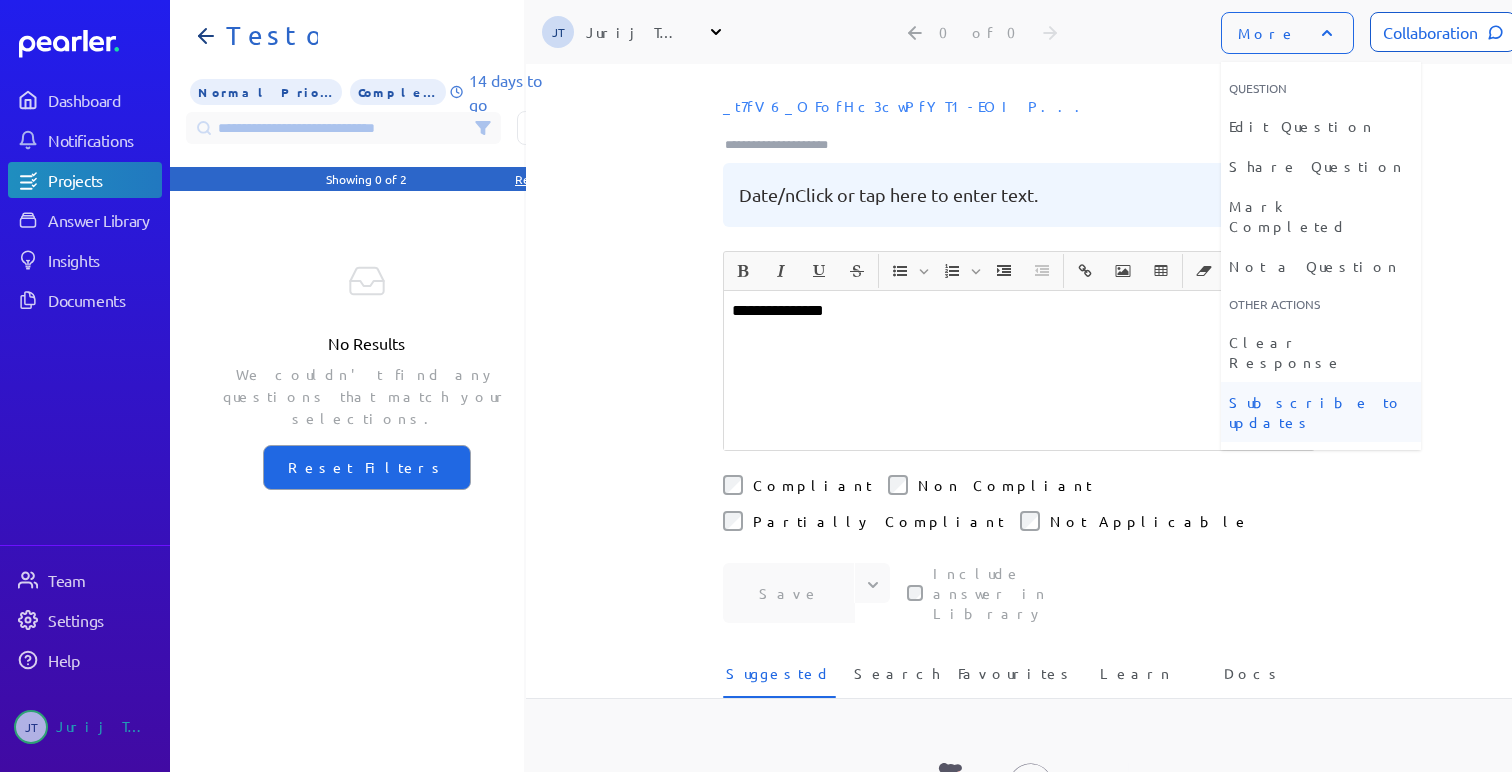 scroll, scrollTop: 0, scrollLeft: 0, axis: both 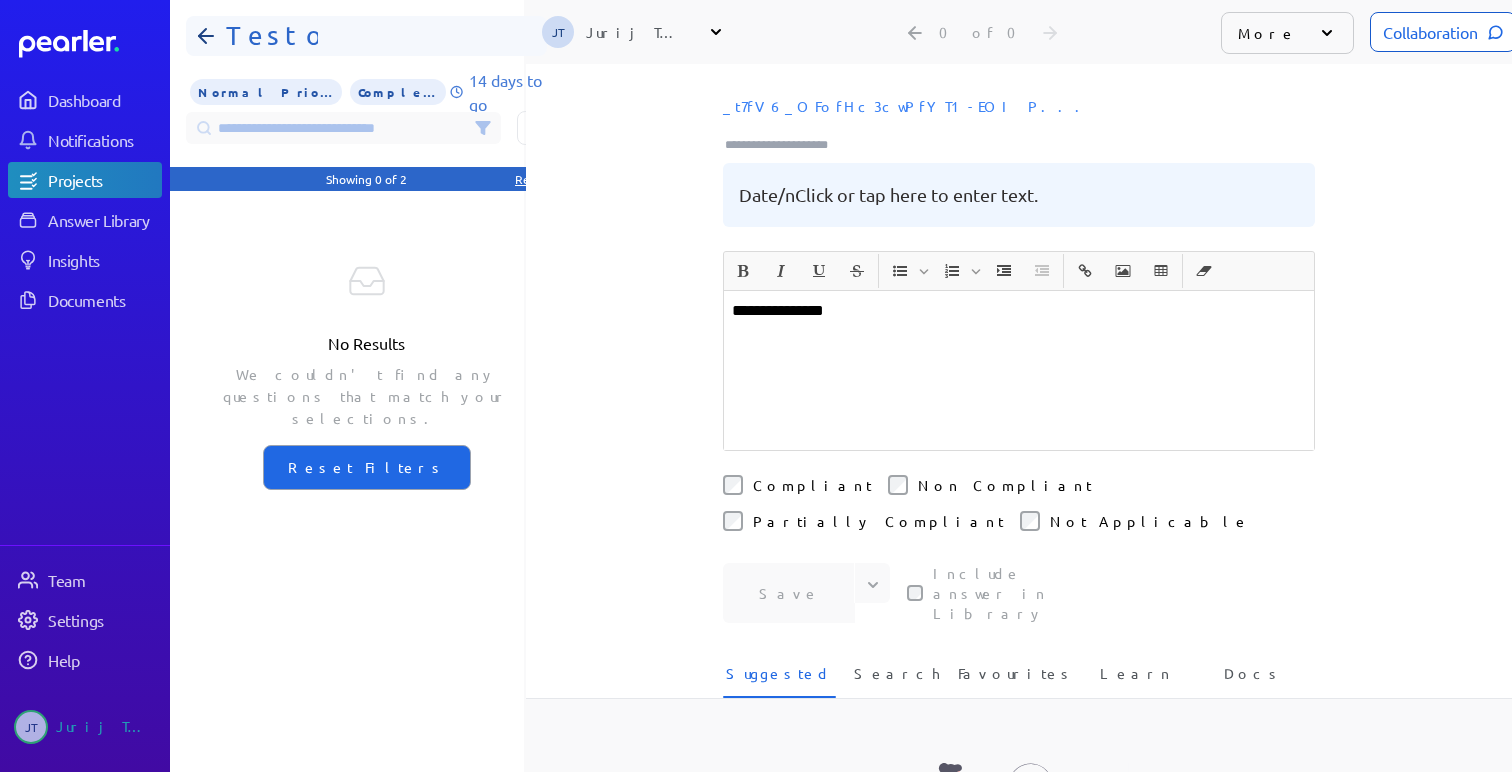 click on "Testo" at bounding box center (268, 36) 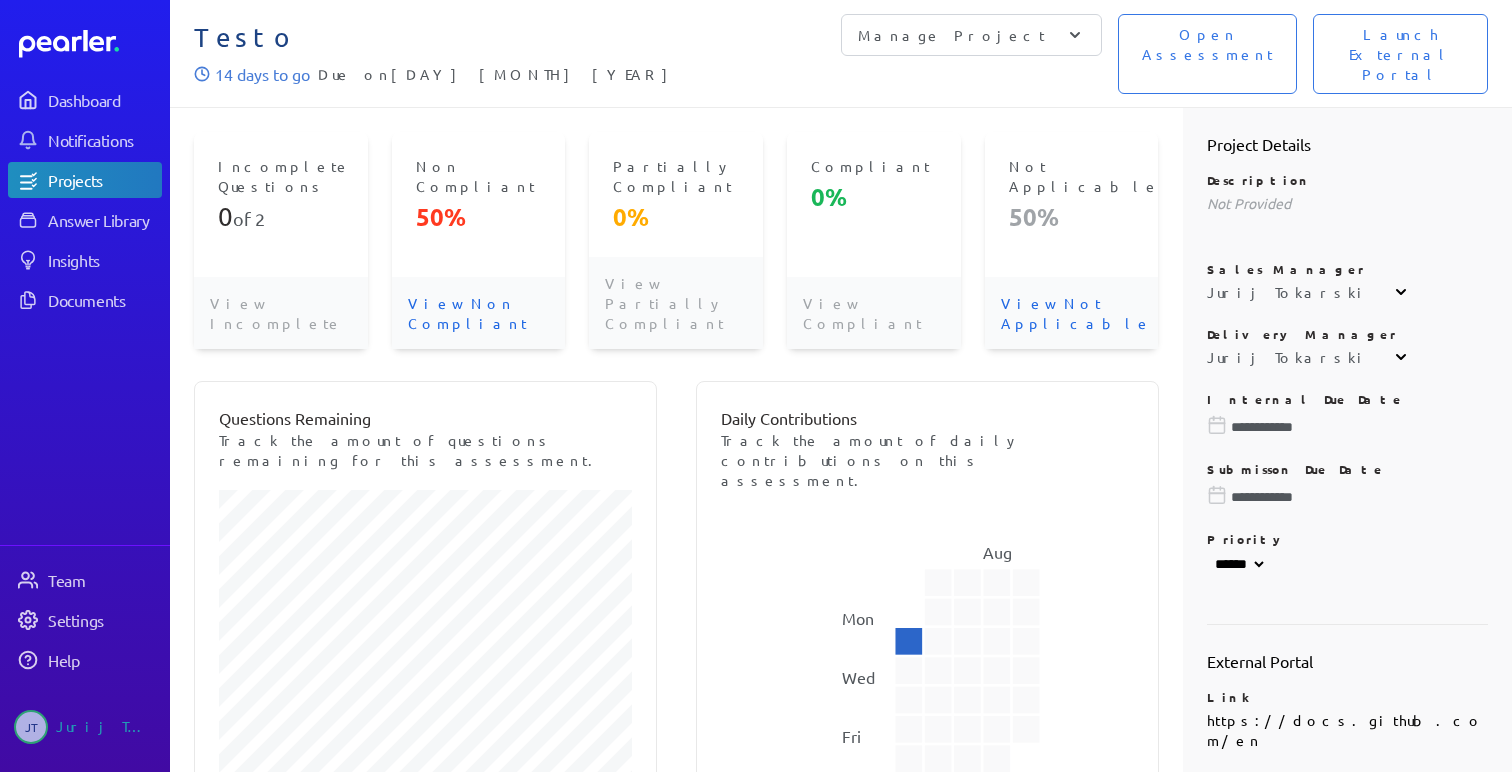 click on "Testo 14 days to go Due on  22nd July 2025 Launch External Portal Open Assessment Manage Project Add Questions Answer Sources Update Portal Link Manage Compliance Export Project Manage Access Manage Documents Project Trust Centre Close Project Delete Project" at bounding box center [841, 54] 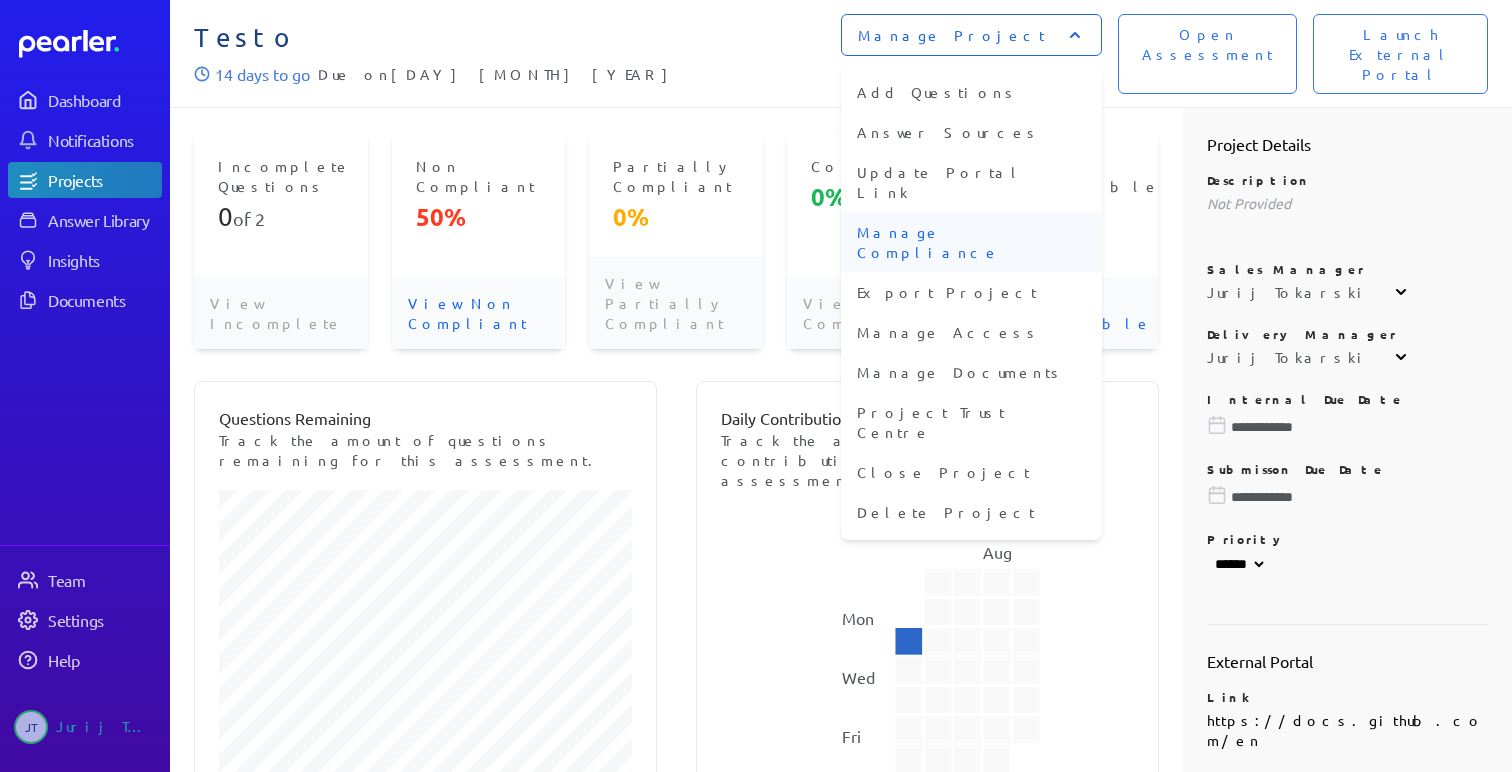 click on "Manage Compliance" at bounding box center (971, 242) 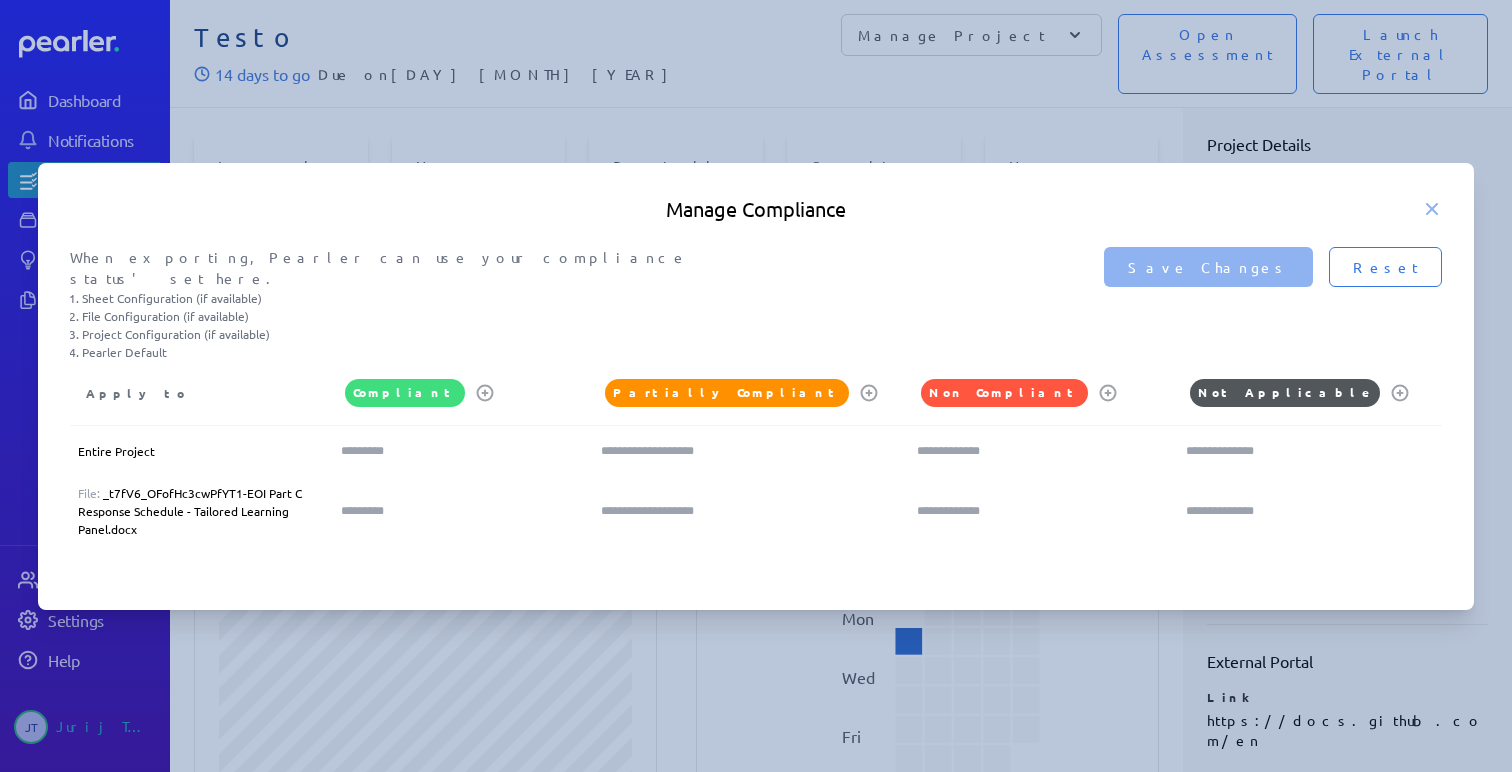 click at bounding box center [756, 386] 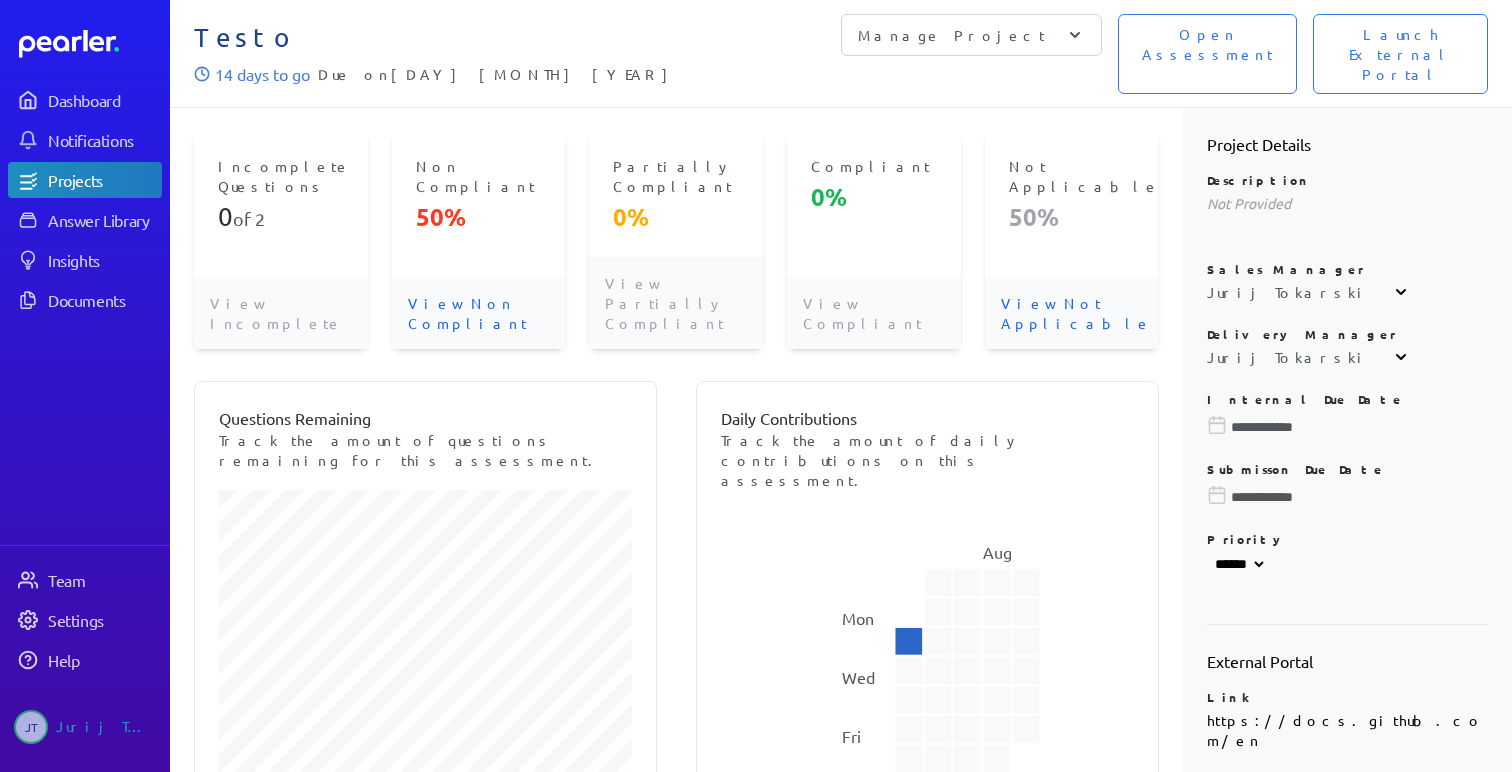 click on "Manage Project" at bounding box center (951, 35) 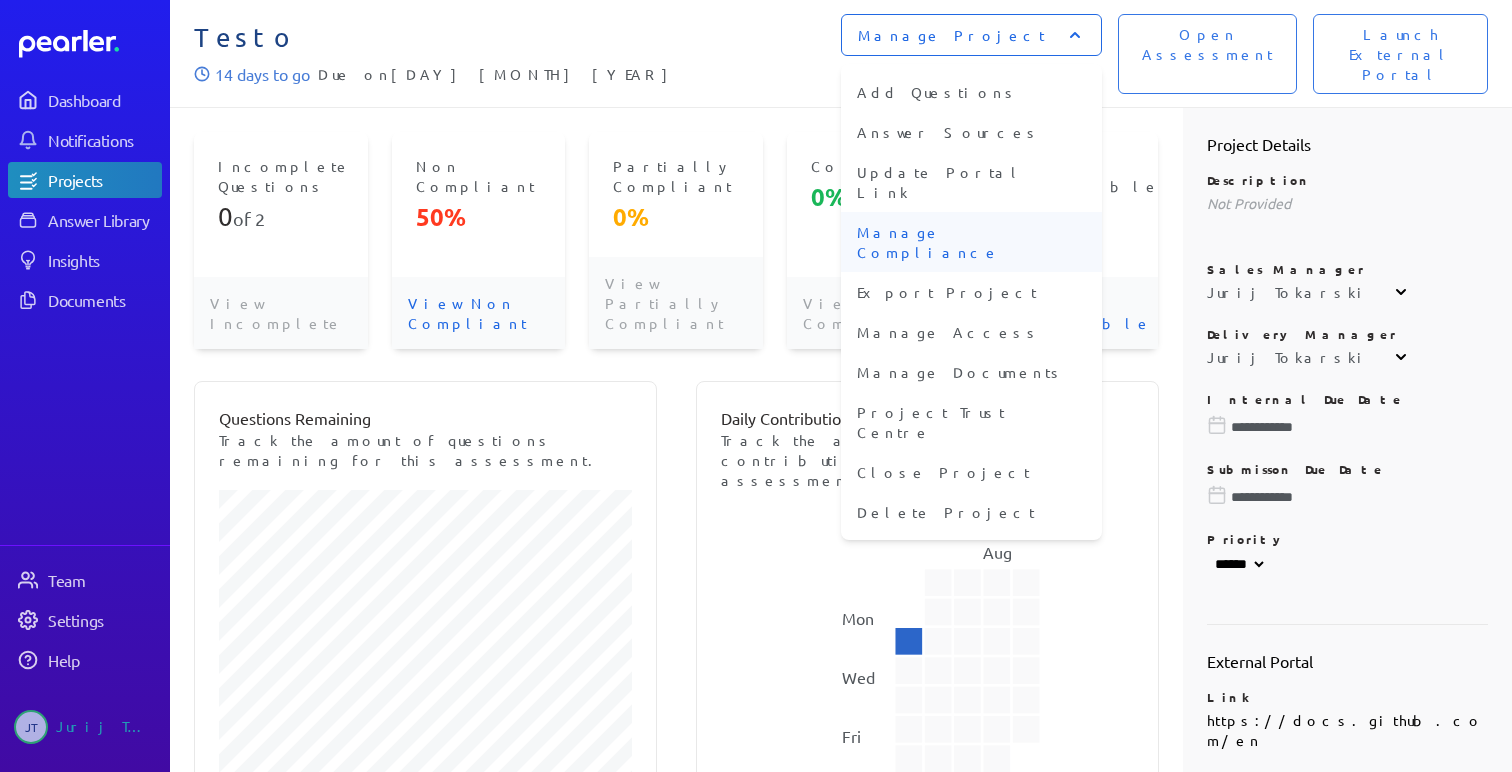 click on "Manage Compliance" at bounding box center [971, 242] 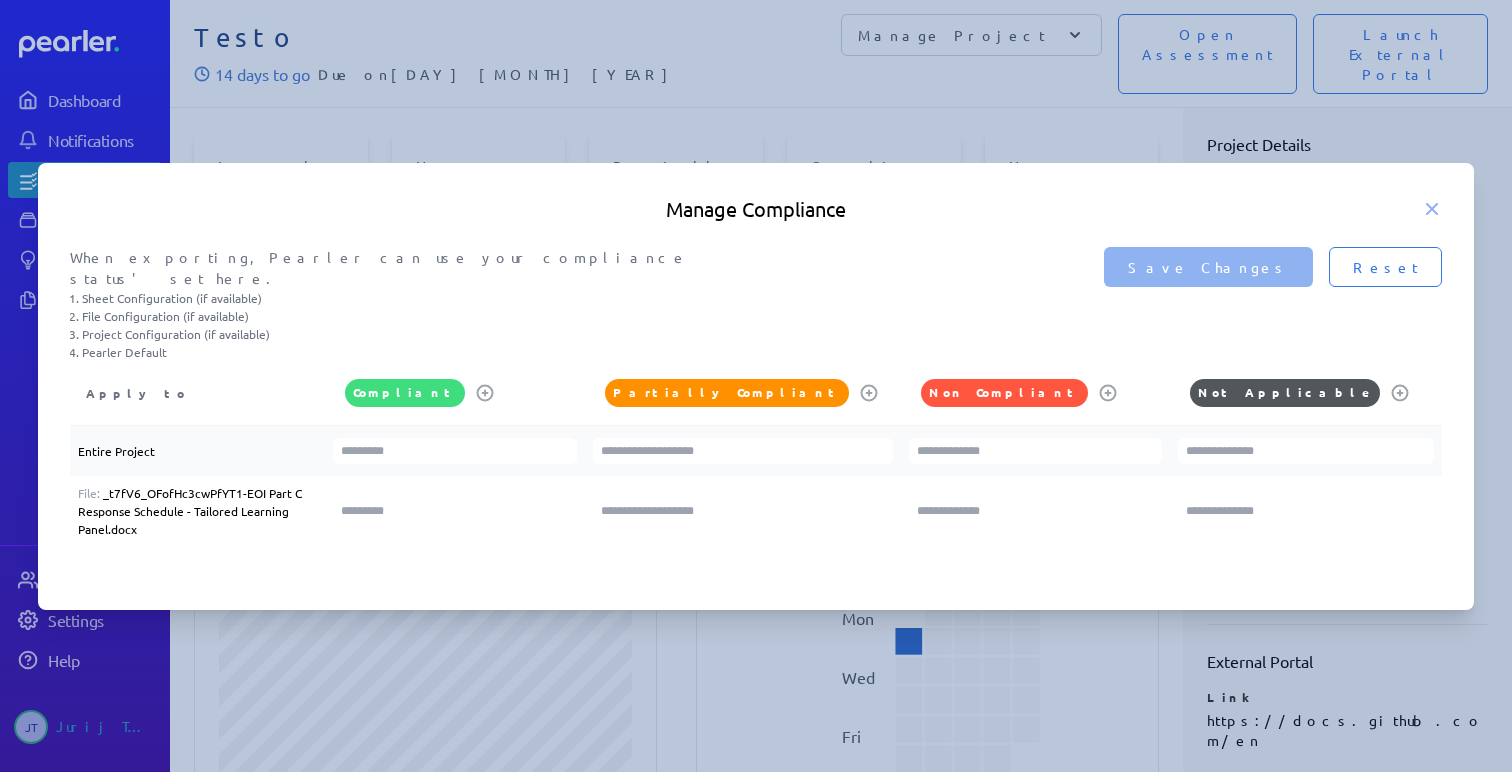 click at bounding box center [455, 451] 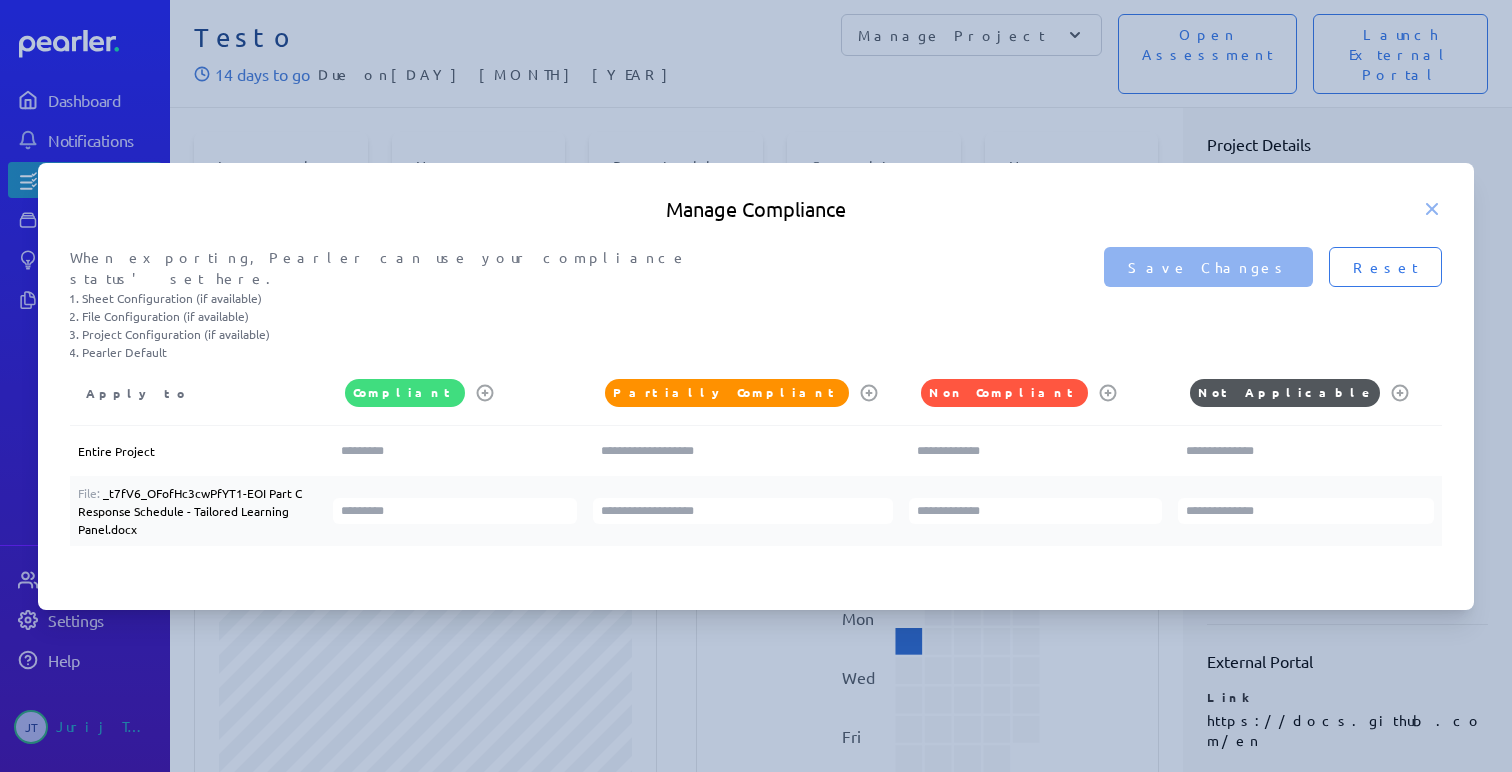 click at bounding box center (455, 451) 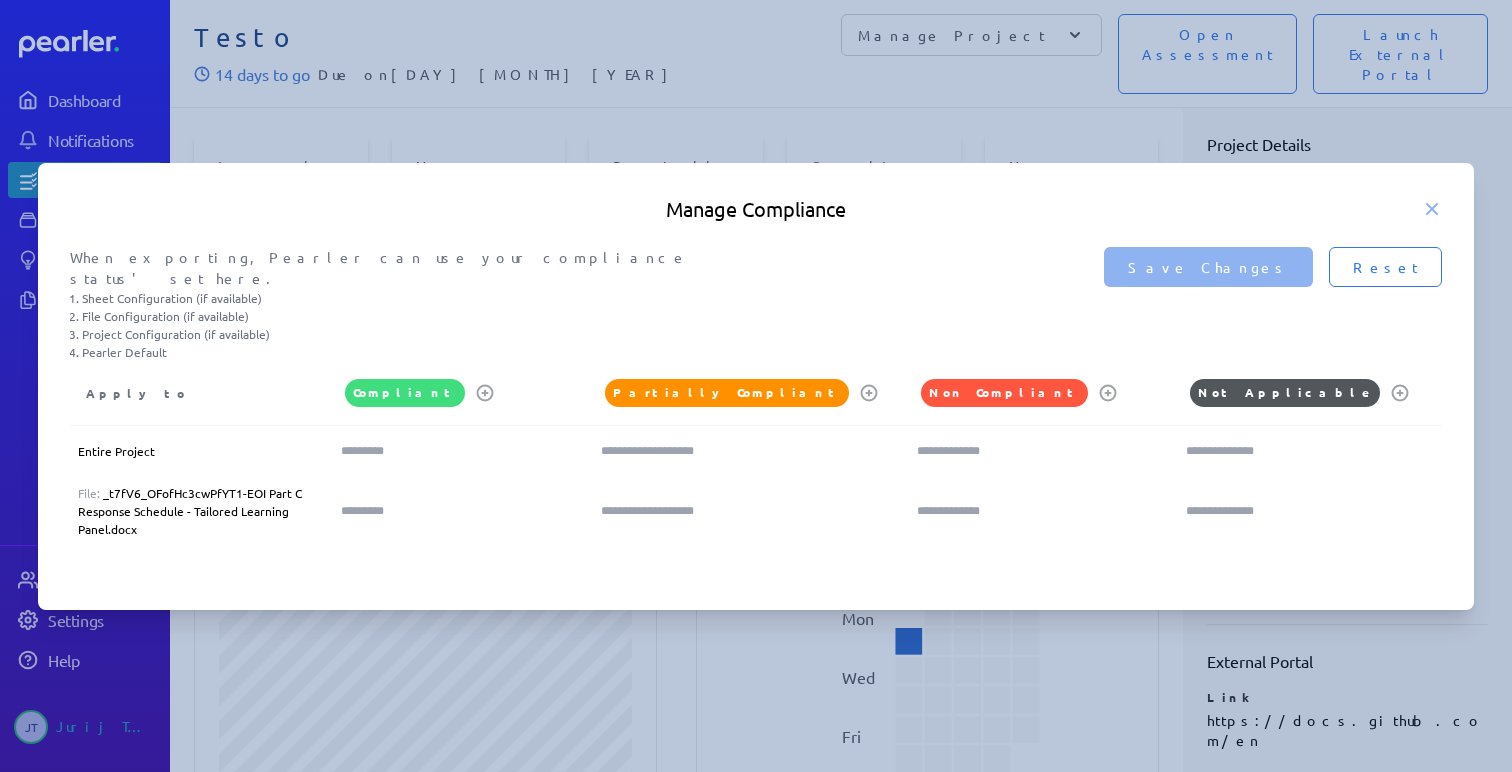 click on "Non Compliant" at bounding box center [1004, 393] 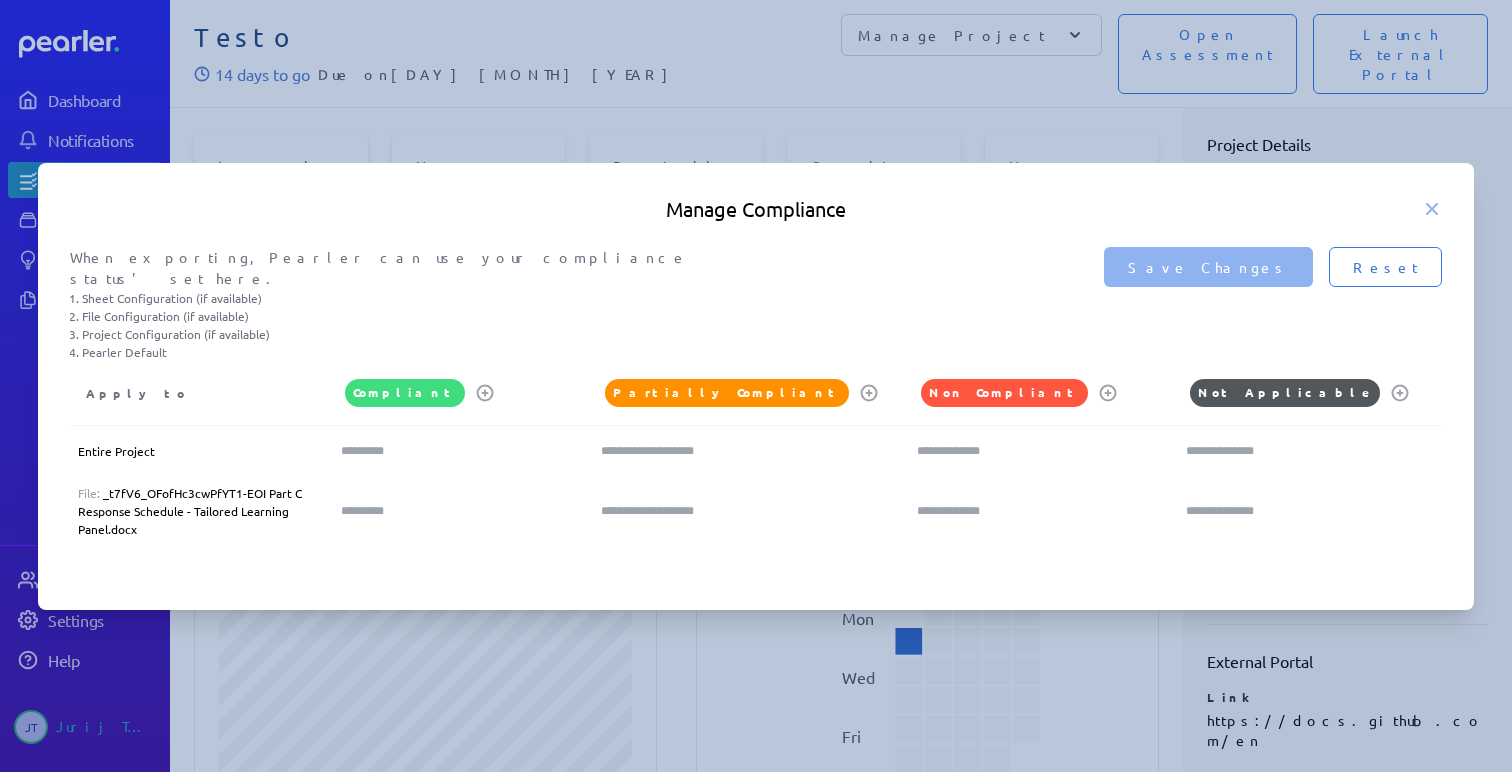 click on "Manage Compliance" at bounding box center (756, 209) 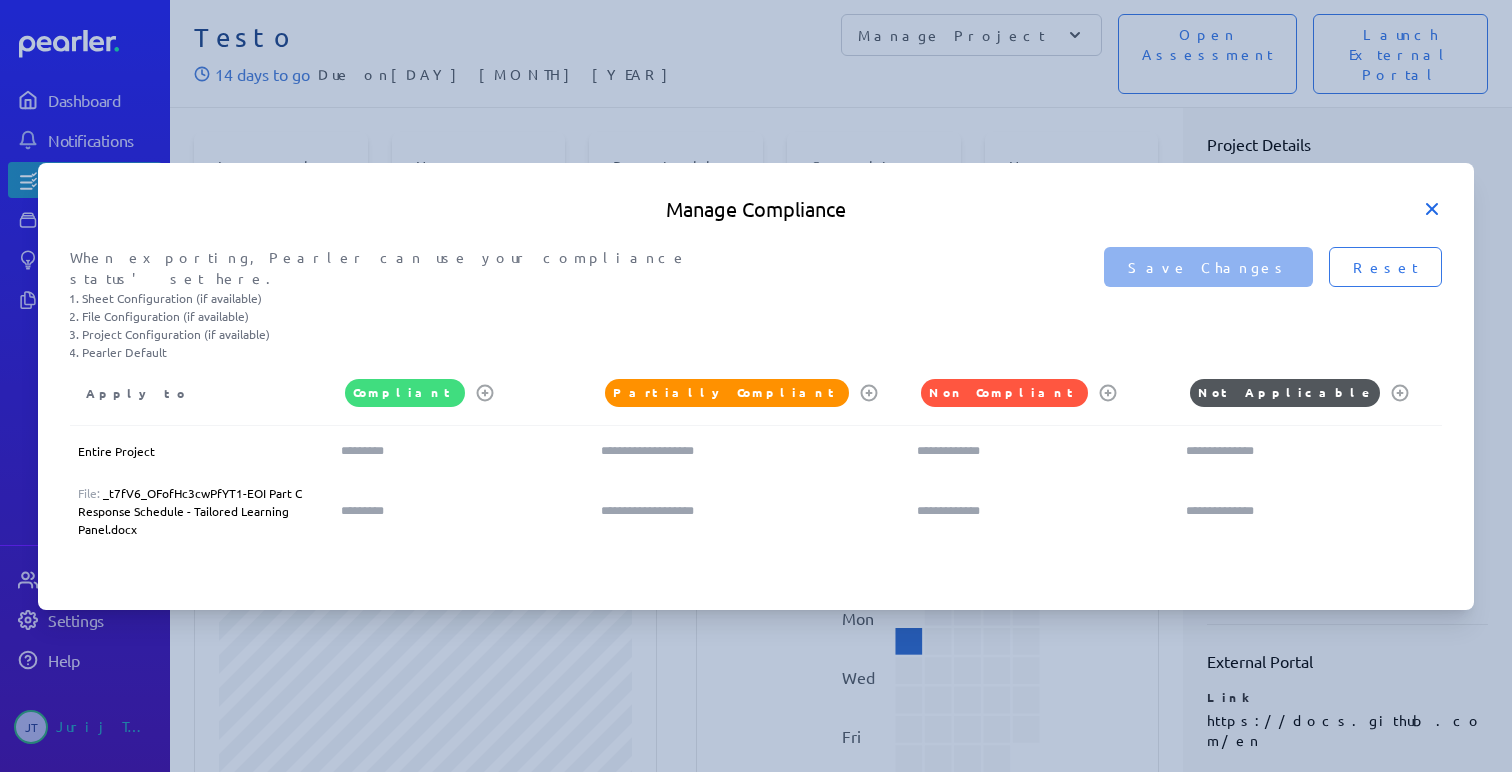 click at bounding box center (1432, 209) 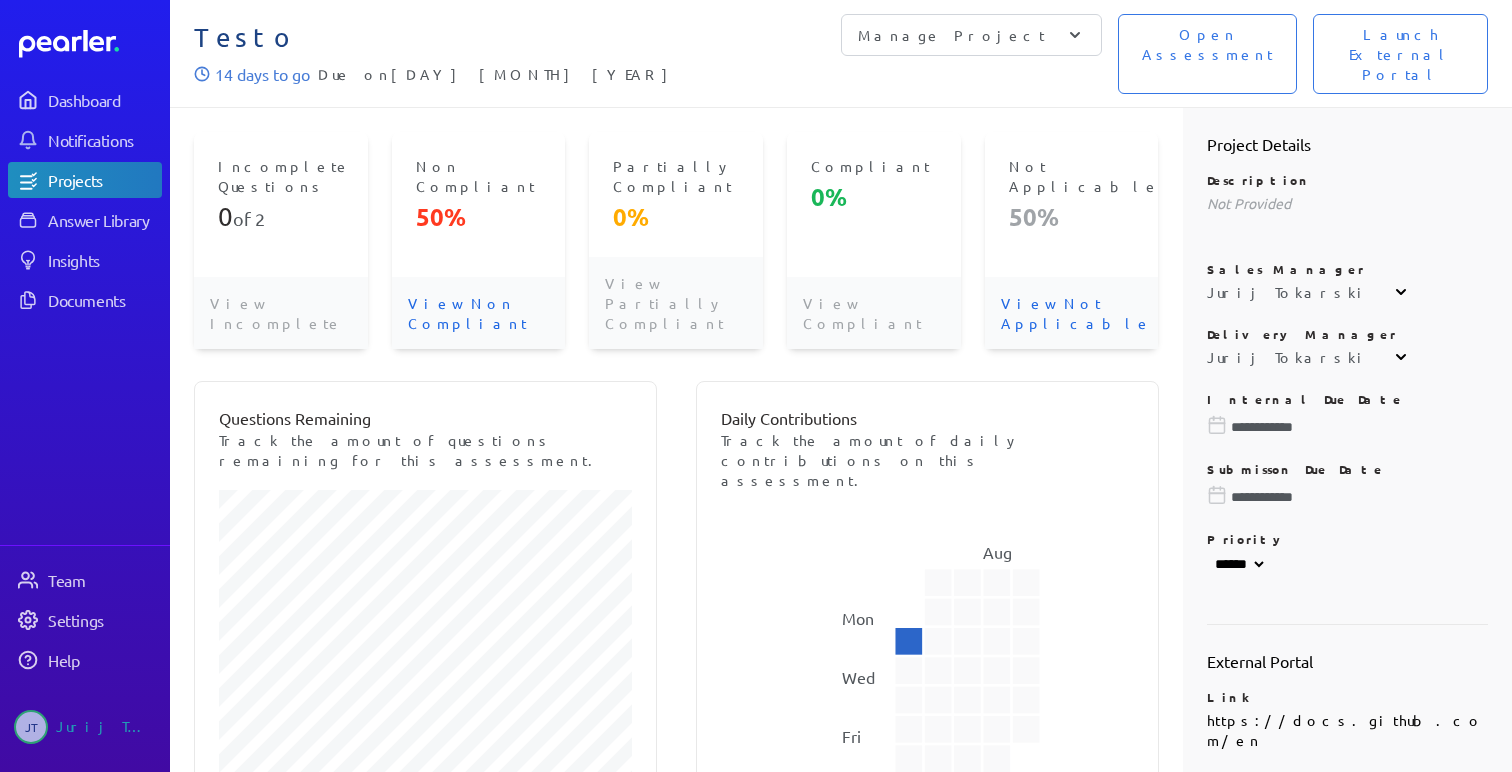 click on "Manage Project" at bounding box center [971, 35] 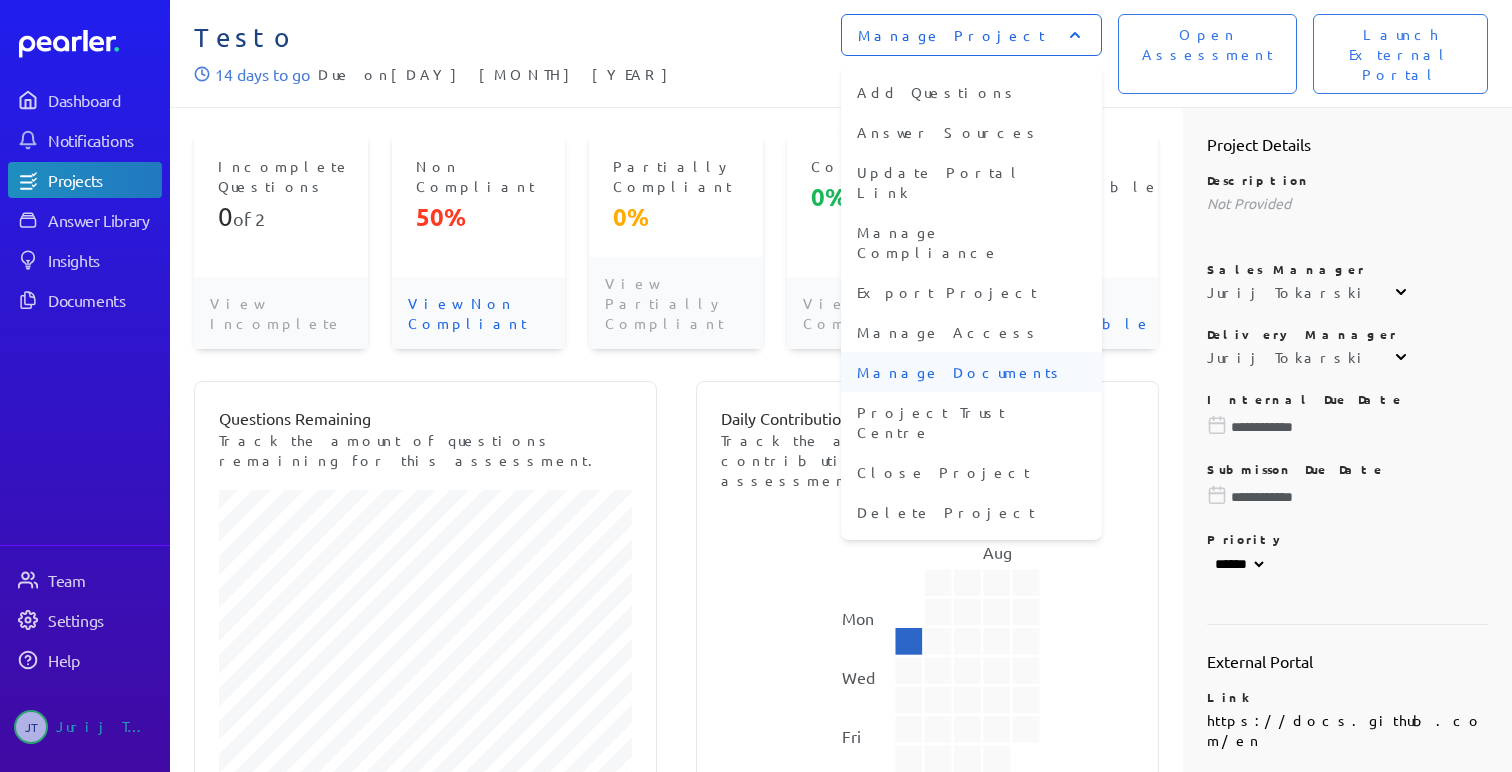 click on "Manage Documents" at bounding box center (971, 372) 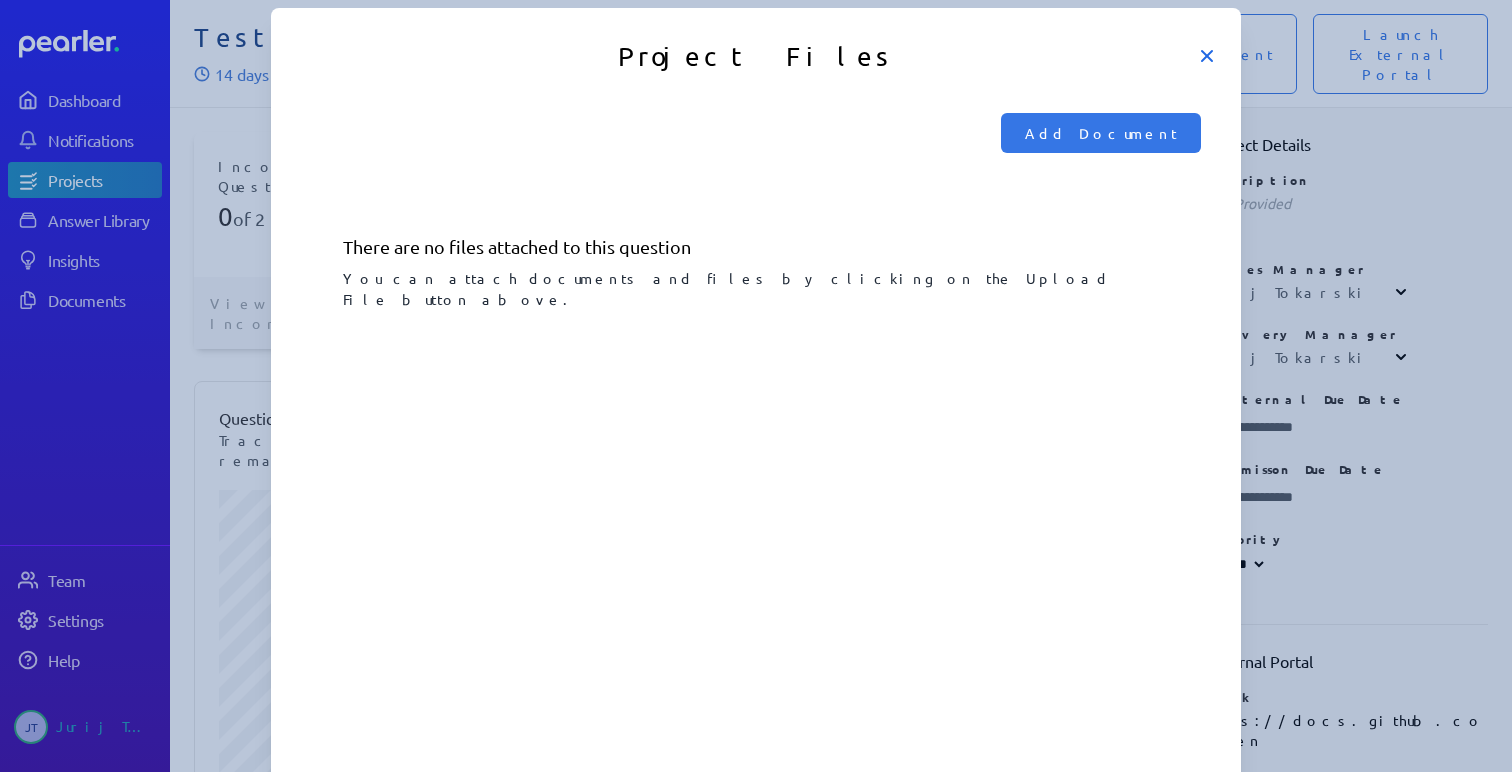 click at bounding box center [756, 386] 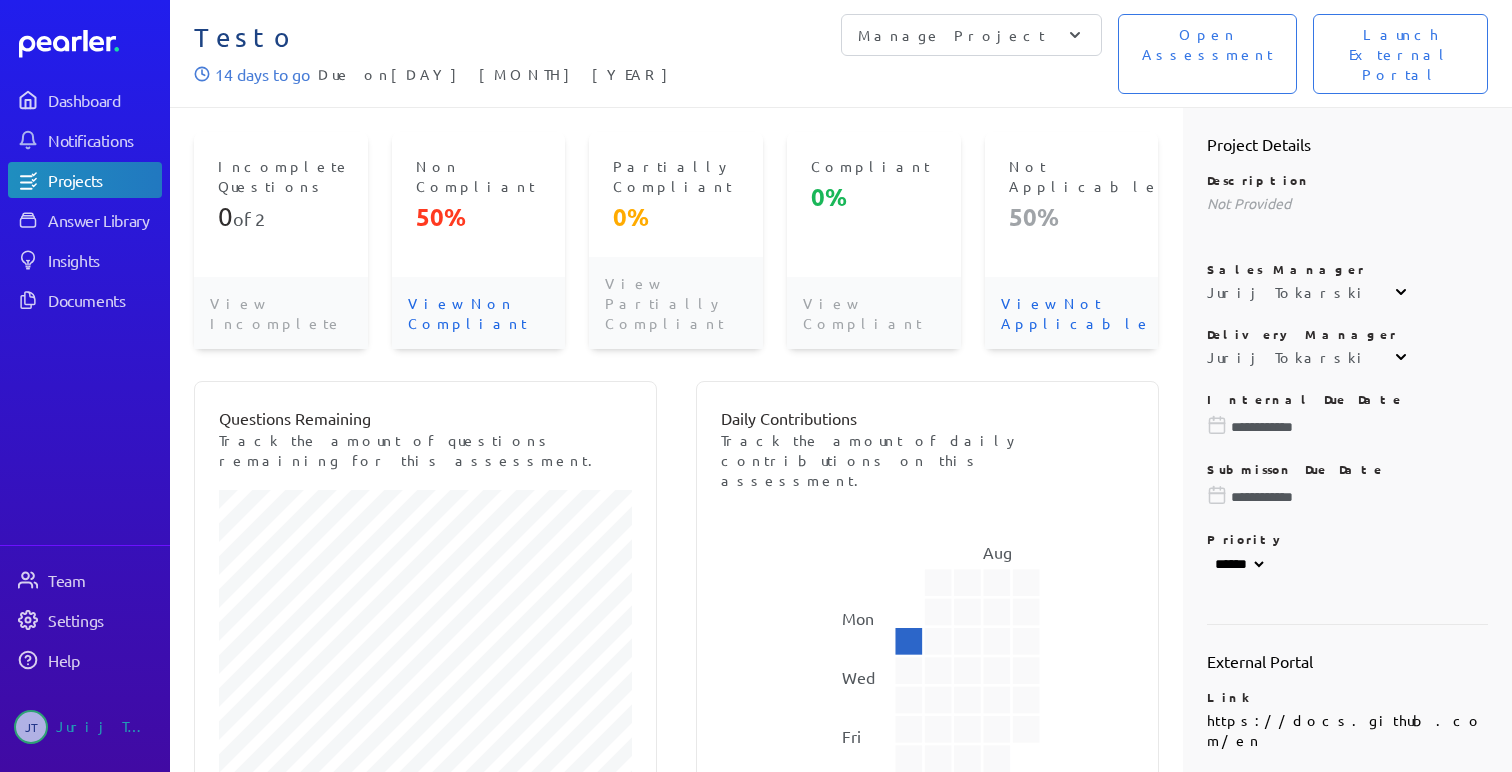 click on "Manage Project" at bounding box center [971, 35] 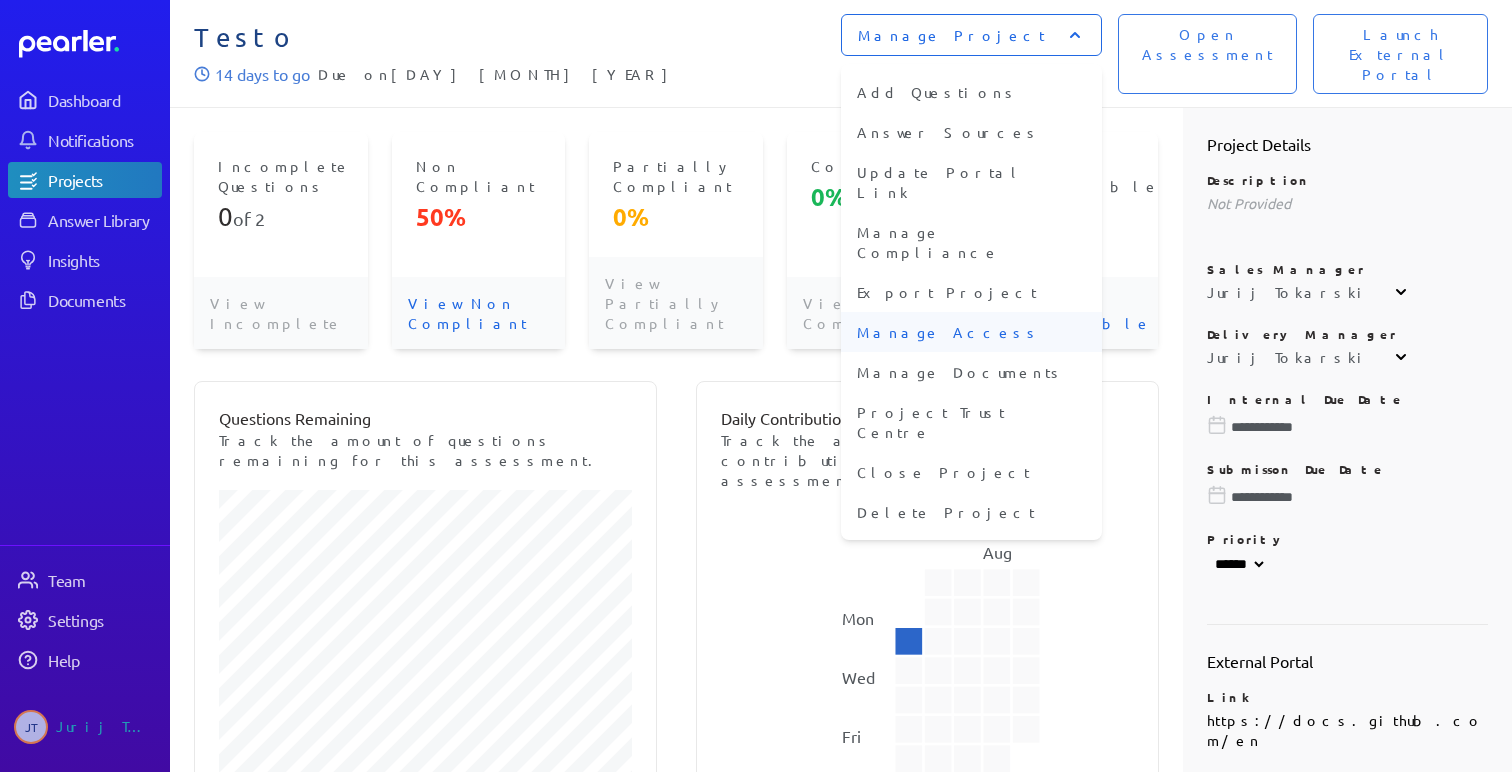 click on "Manage Access" at bounding box center (971, 332) 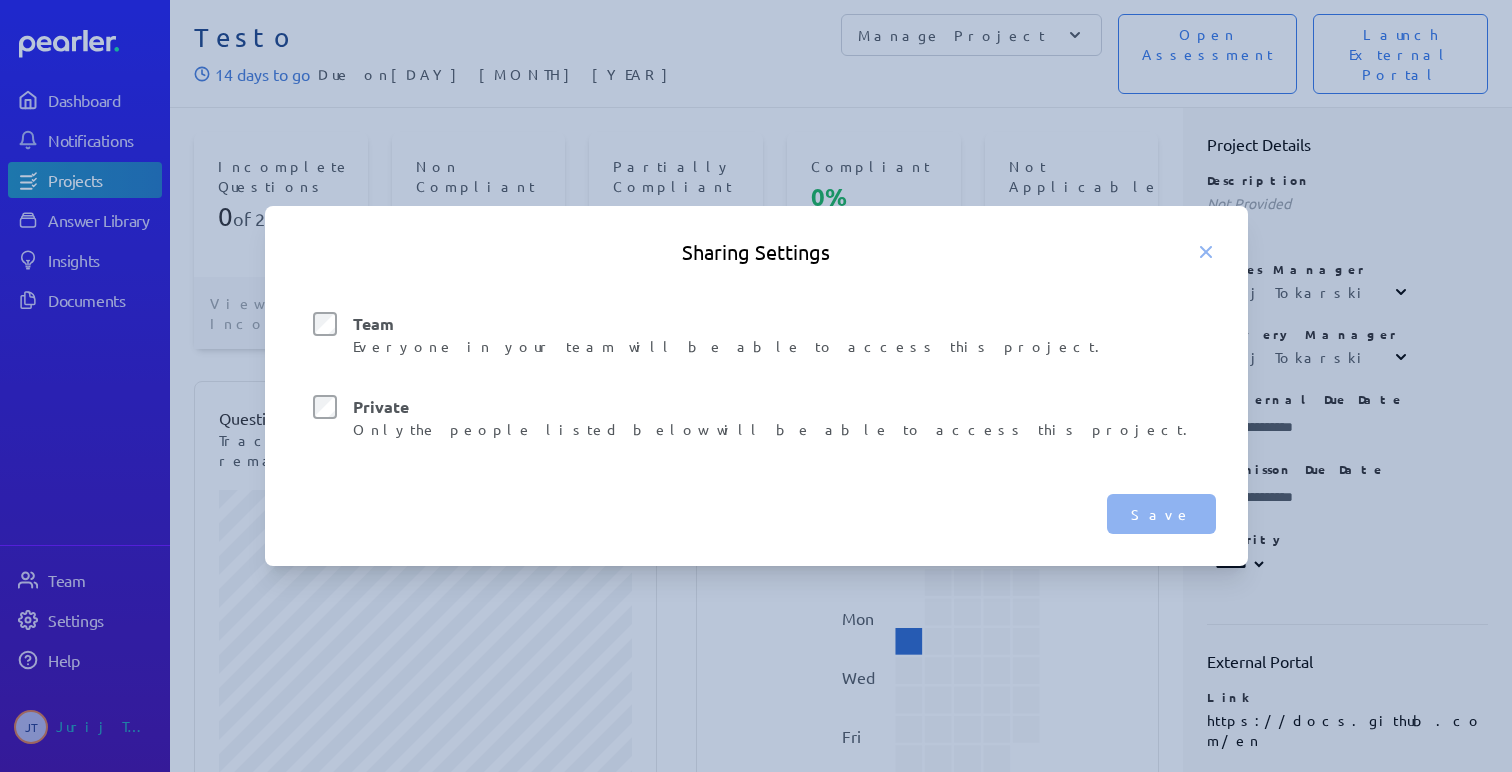 click on "Sharing Settings" at bounding box center [756, 252] 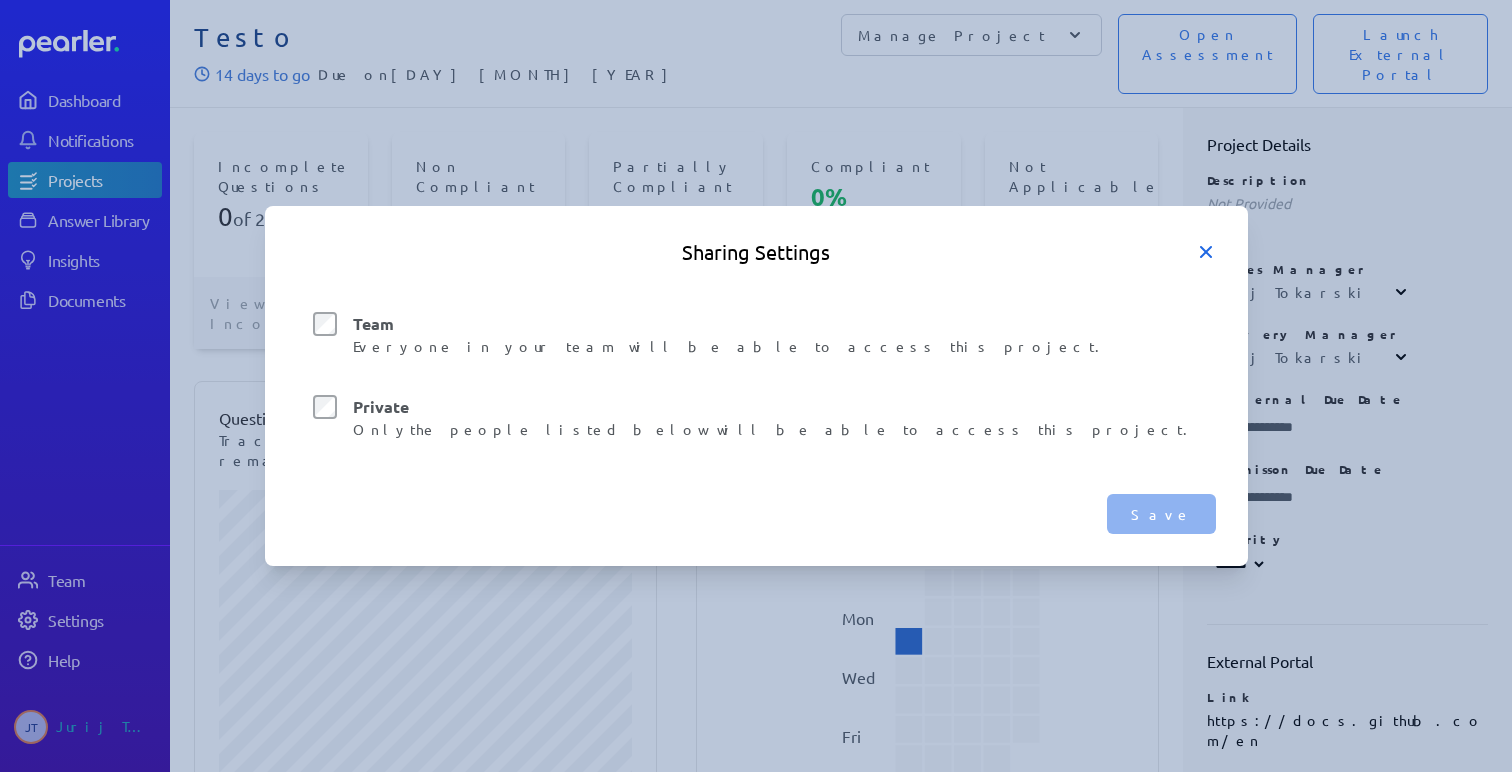 click at bounding box center [1206, 252] 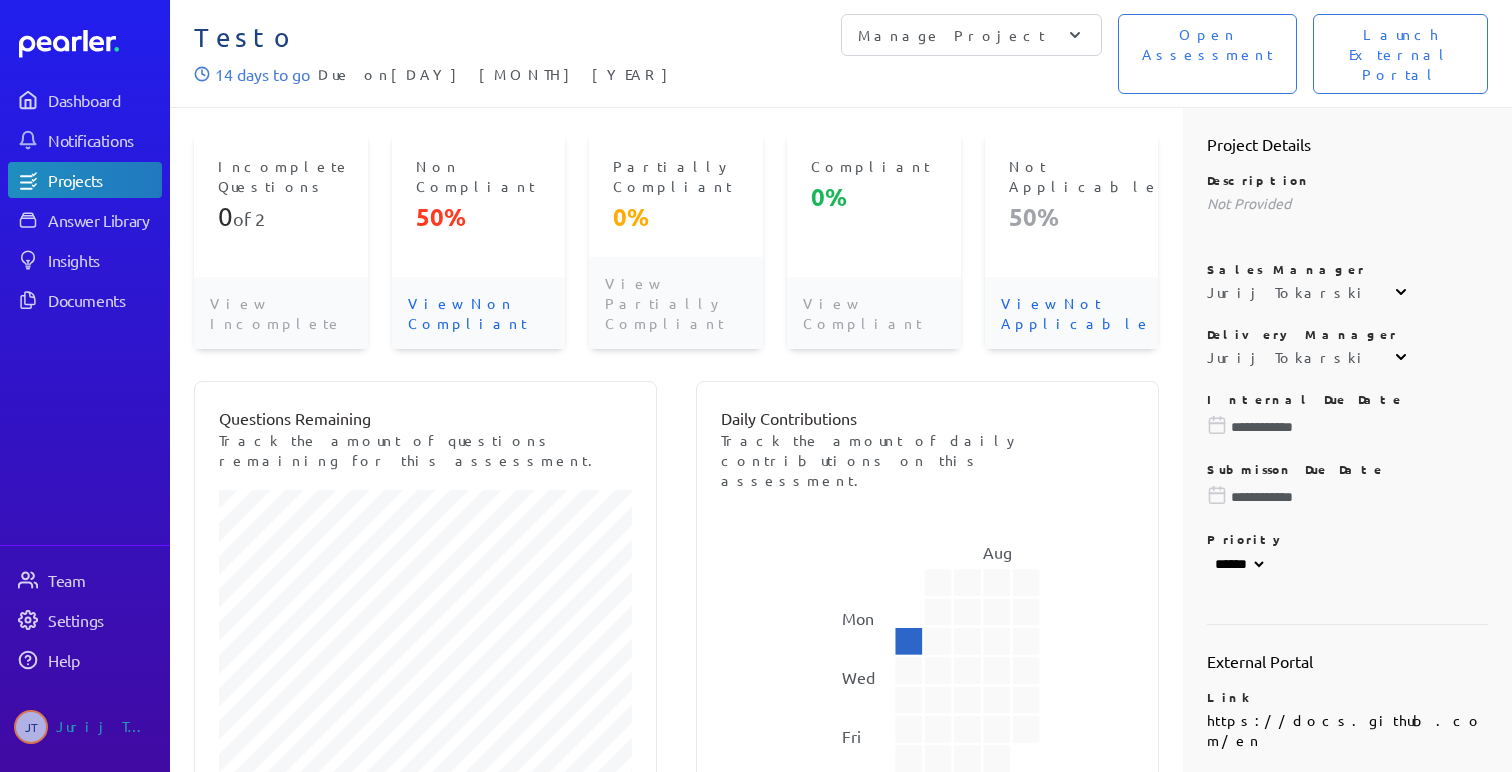 click on "Manage Project" at bounding box center (951, 35) 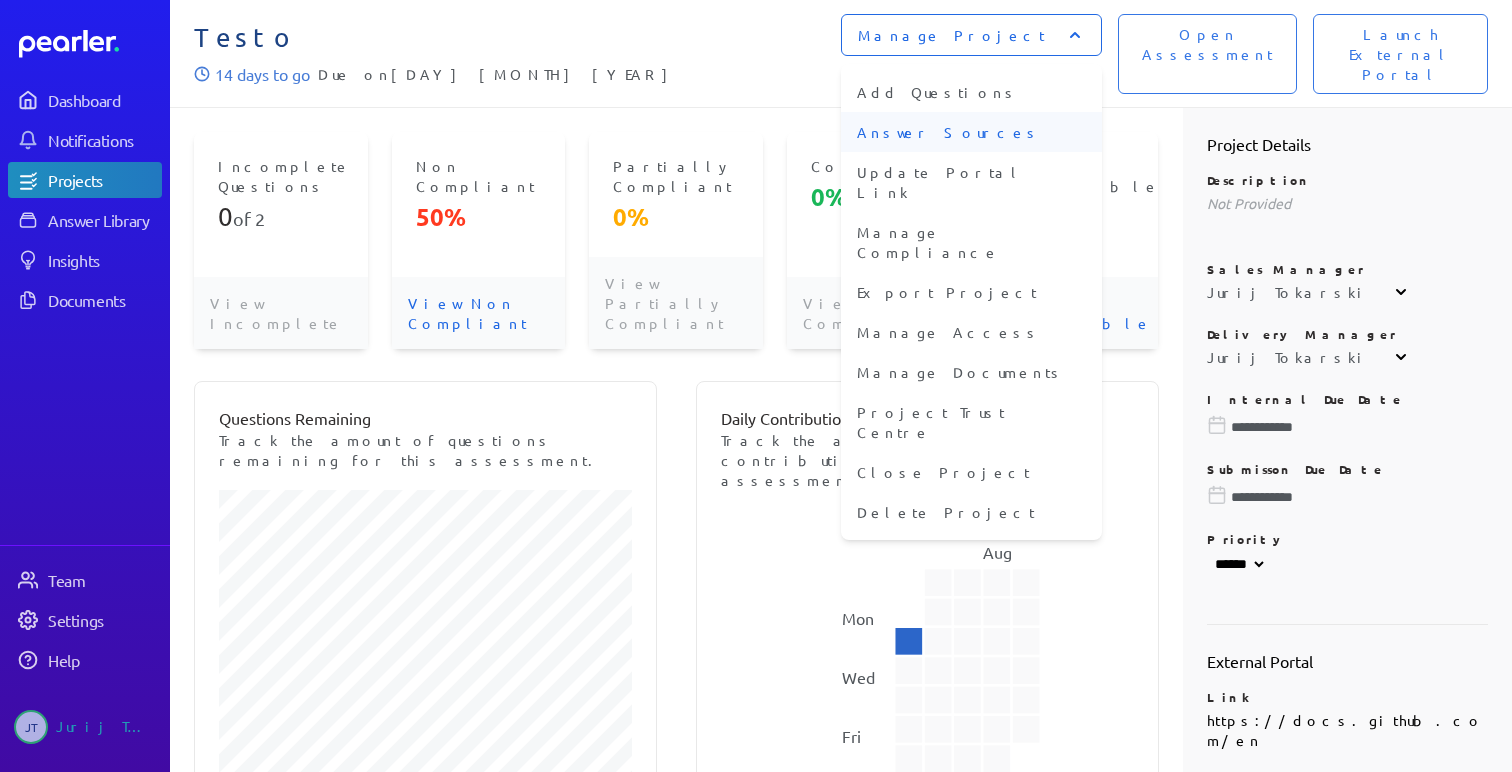 click on "Answer Sources" at bounding box center [971, 132] 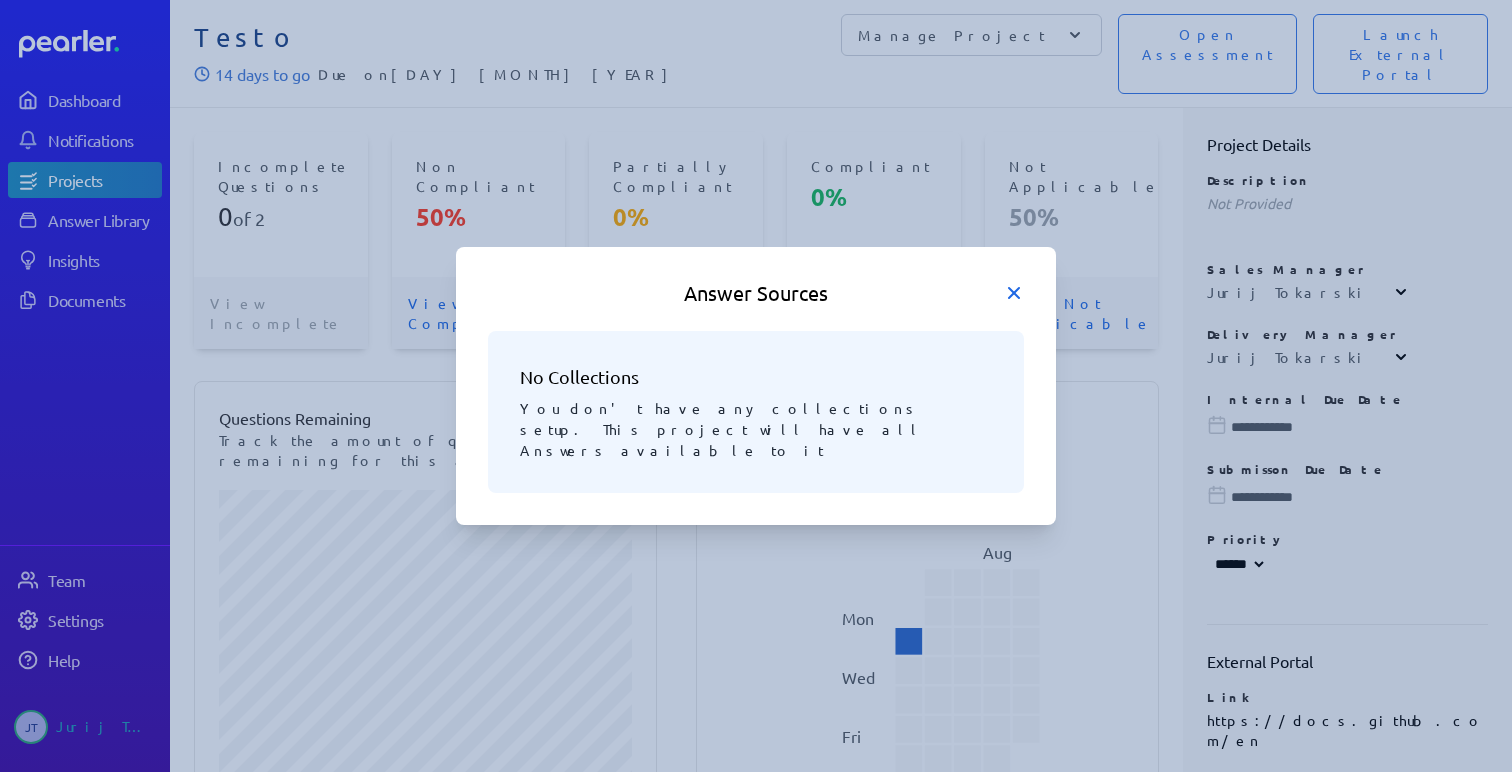 click at bounding box center [1014, 293] 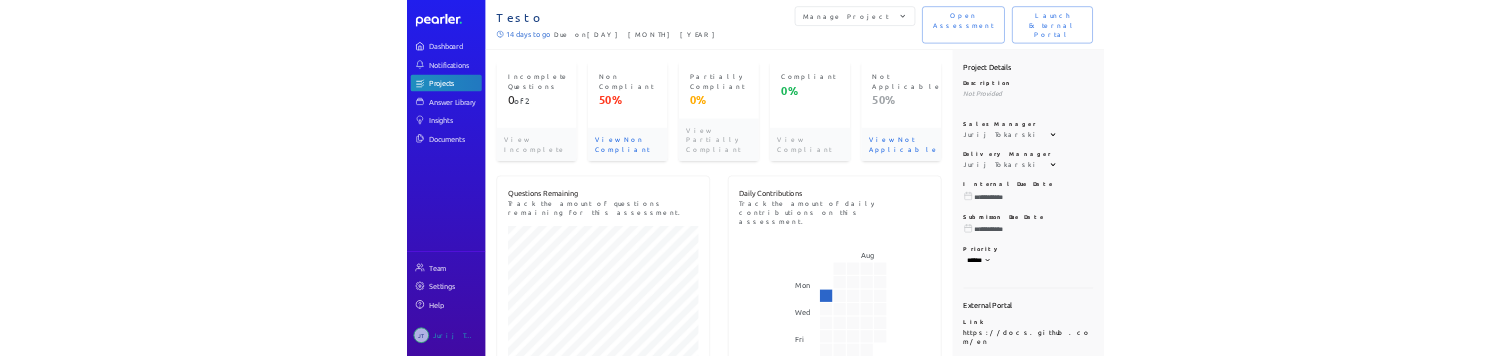 scroll, scrollTop: 0, scrollLeft: 0, axis: both 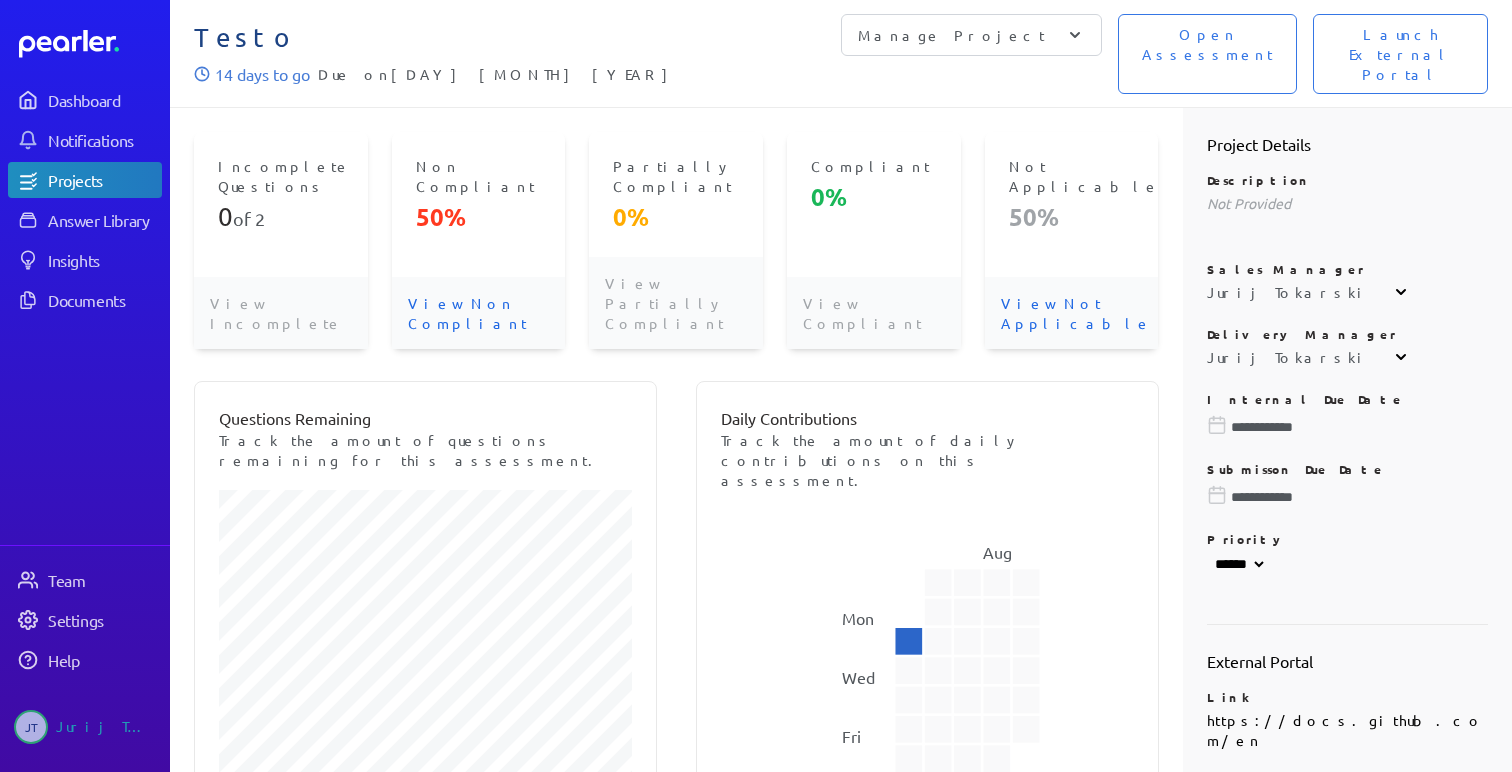 click on "Manage Project" at bounding box center (971, 35) 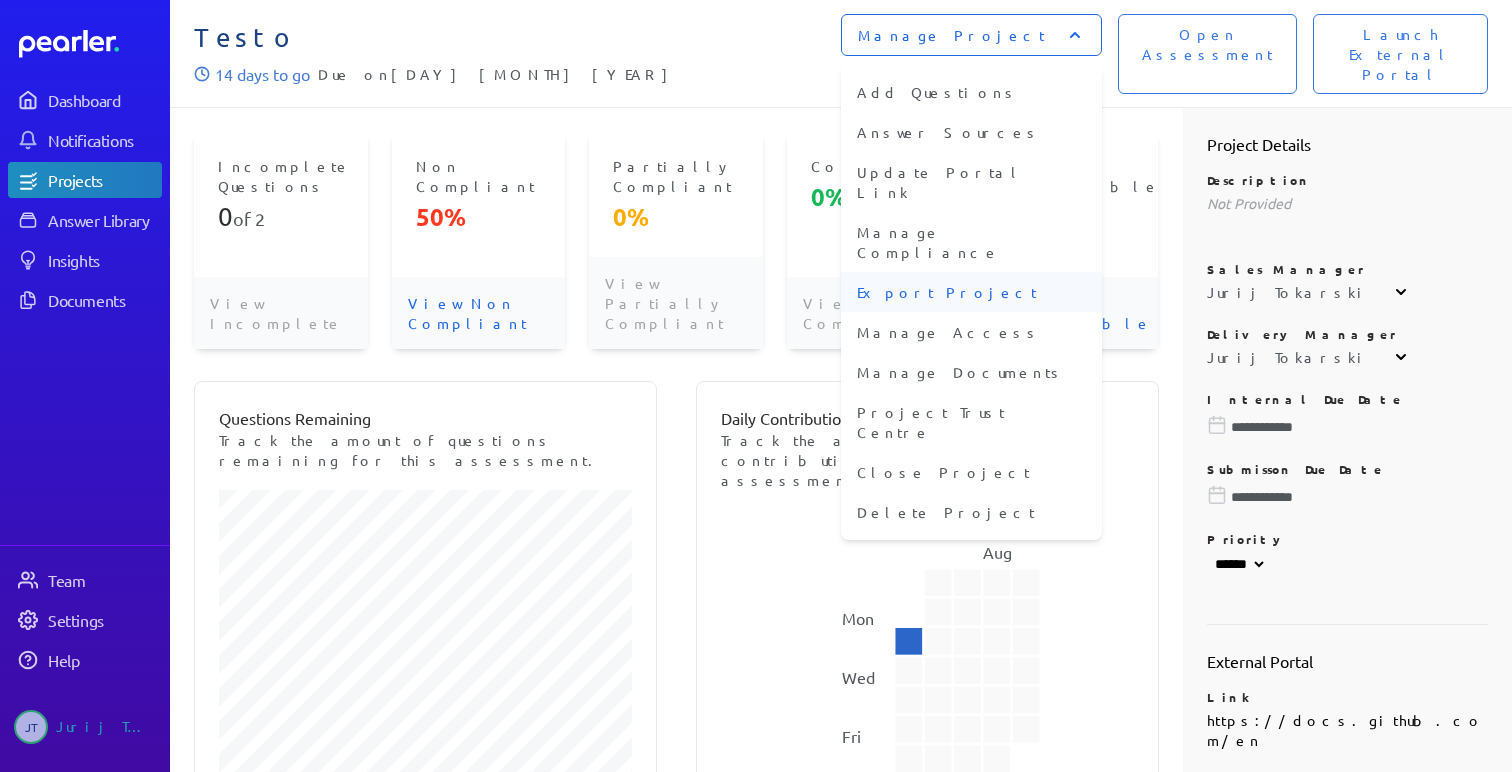 click on "Export Project" at bounding box center (971, 292) 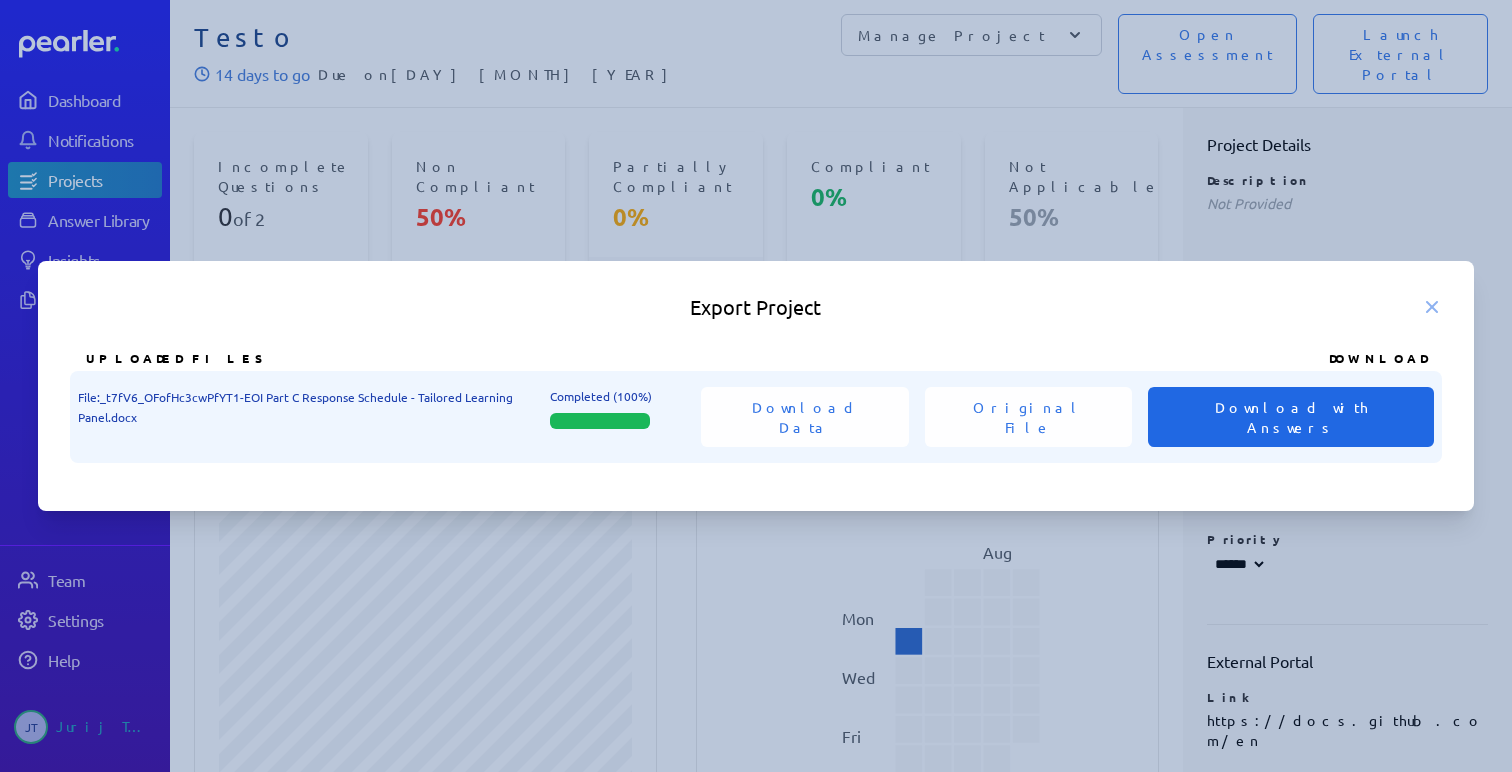 click on "Download with Answers" at bounding box center [1291, 417] 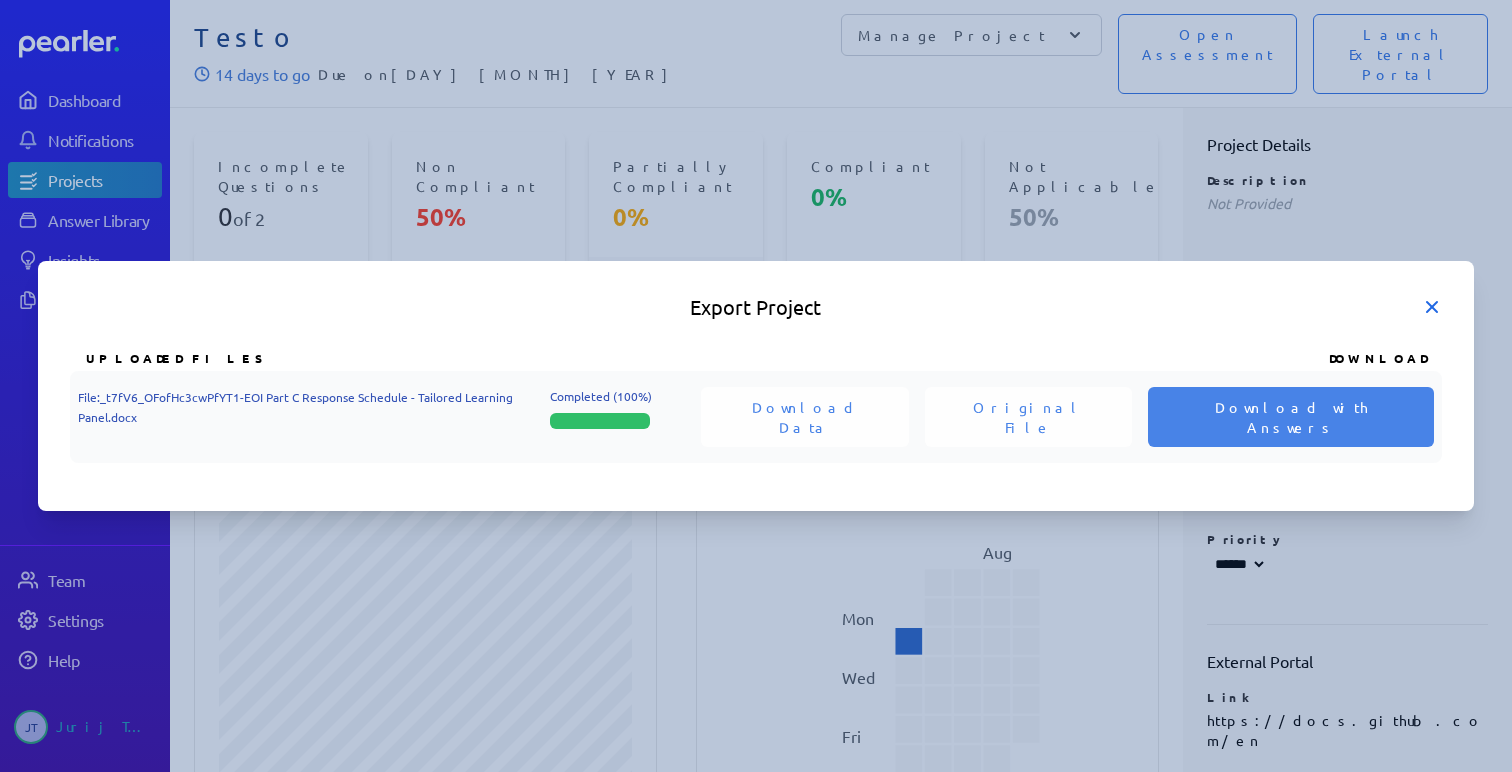 click at bounding box center (1432, 307) 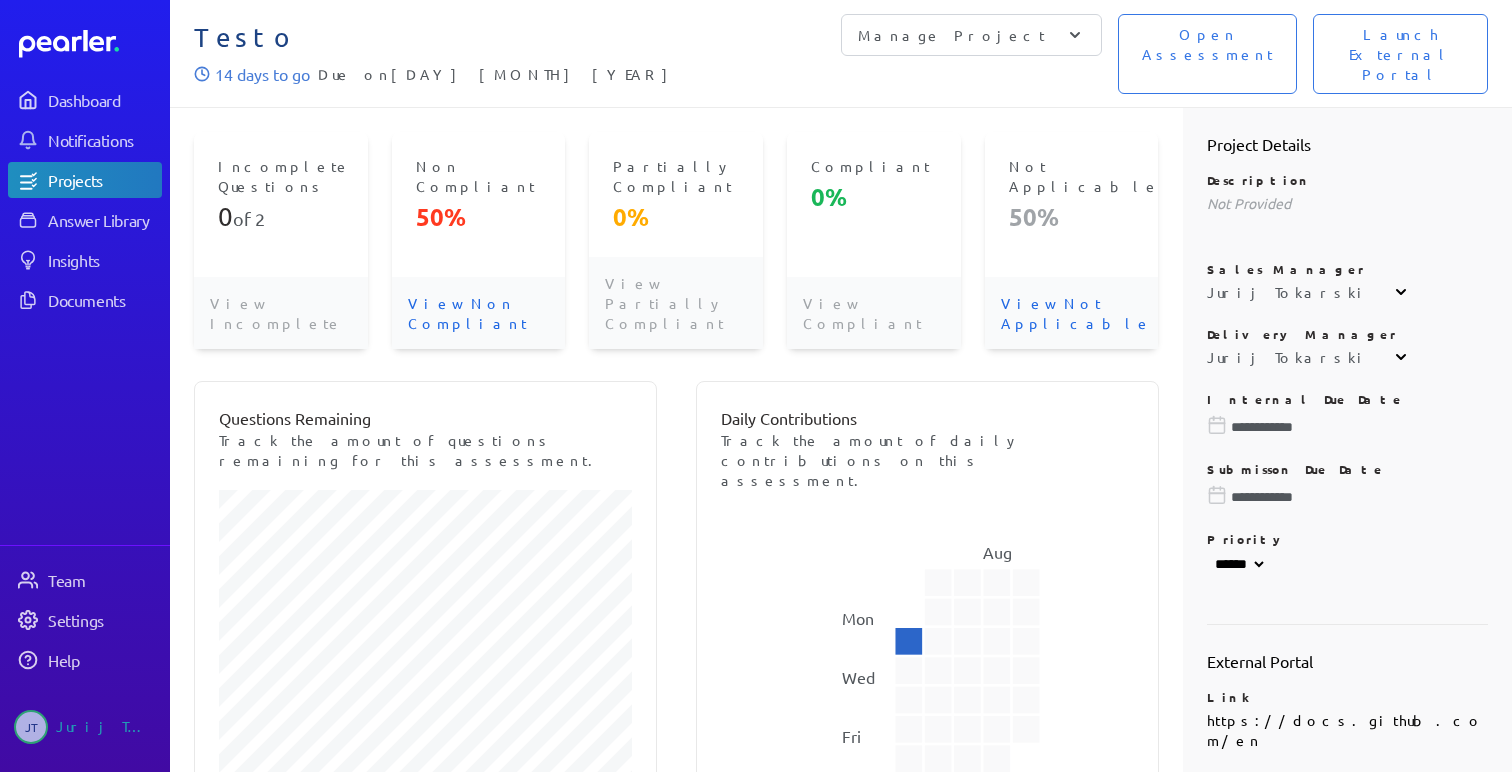 click on "Manage Project" at bounding box center (951, 35) 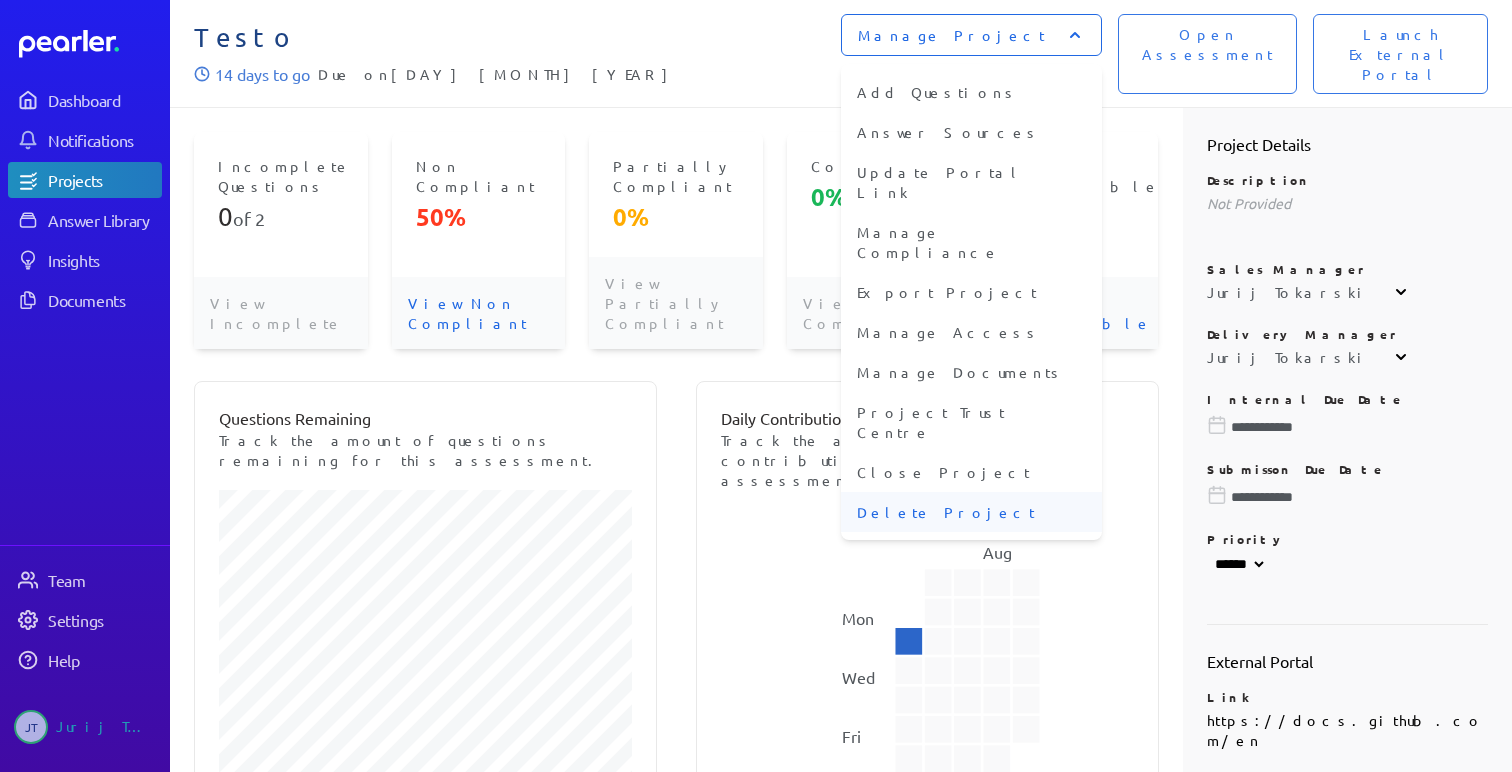 click on "Delete Project" at bounding box center [971, 512] 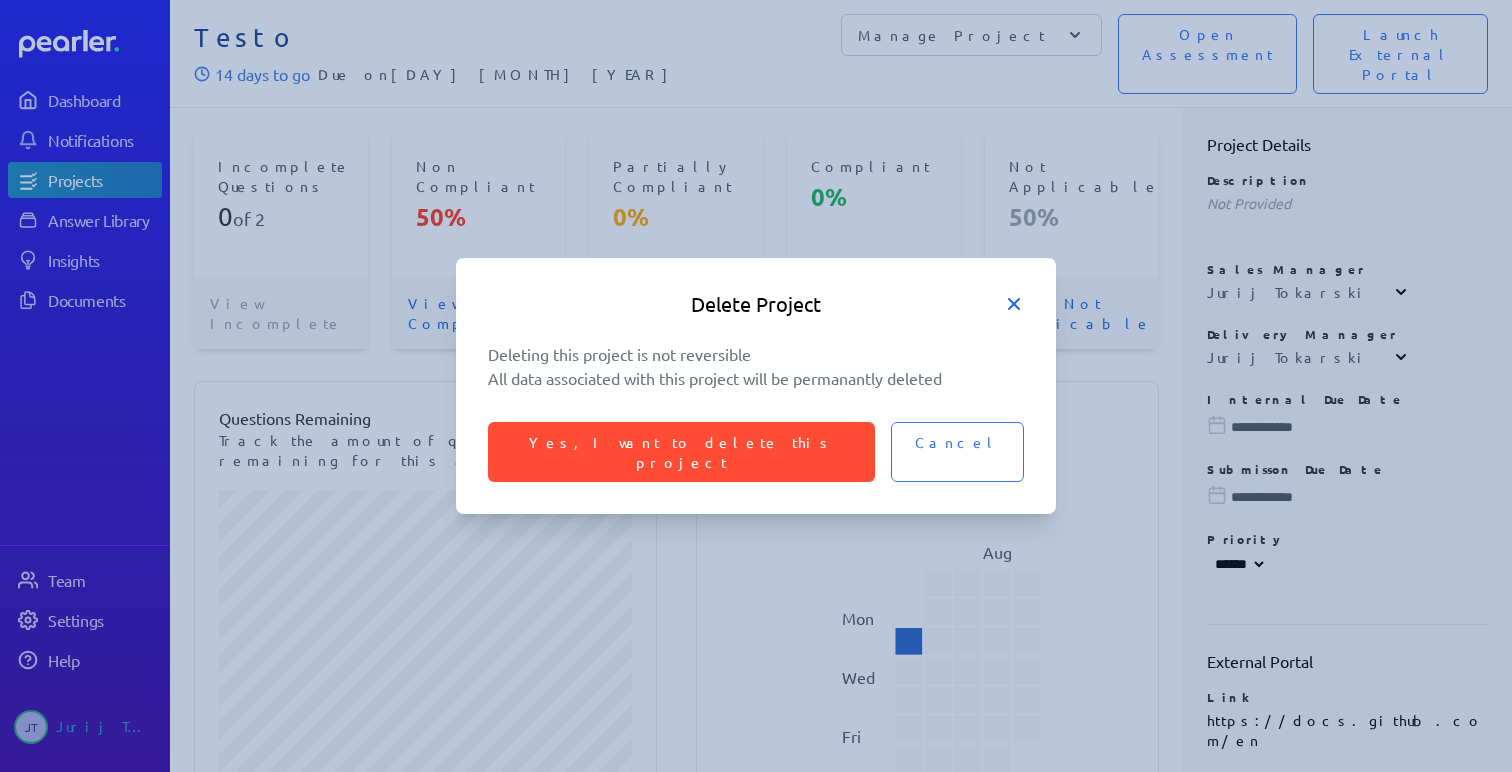 click at bounding box center [1014, 304] 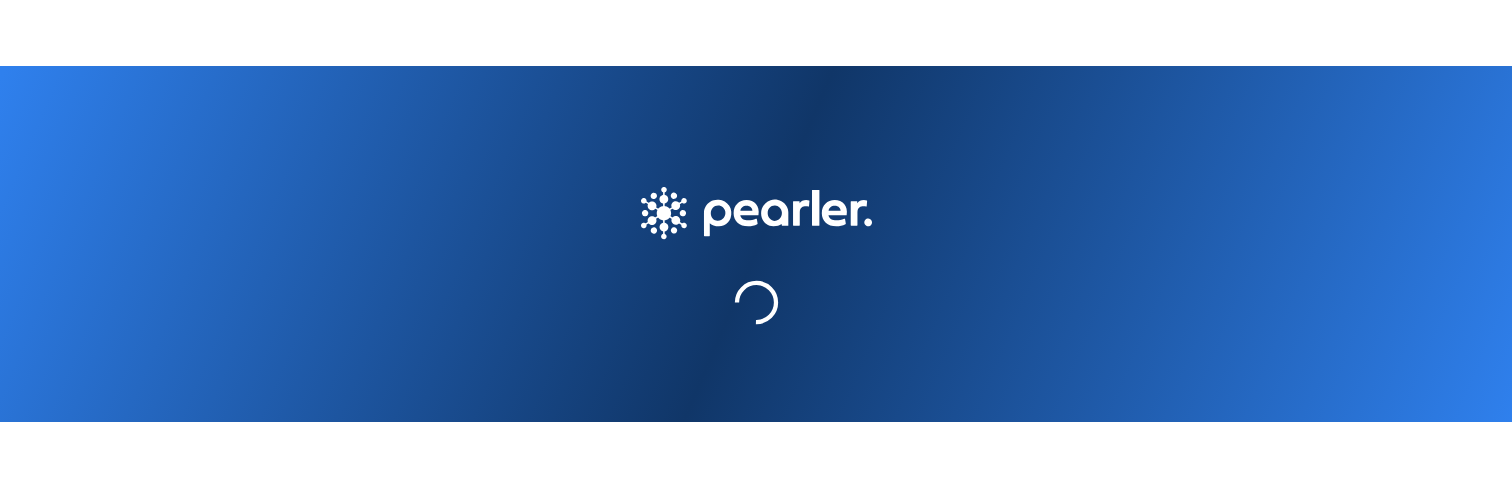 scroll, scrollTop: 0, scrollLeft: 0, axis: both 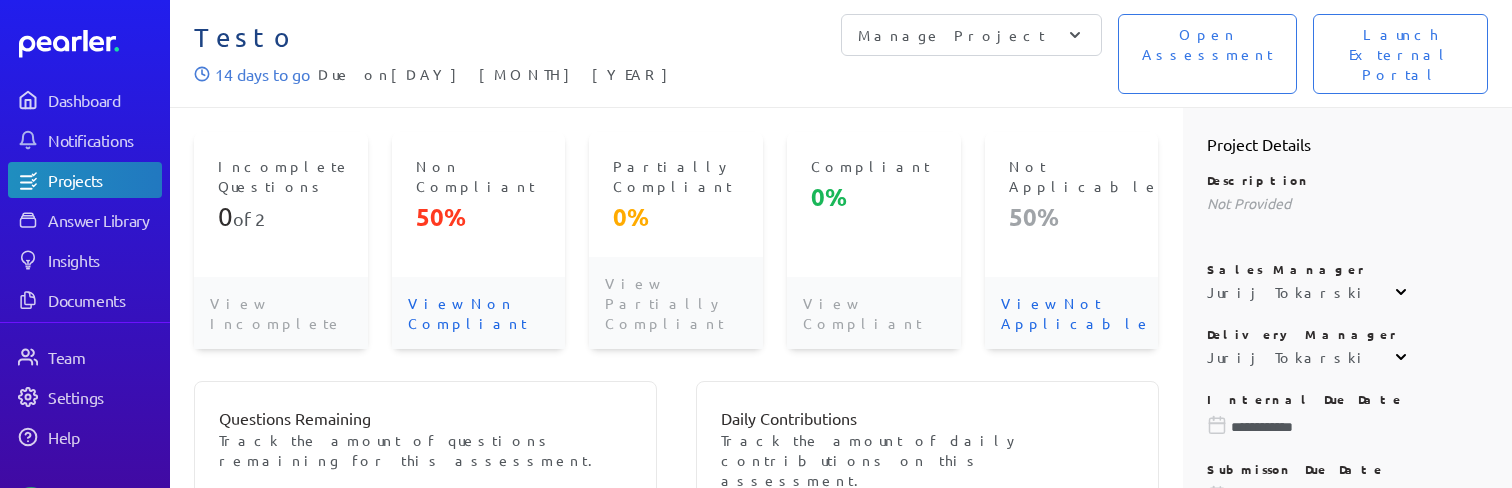 click on "Manage Project" at bounding box center (951, 35) 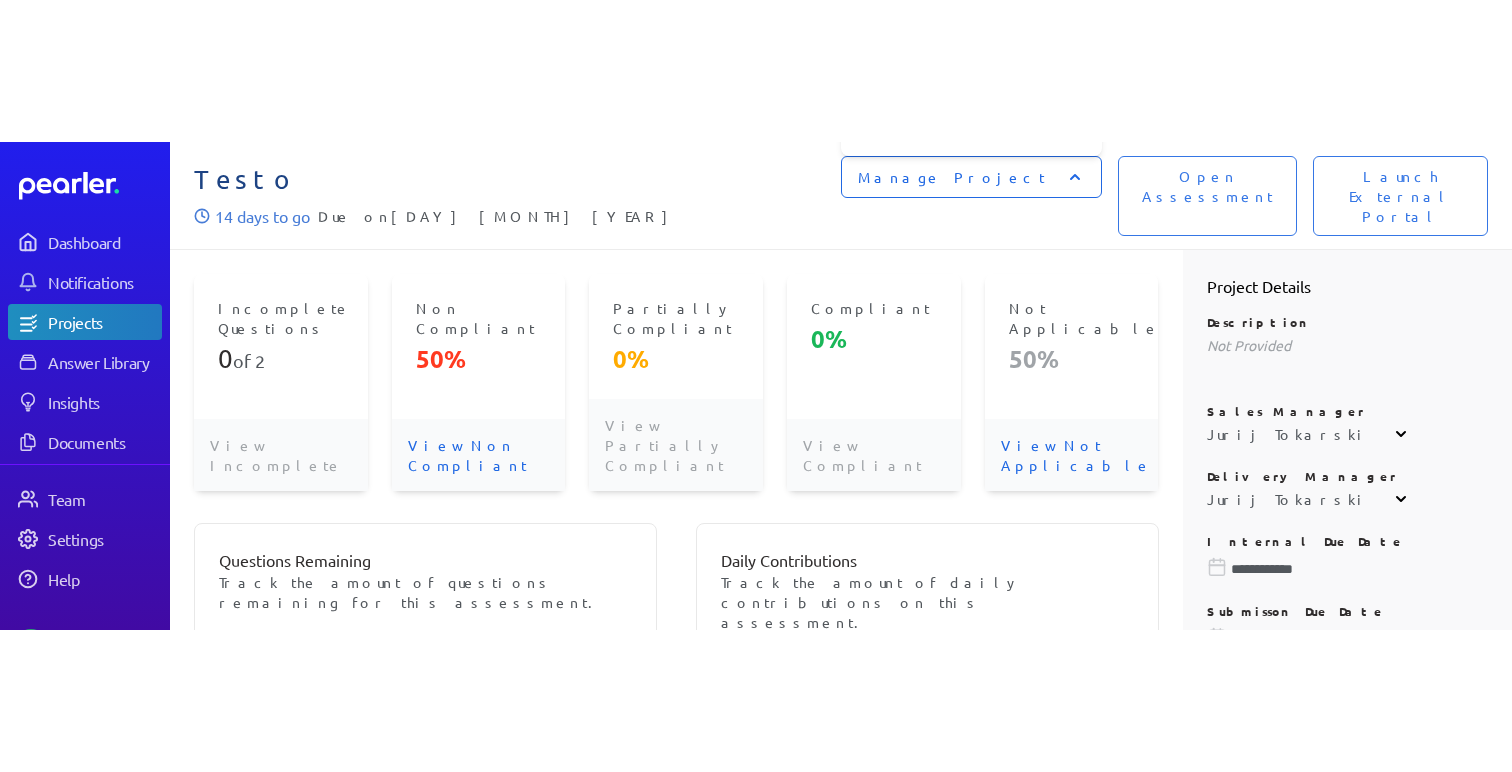 scroll, scrollTop: 0, scrollLeft: 0, axis: both 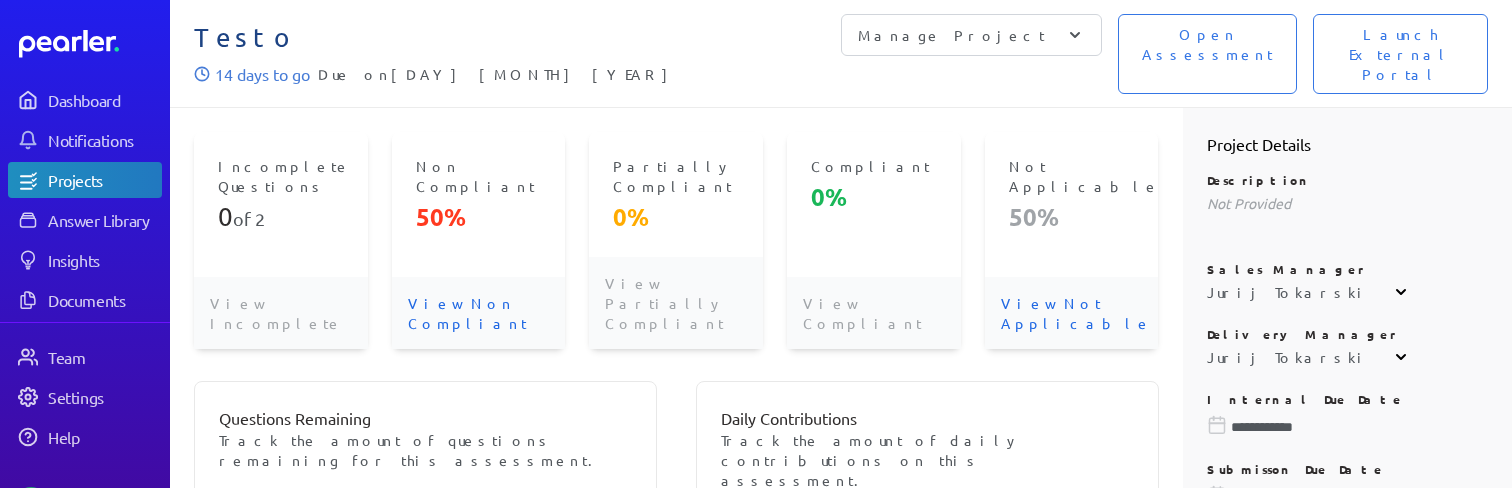 click on "Testo 14 days to go Due on  [DAY] [MONTH] [YEAR]" at bounding box center [517, 54] 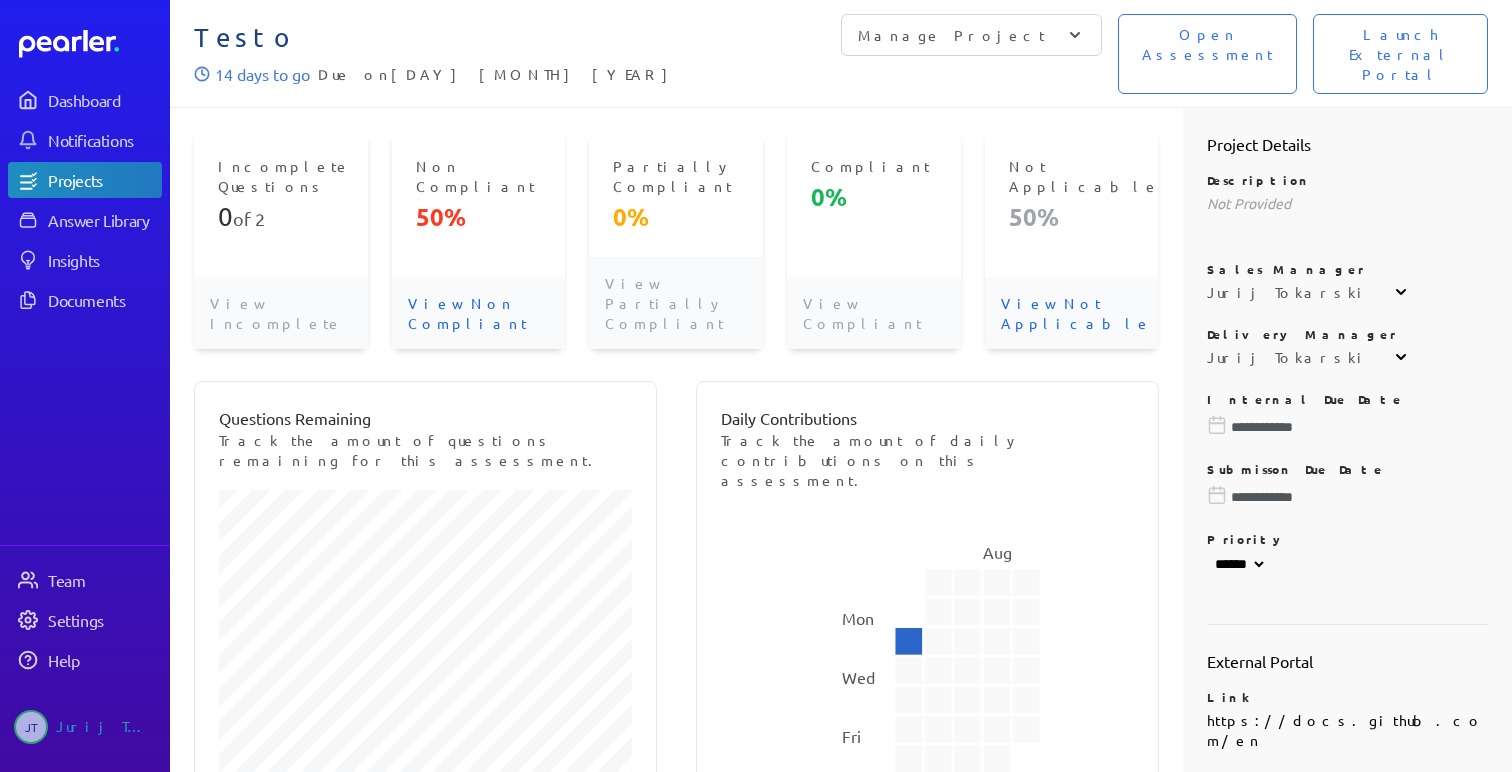 click on "Manage Project" at bounding box center (971, 35) 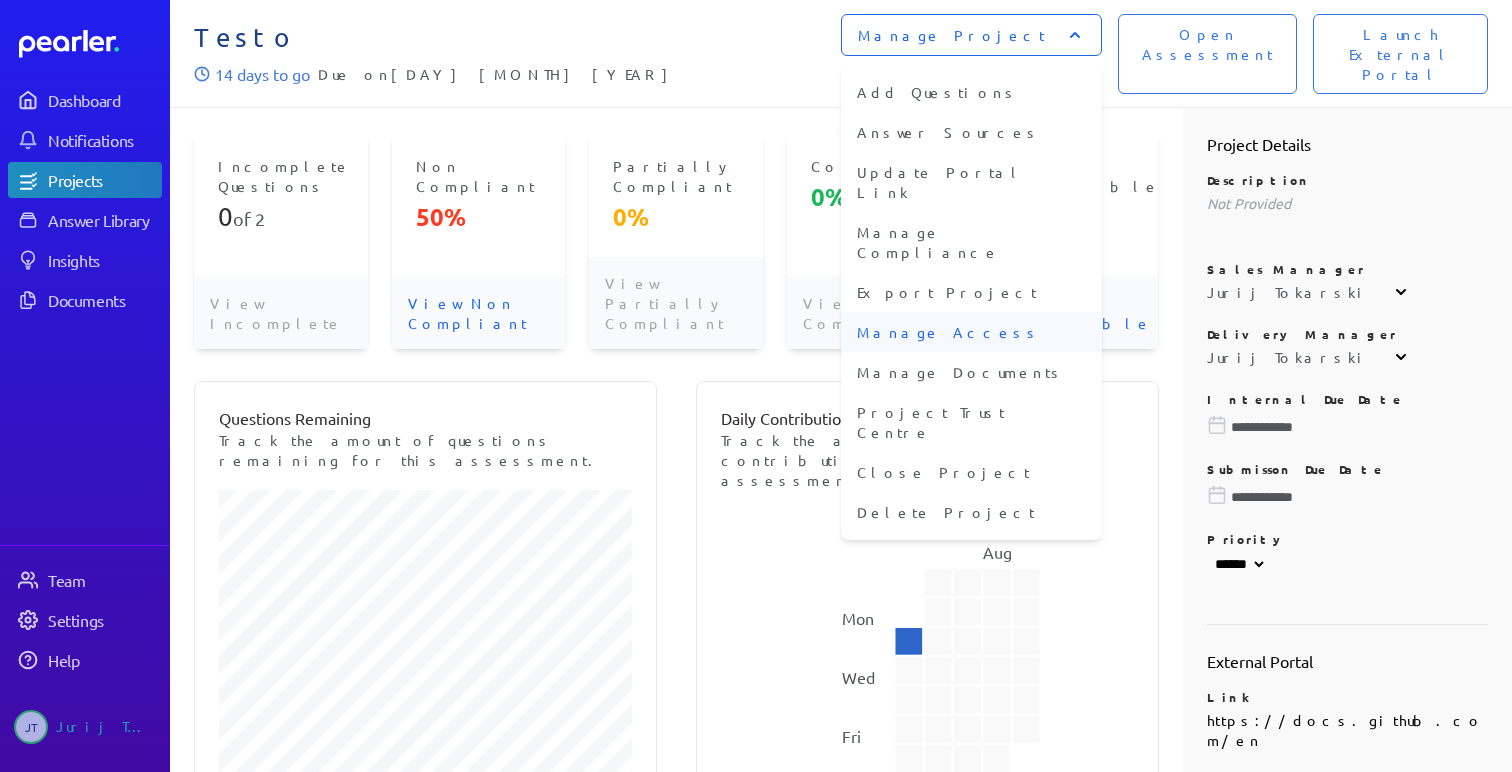 click on "Manage Access" at bounding box center [971, 332] 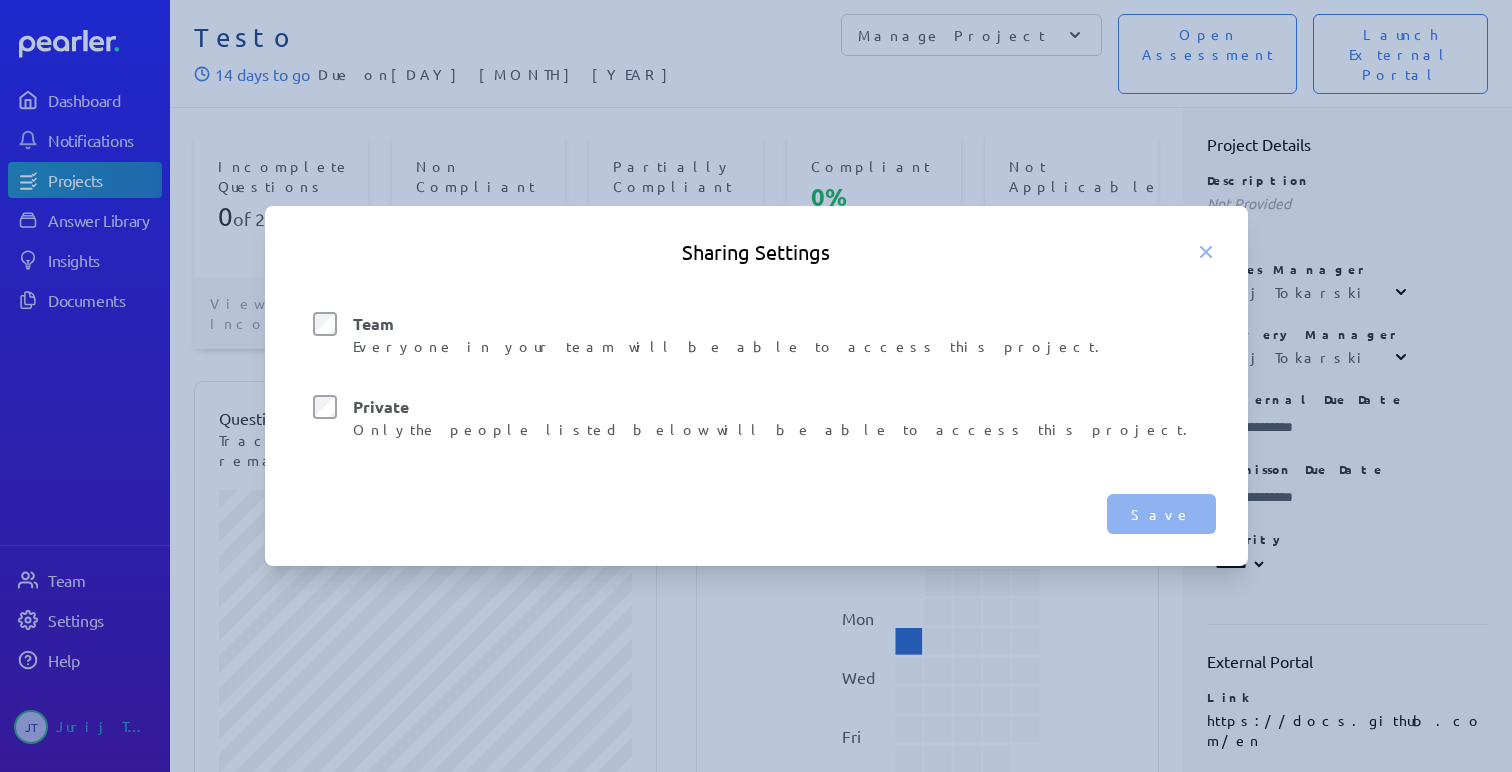 click on "Private" at bounding box center [732, 324] 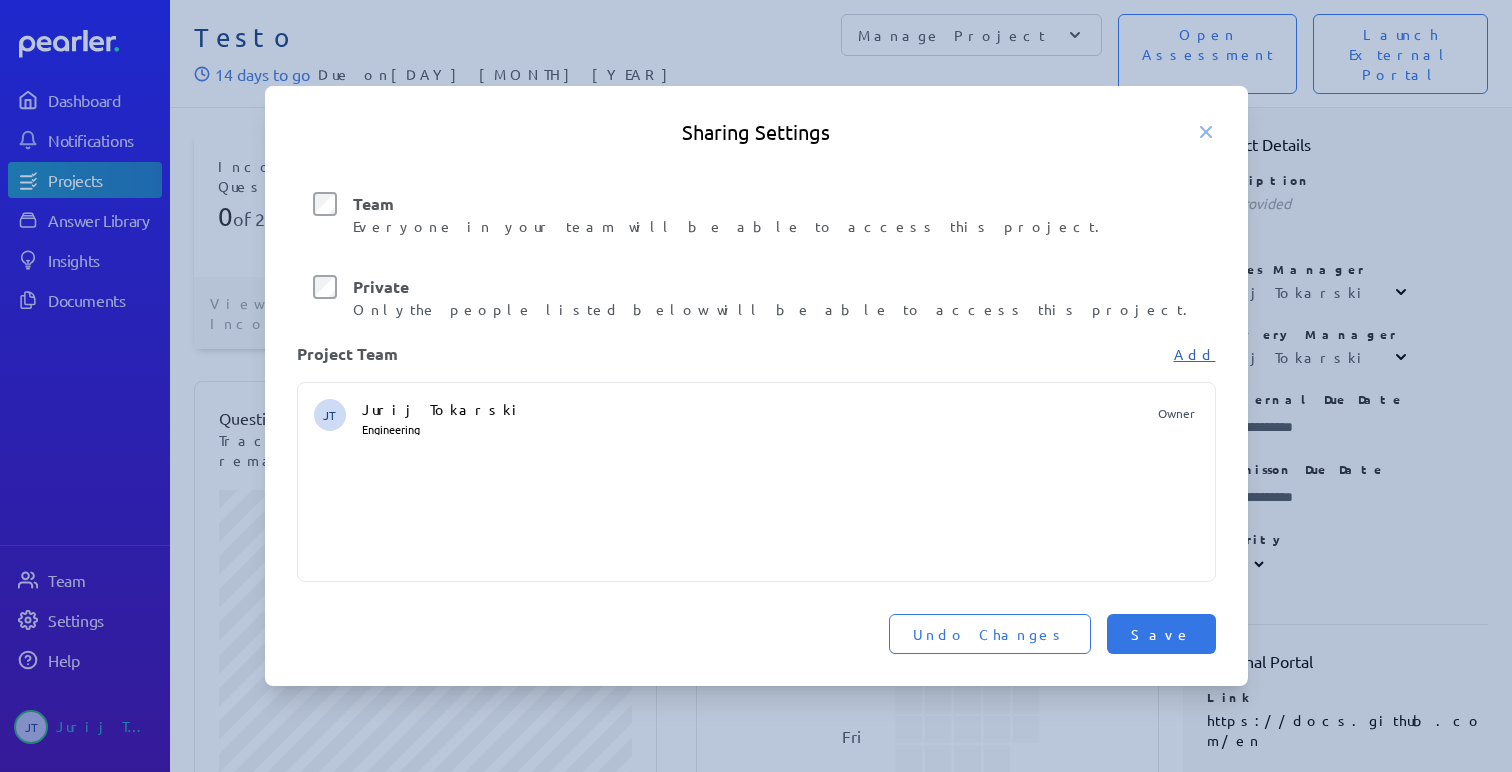 click on "Everyone in your team will be able to access this project." at bounding box center (732, 226) 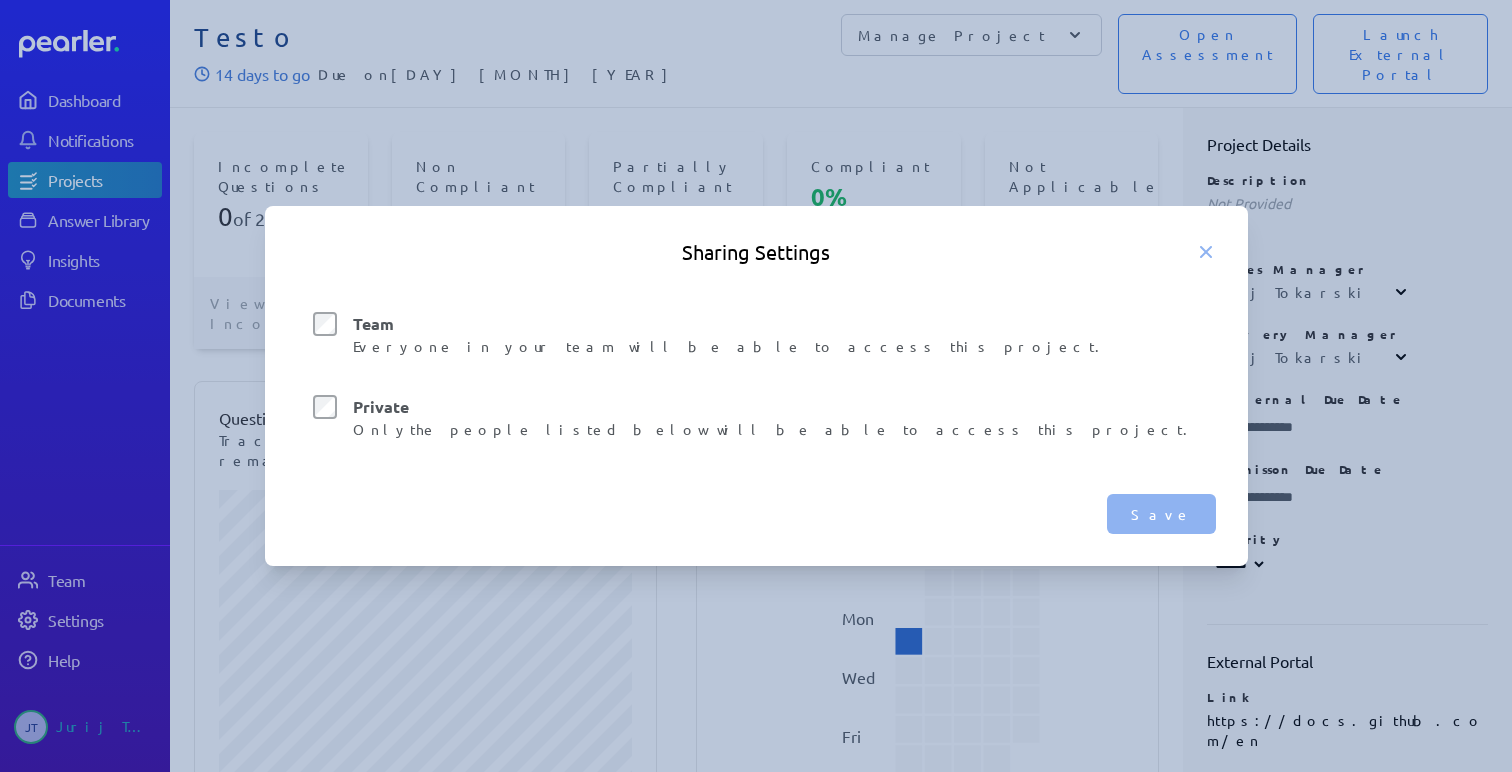 click on "Private Only  the people listed below will be able to access this project." at bounding box center (756, 417) 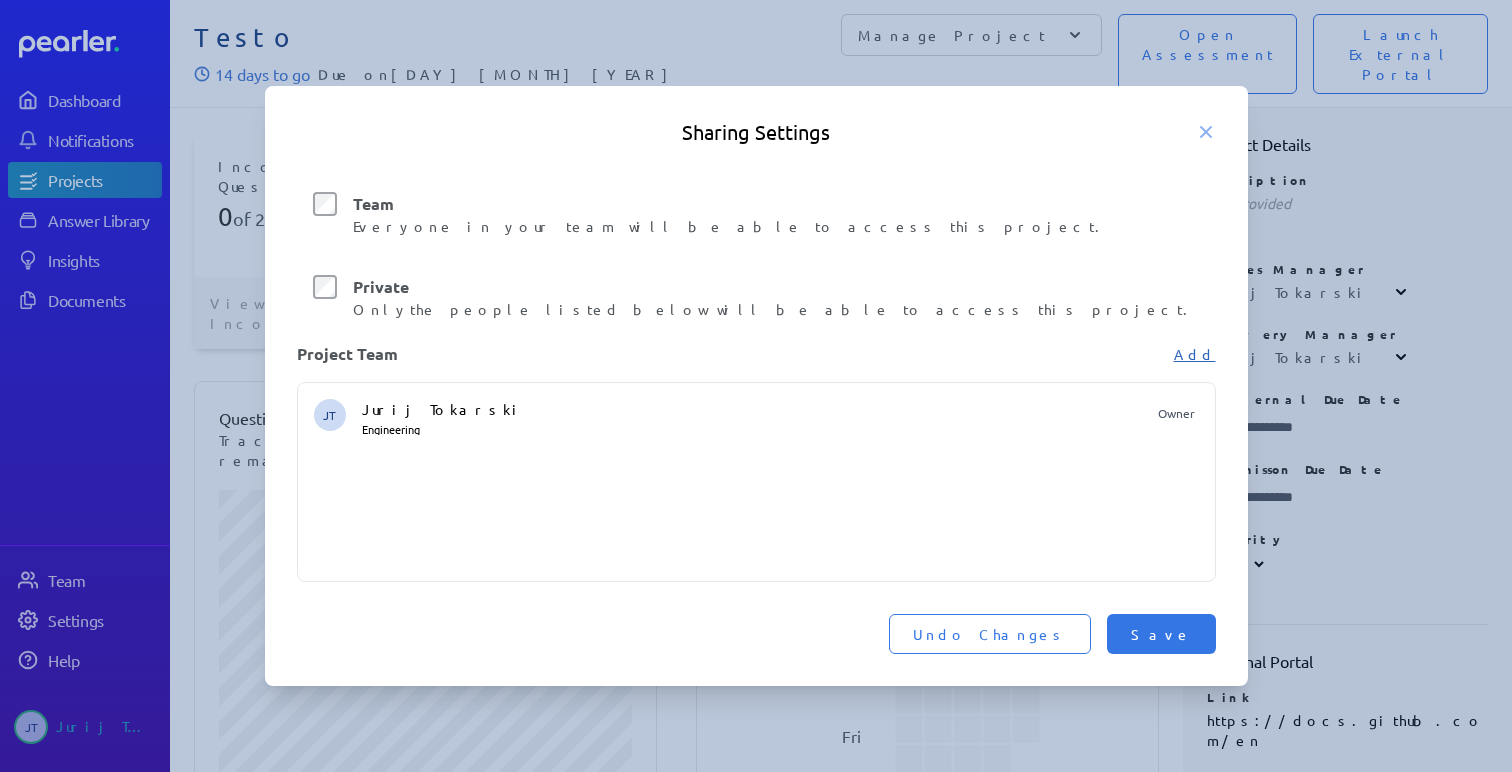 click on "Add" at bounding box center (986, 362) 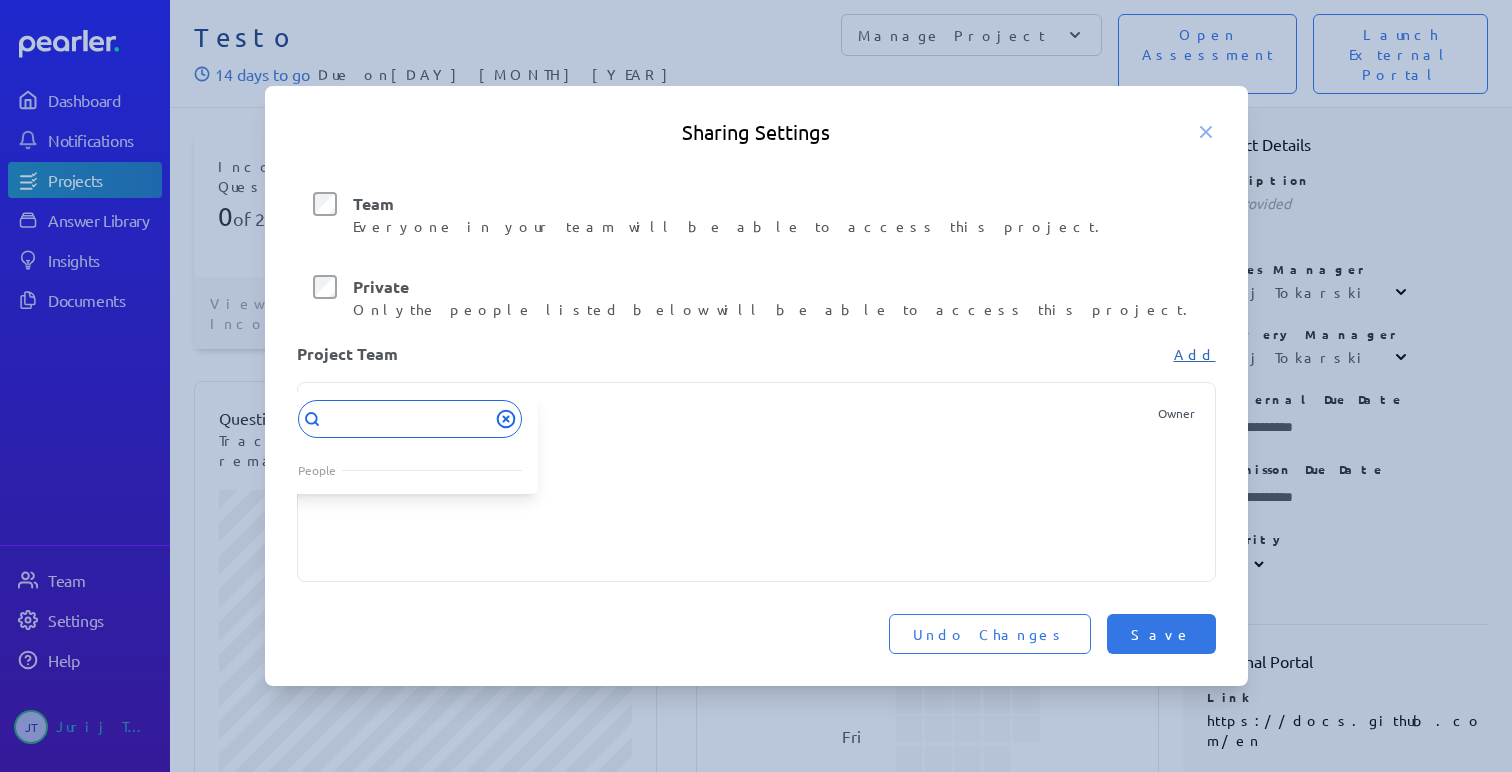 click at bounding box center [506, 419] 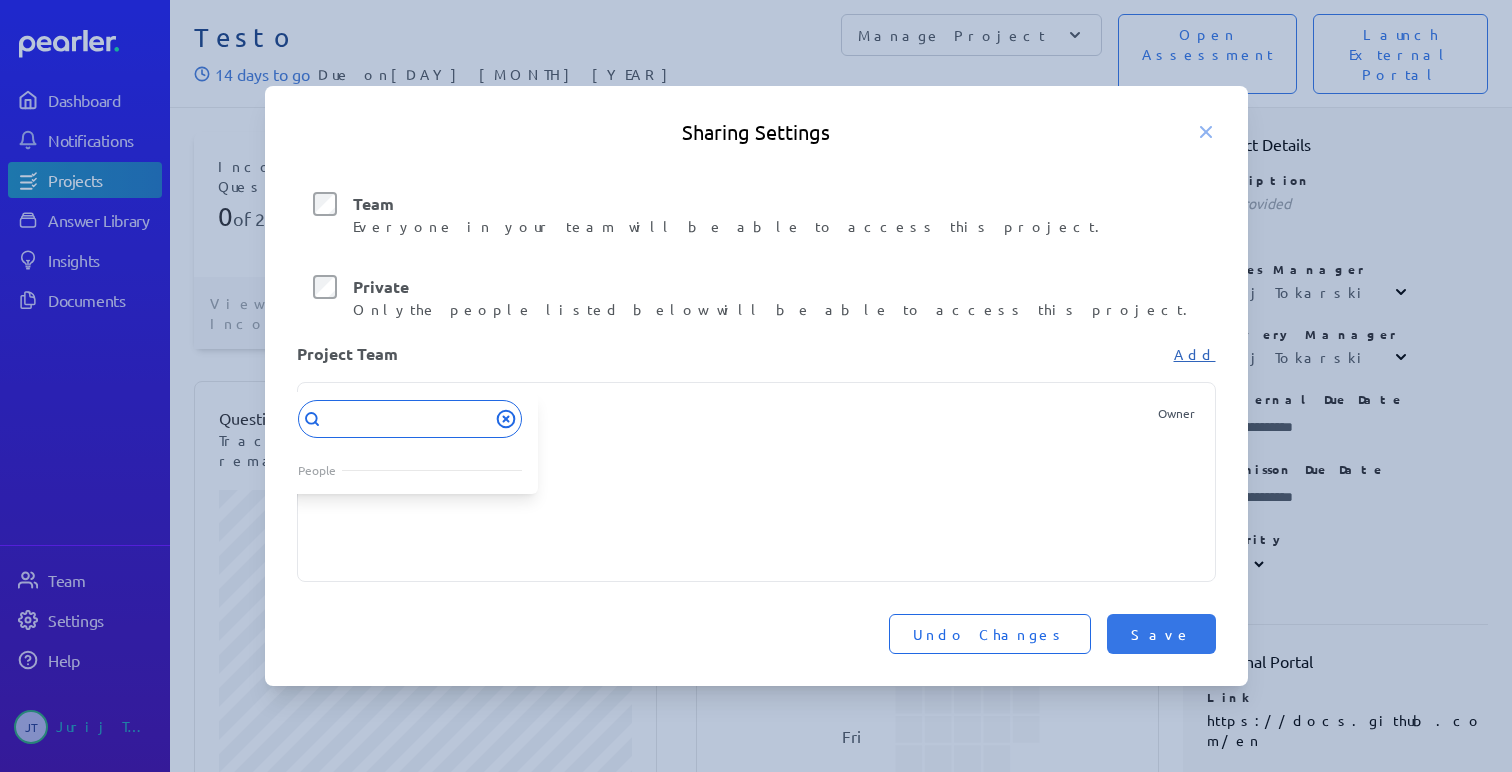 click on "Undo Changes" at bounding box center [990, 634] 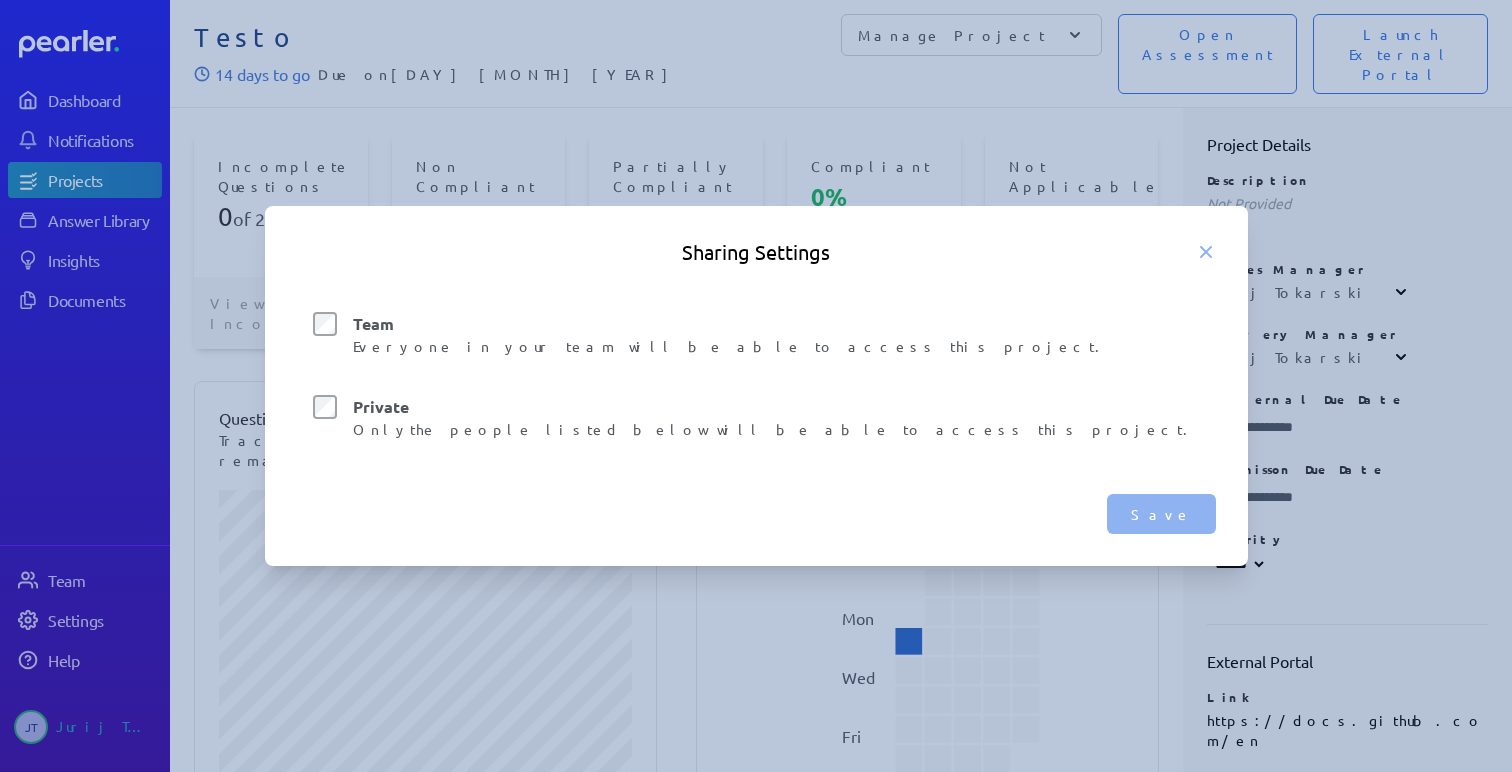 drag, startPoint x: 976, startPoint y: 258, endPoint x: 798, endPoint y: 258, distance: 178 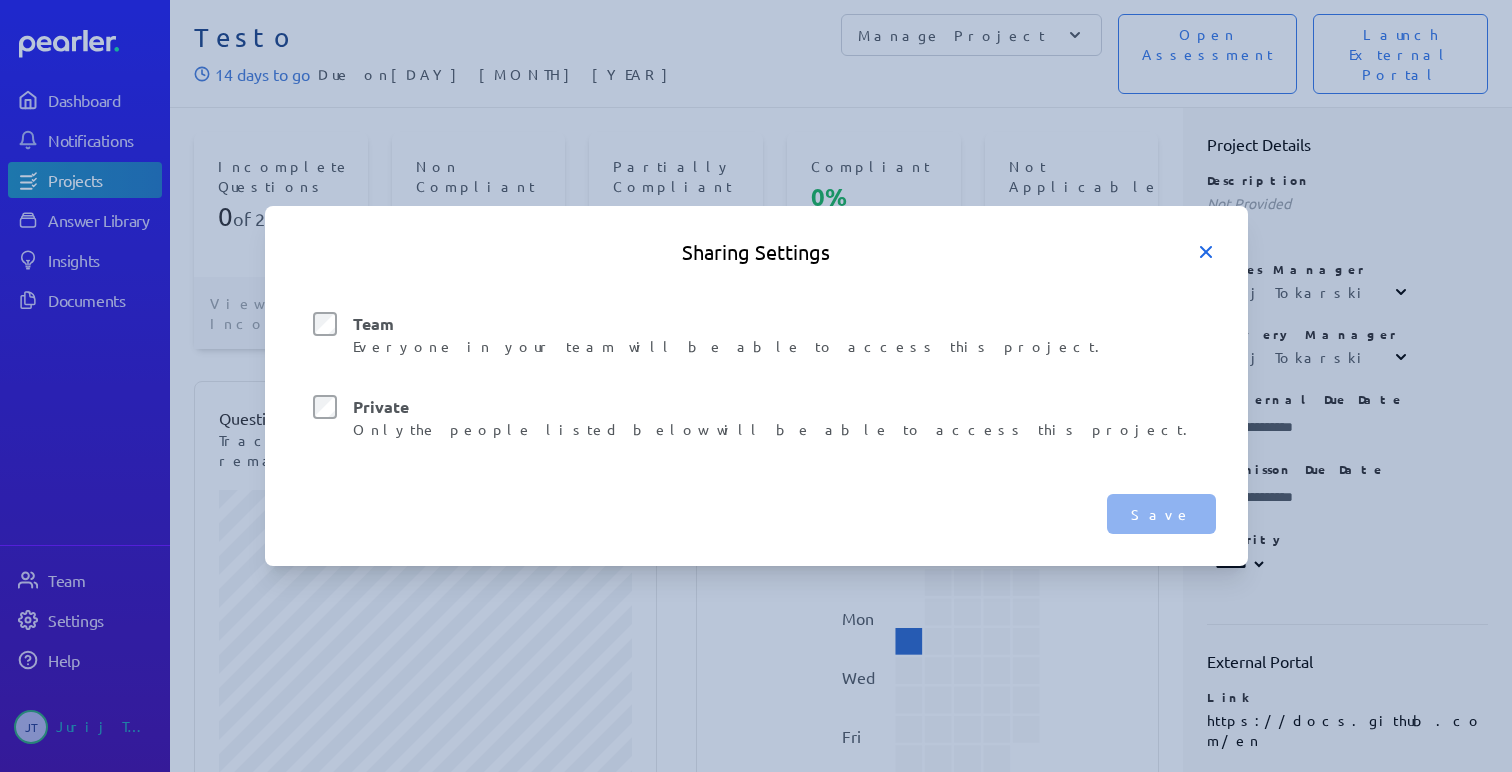 click at bounding box center [1206, 252] 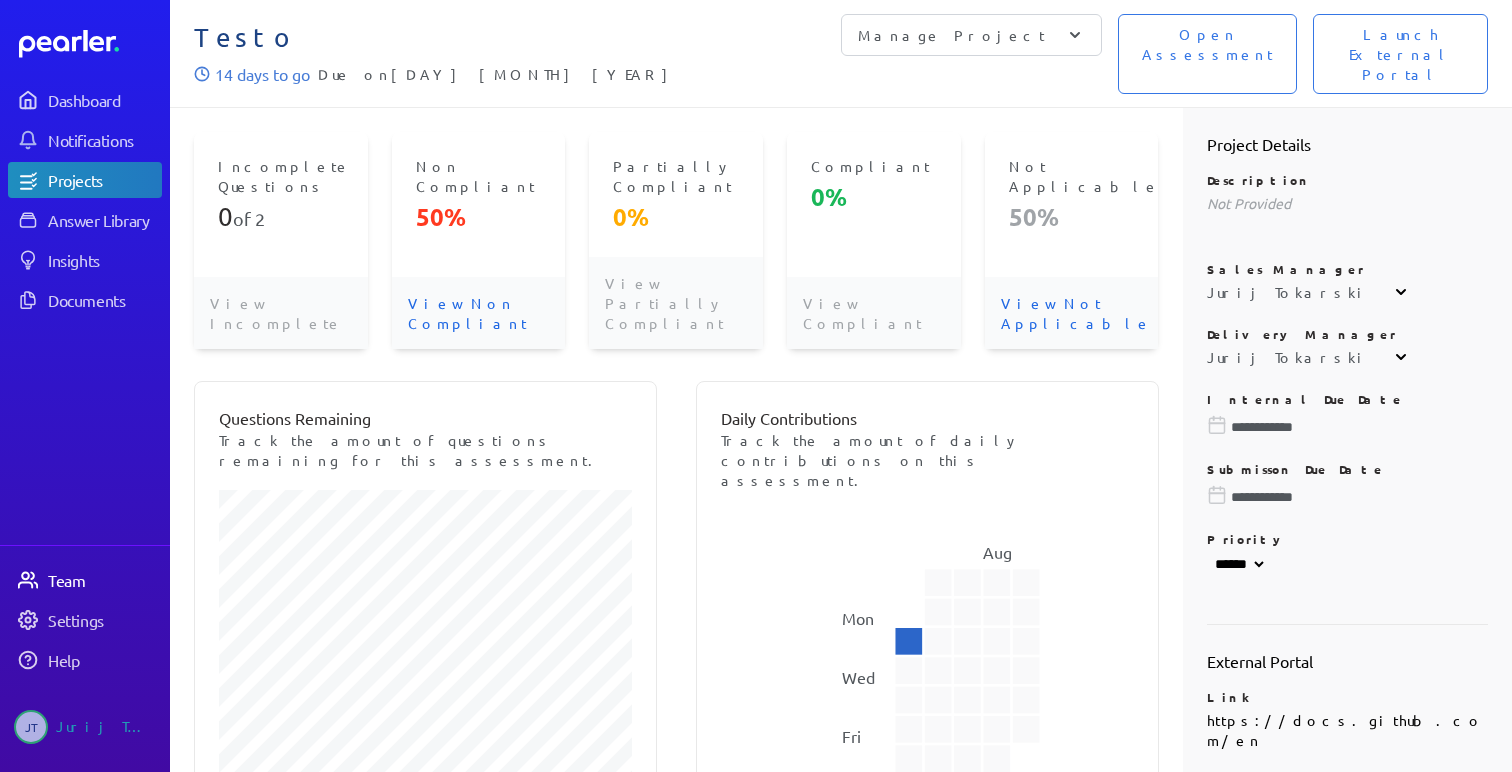 click on "Team" at bounding box center [104, 580] 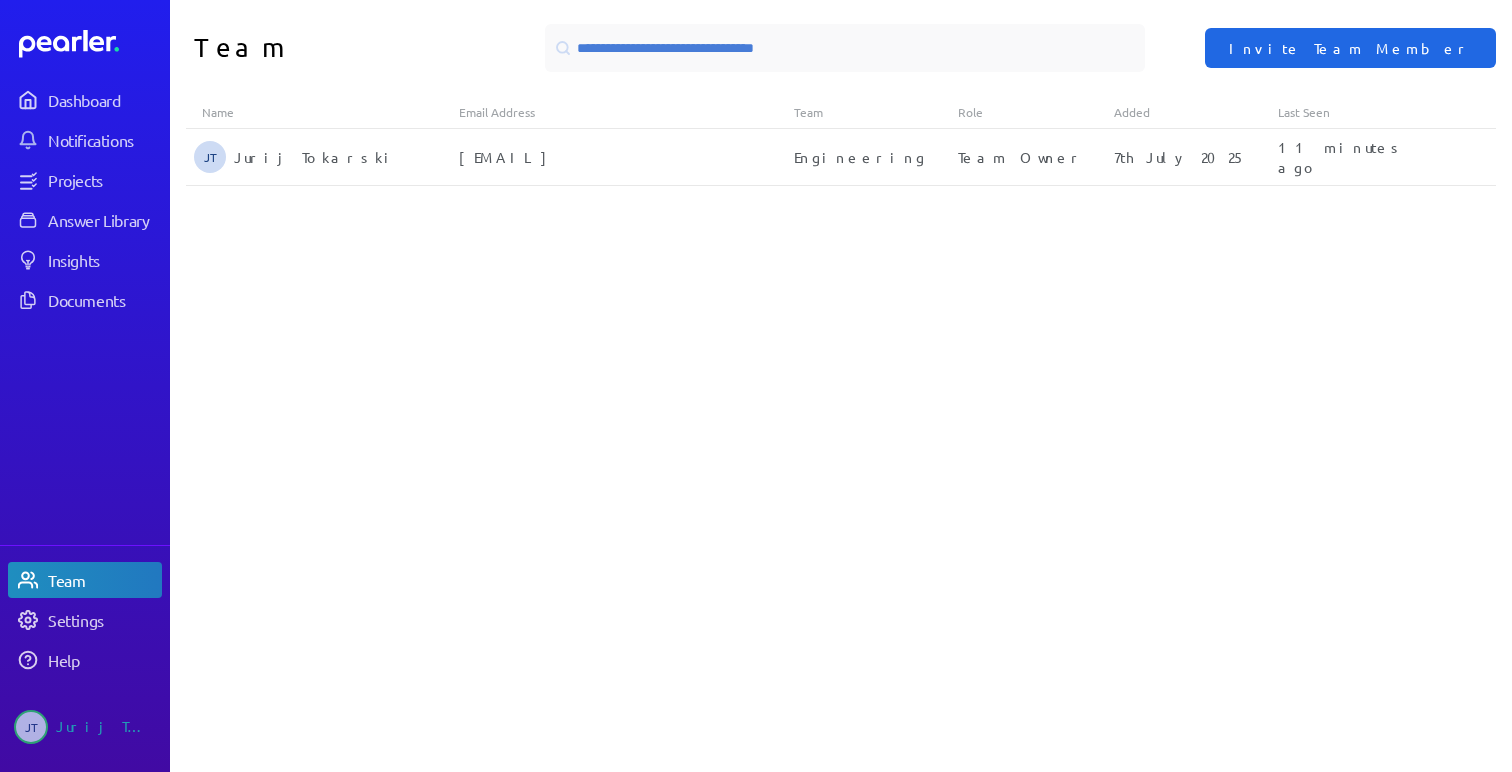click on "Invite Team Member" at bounding box center (1350, 48) 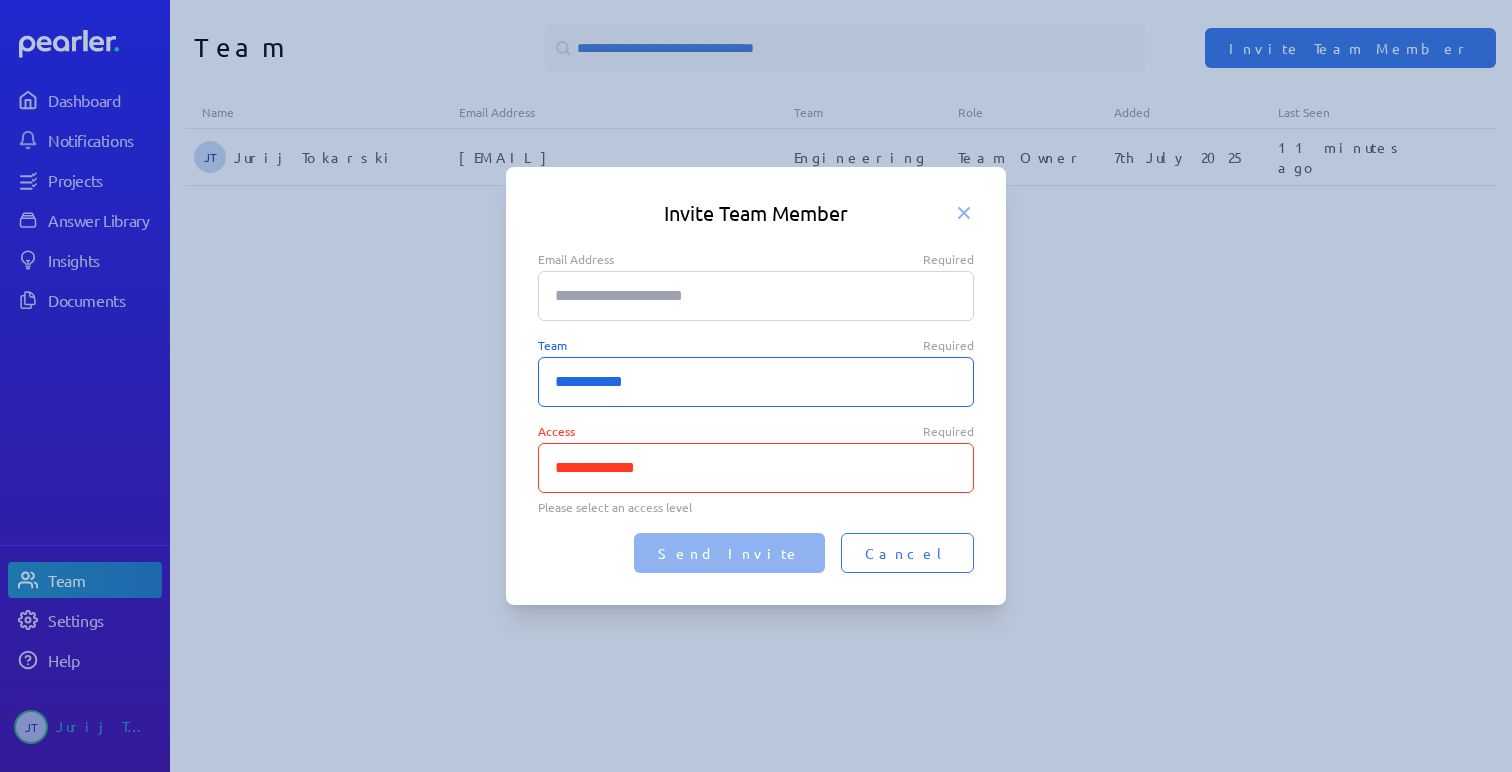 click on "Invite Team Member Email Address Required Team Required [MASKED] [MASKED] [MASKED] [MASKED] [MASKED] Access Required [MASKED] [MASKED] [MASKED] [MASKED] Please select an access level Cancel Send Invite" at bounding box center (756, 386) 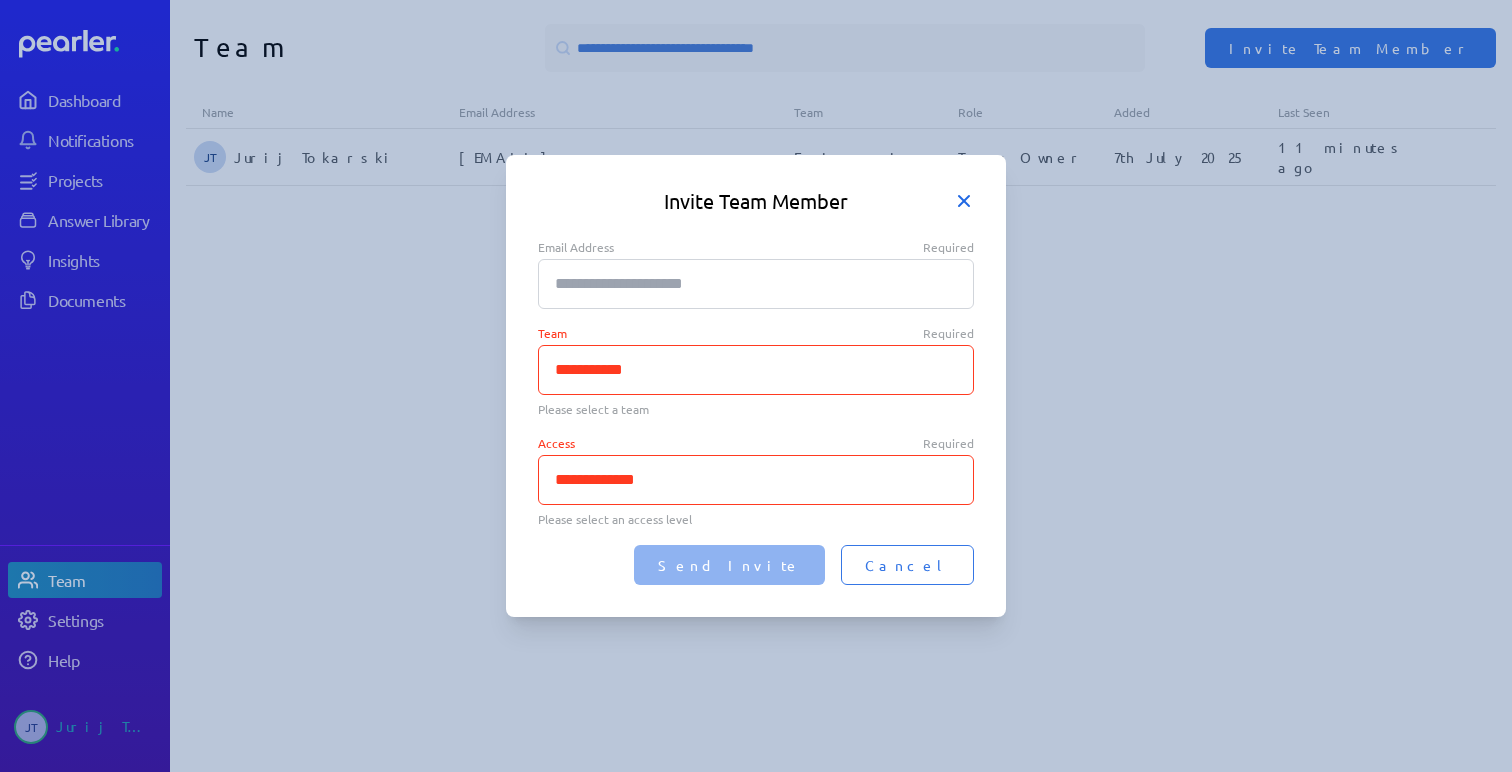 click at bounding box center [964, 201] 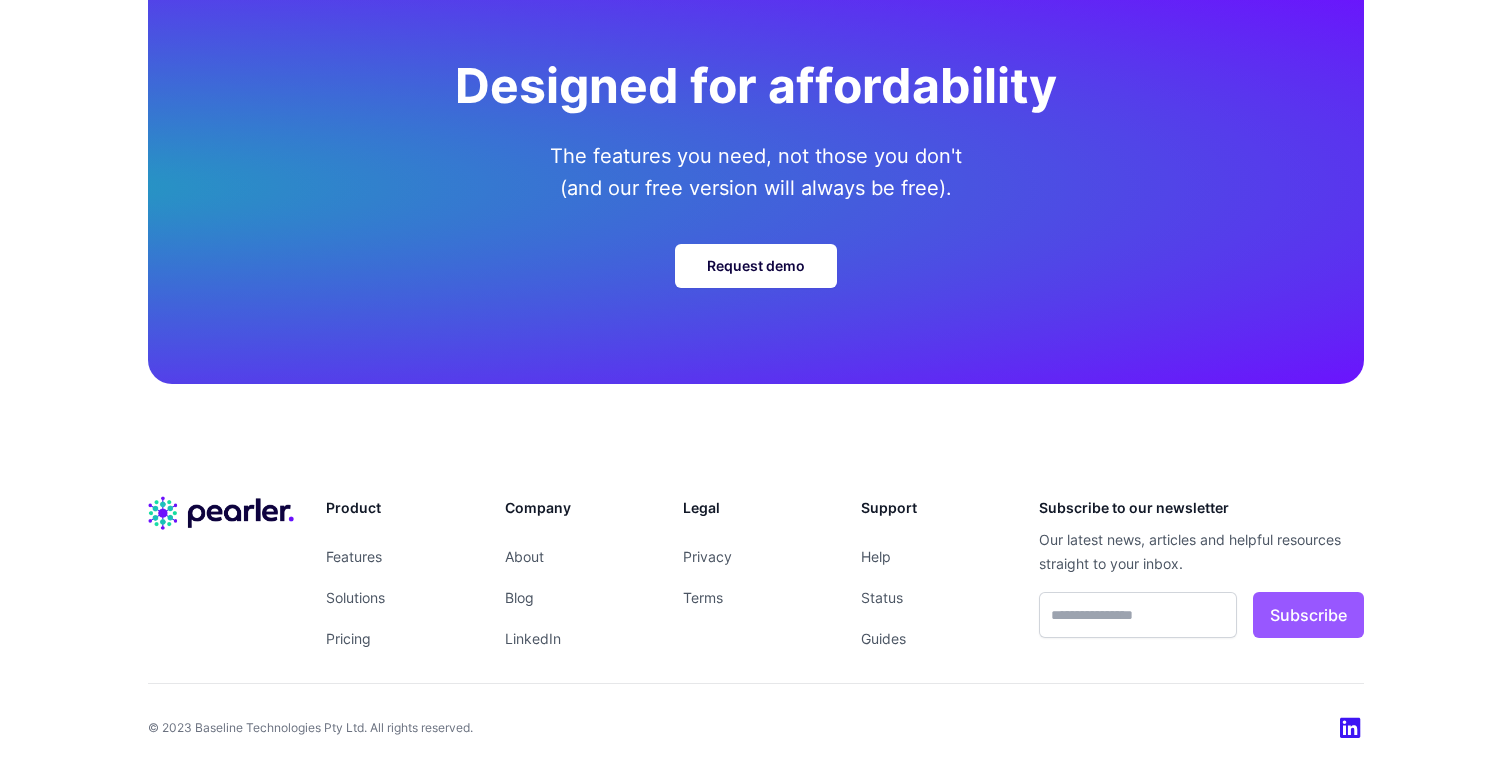 scroll, scrollTop: 7135, scrollLeft: 0, axis: vertical 